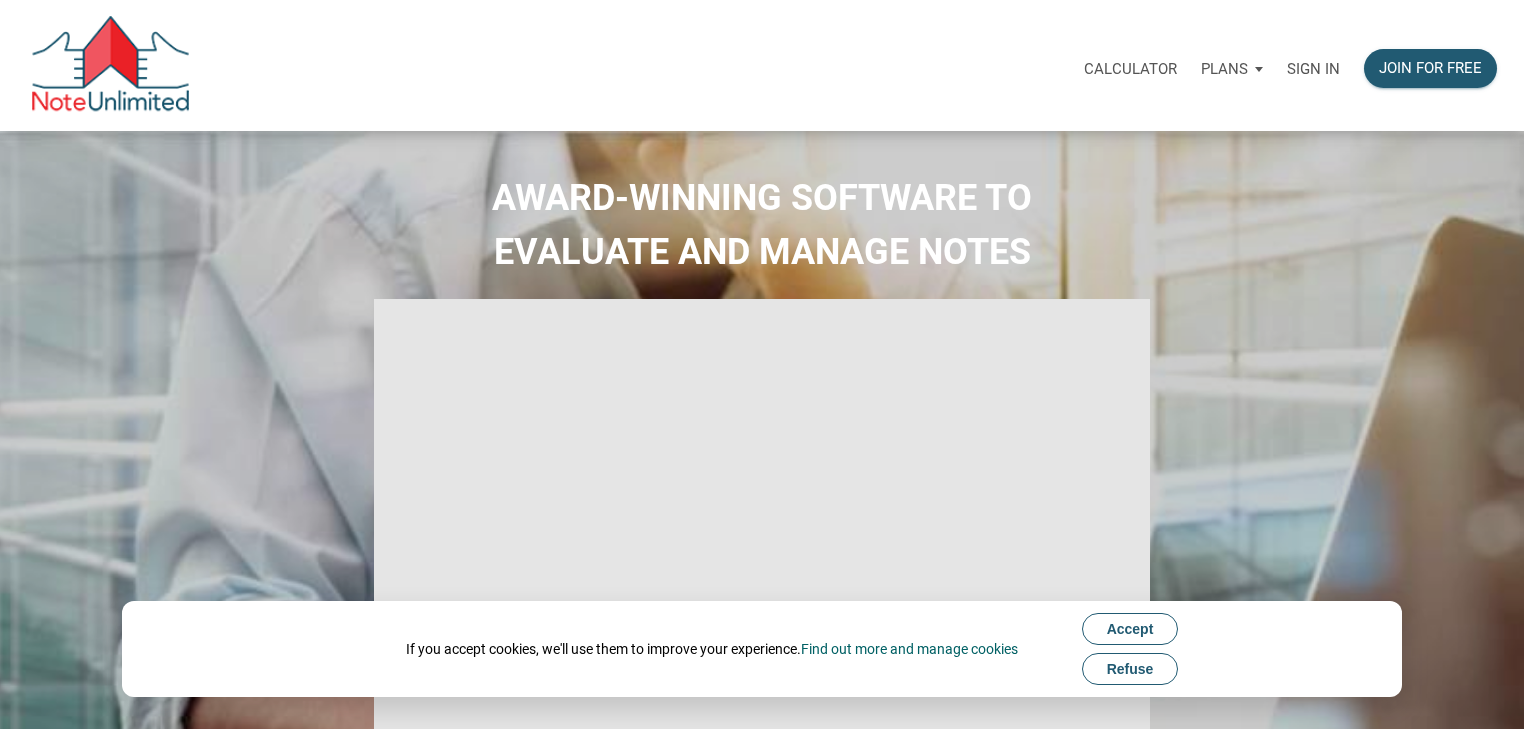 scroll, scrollTop: 0, scrollLeft: 0, axis: both 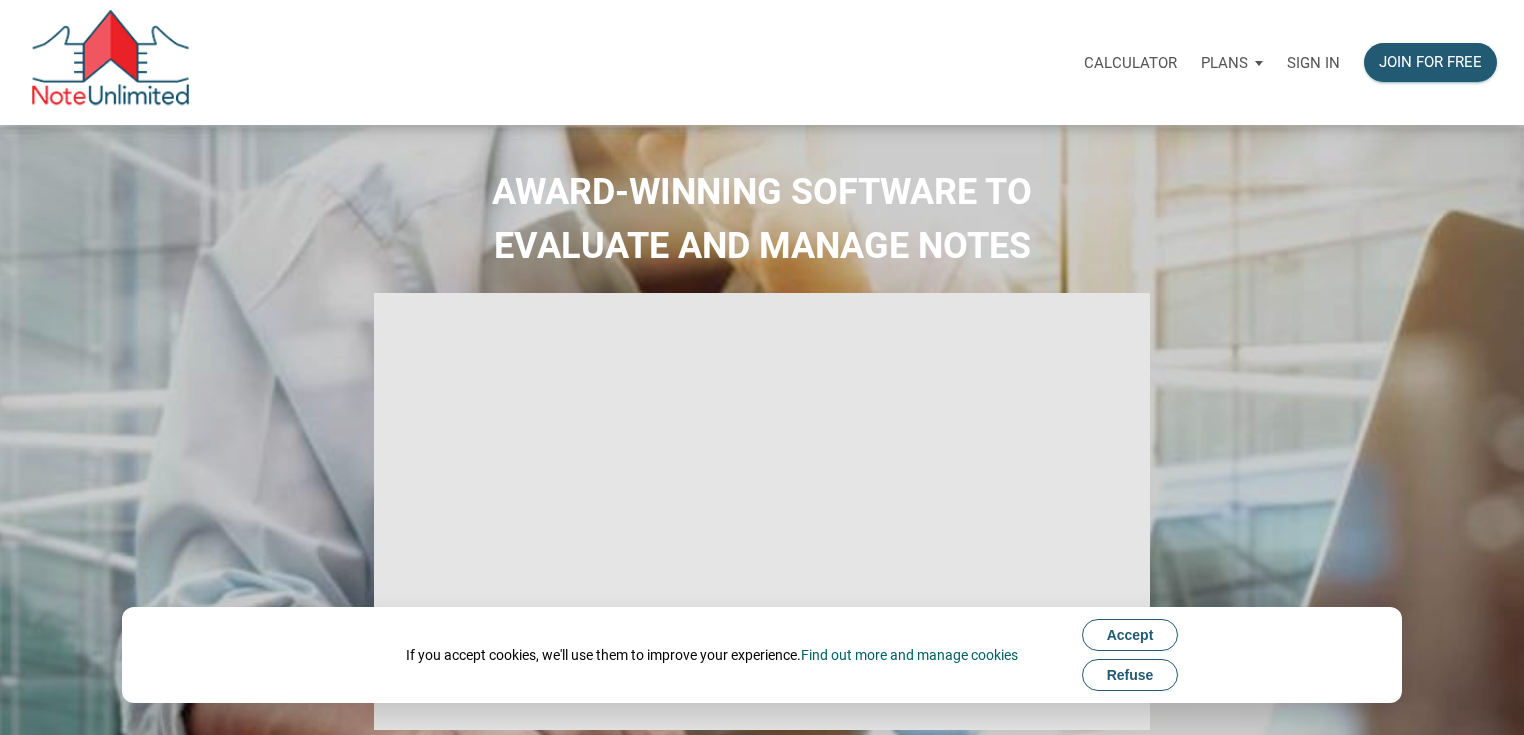 click on "Accept" at bounding box center [1130, 635] 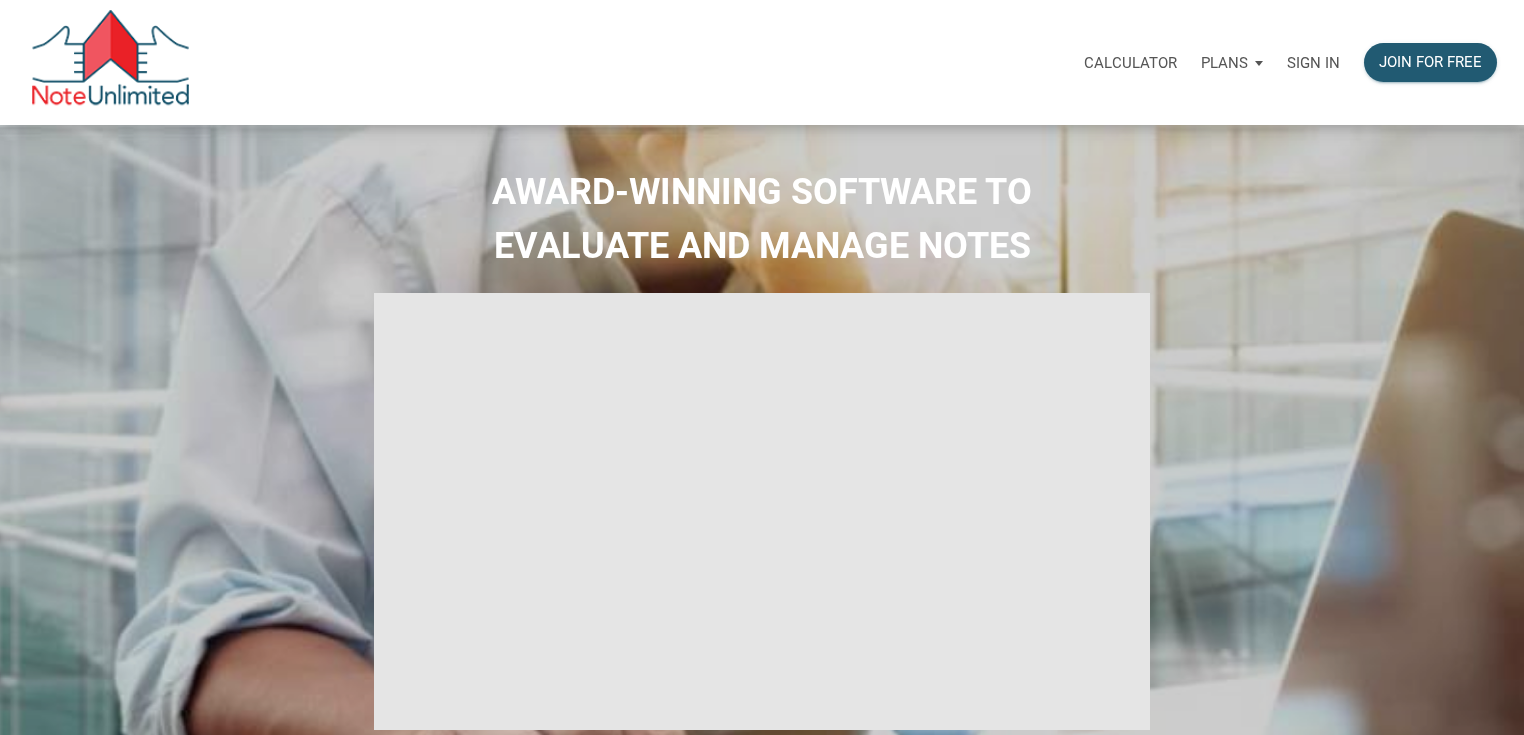 click on "Calculator" at bounding box center [1130, 63] 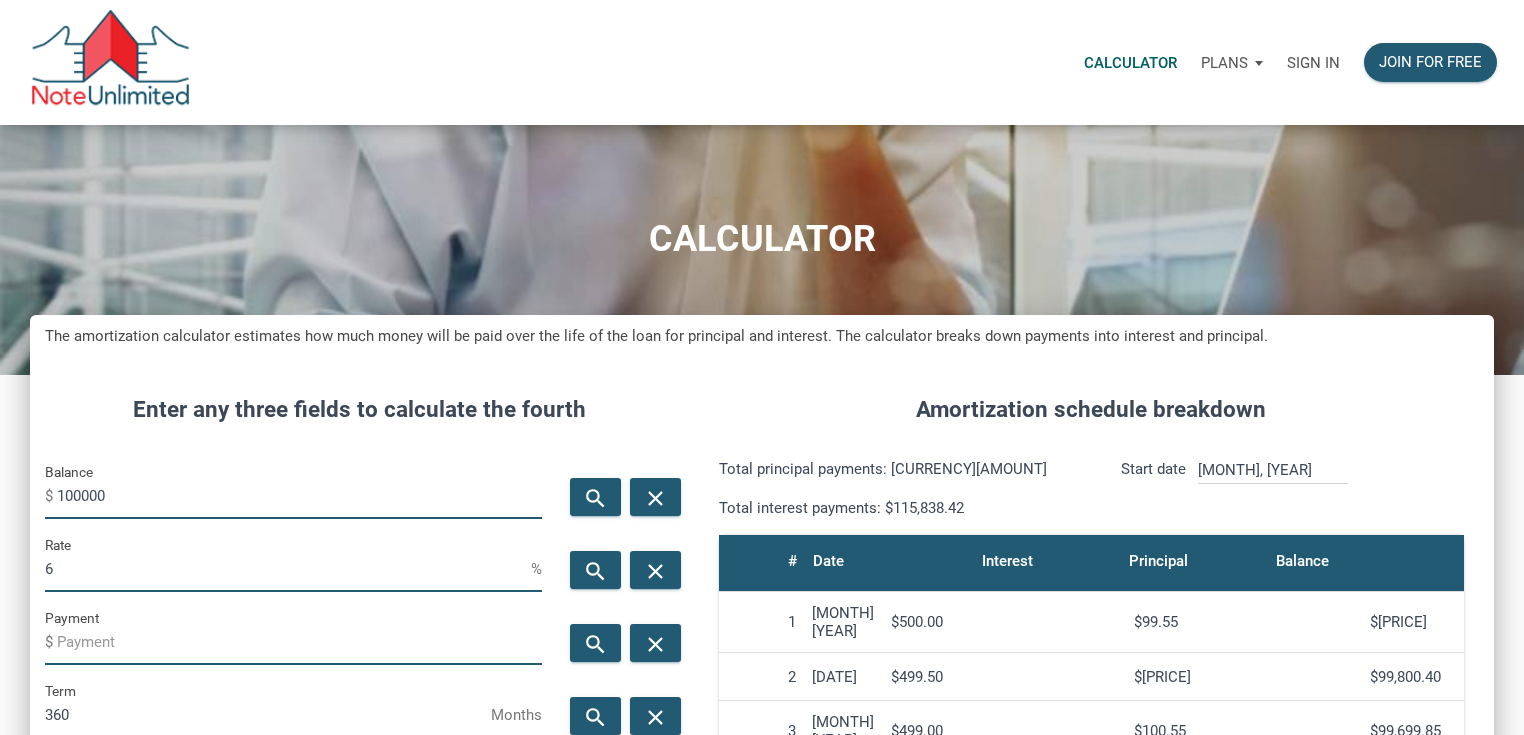 scroll, scrollTop: 999009, scrollLeft: 998536, axis: both 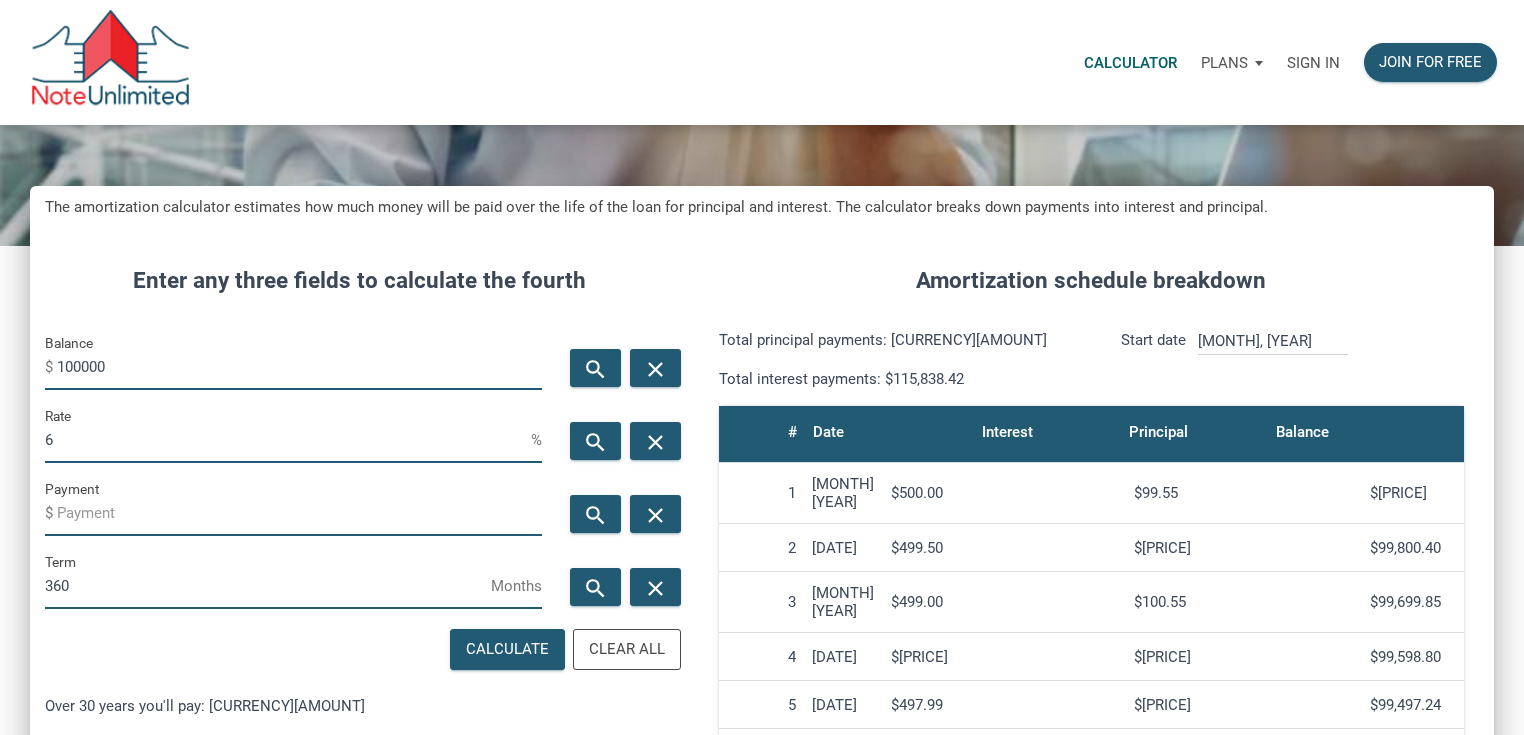 click on "Sign in" at bounding box center [1313, 63] 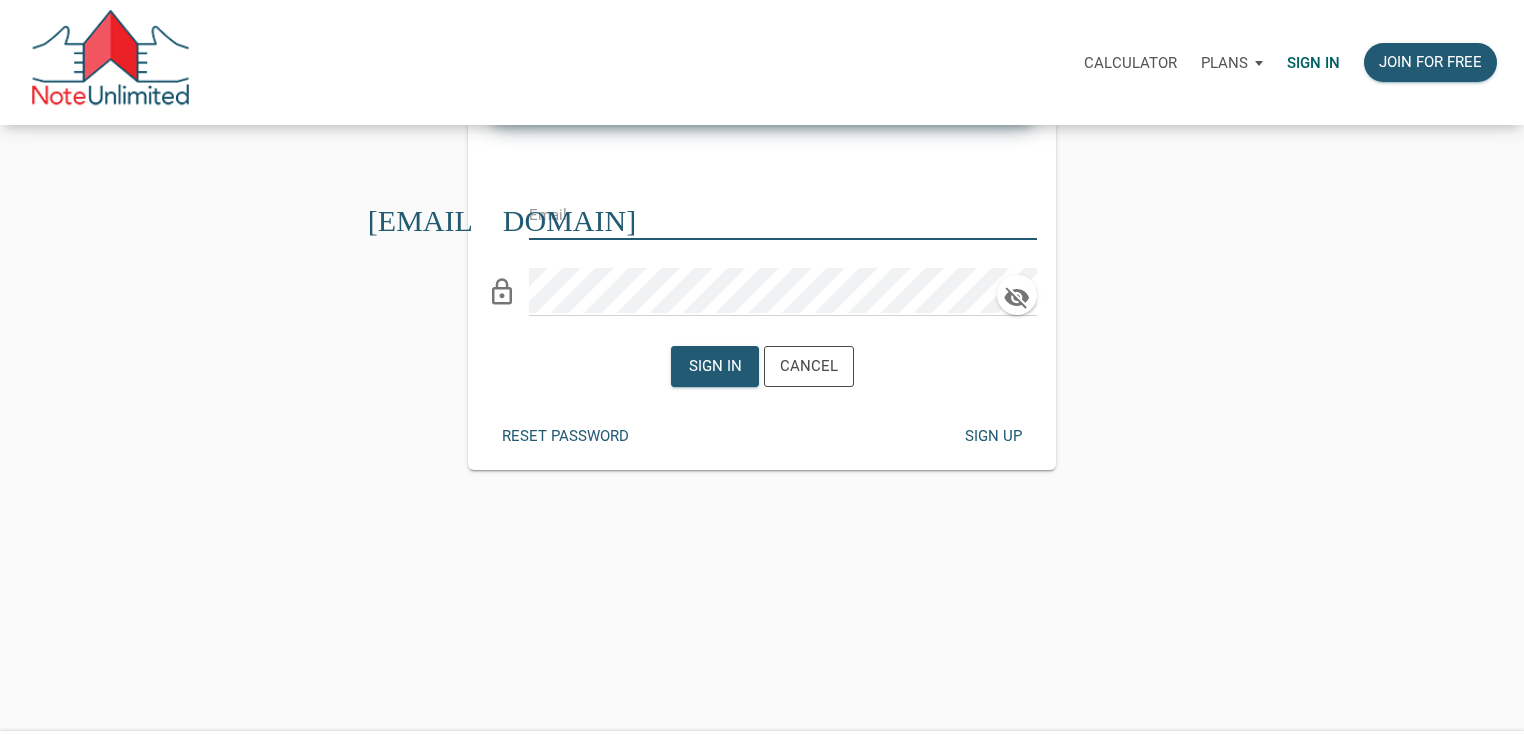 scroll, scrollTop: 0, scrollLeft: 0, axis: both 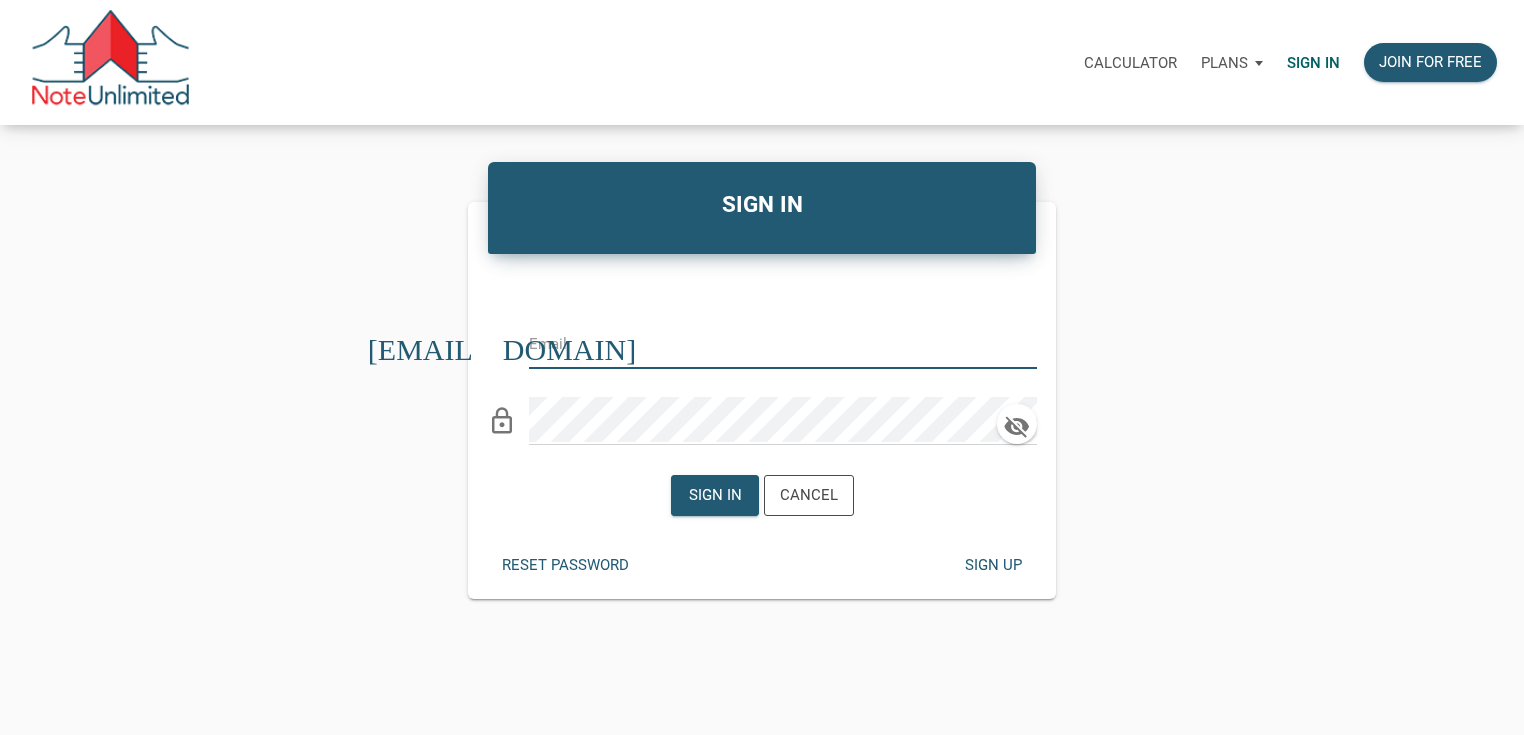 type on "rtrounday@gmail.com" 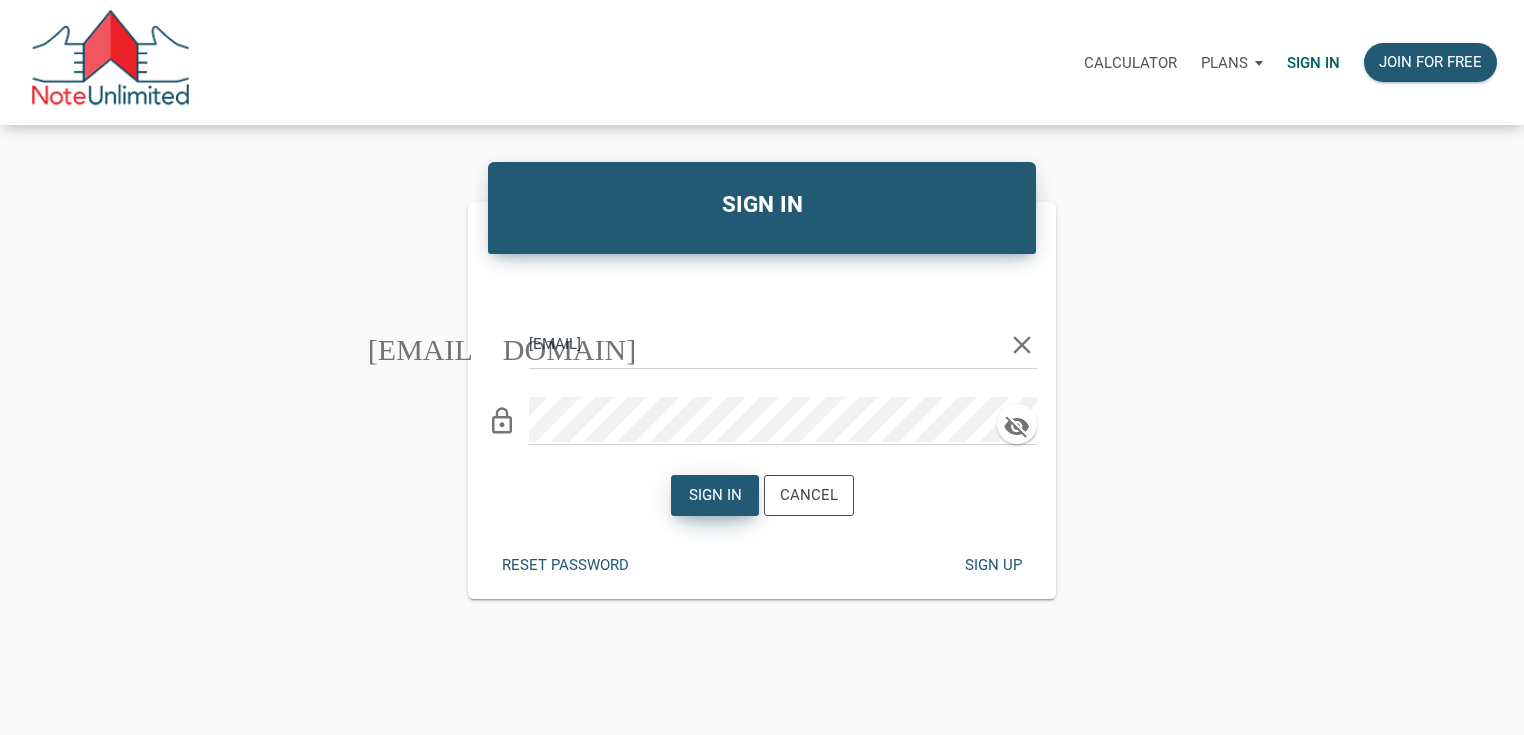 click on "Sign in" at bounding box center (714, 495) 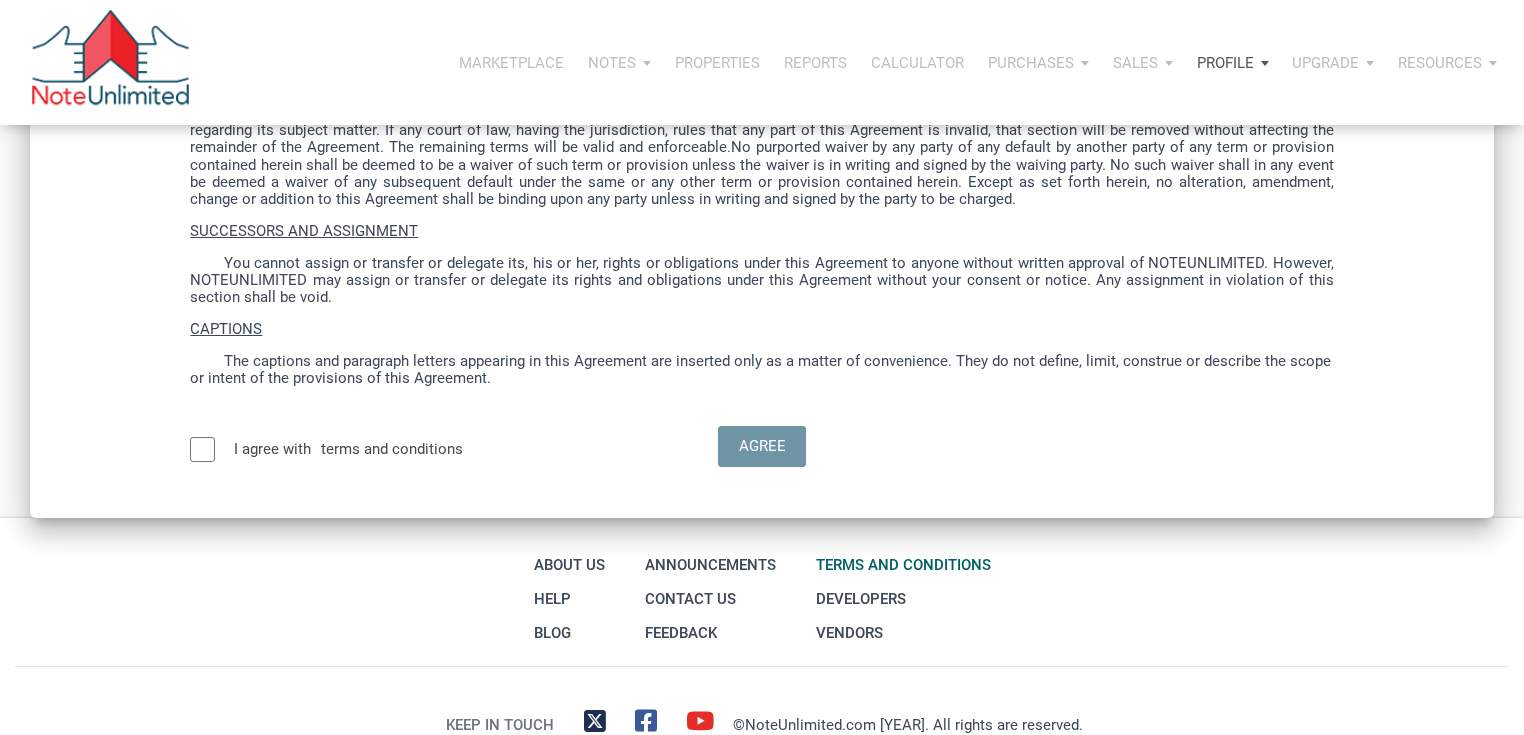 scroll, scrollTop: 5400, scrollLeft: 0, axis: vertical 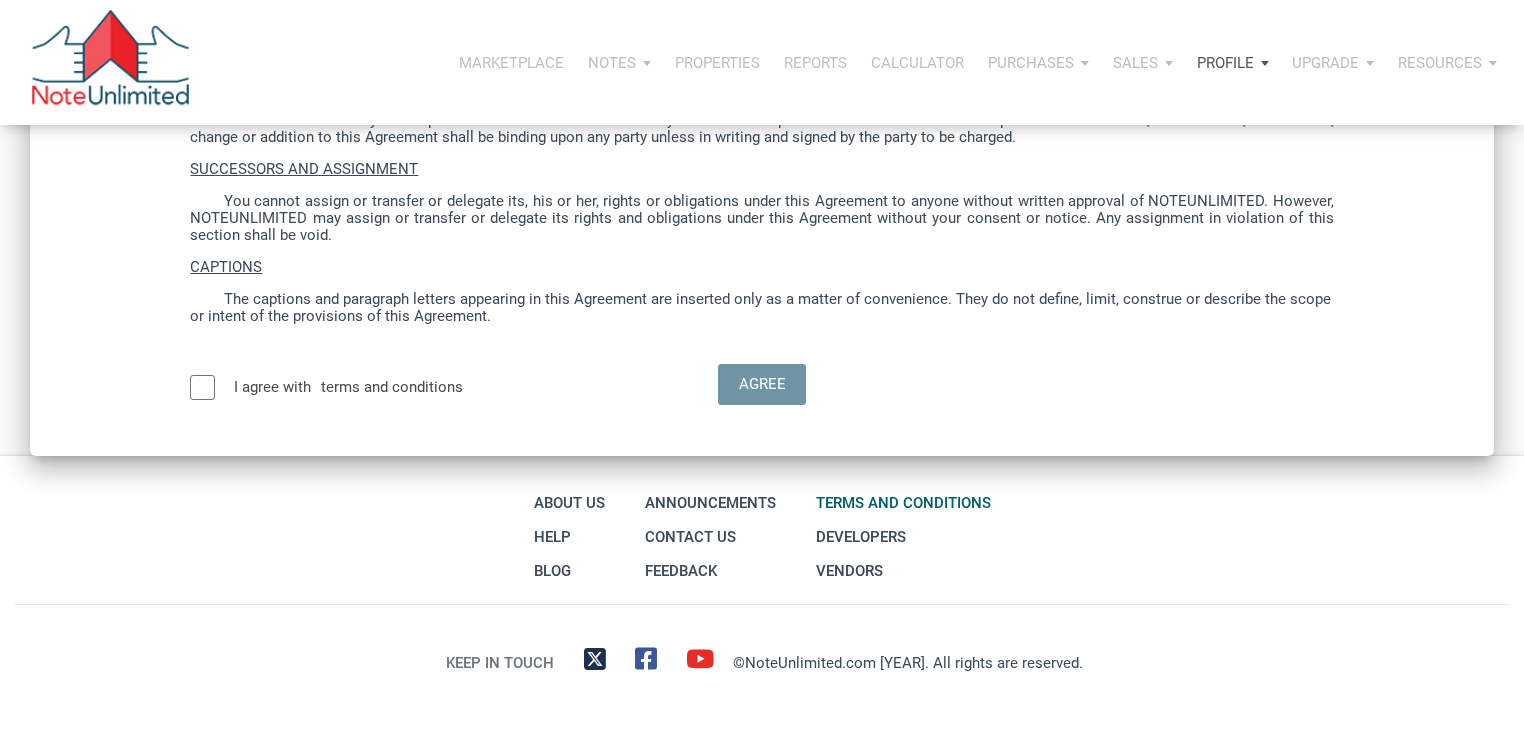 click at bounding box center [202, 387] 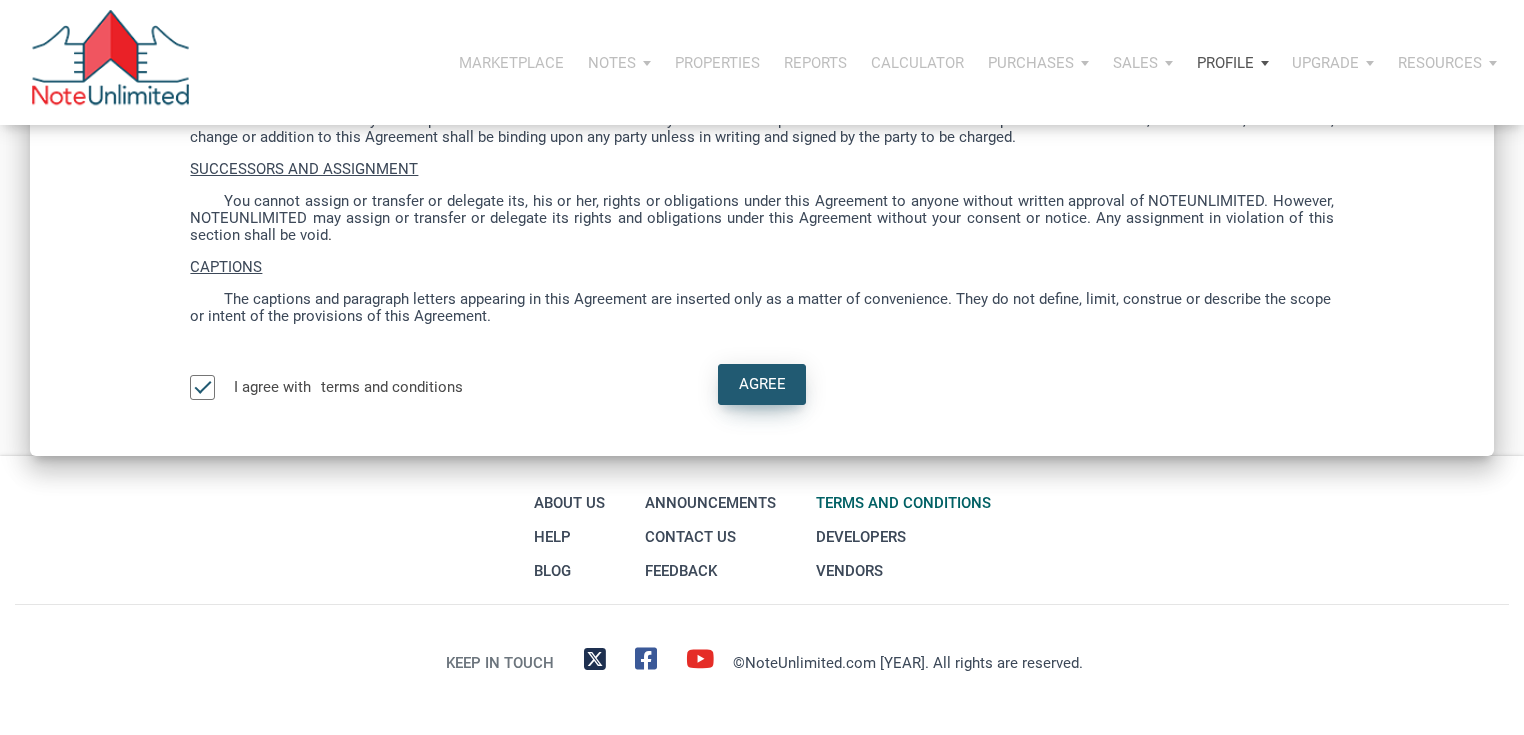 click on "Agree" at bounding box center [761, 384] 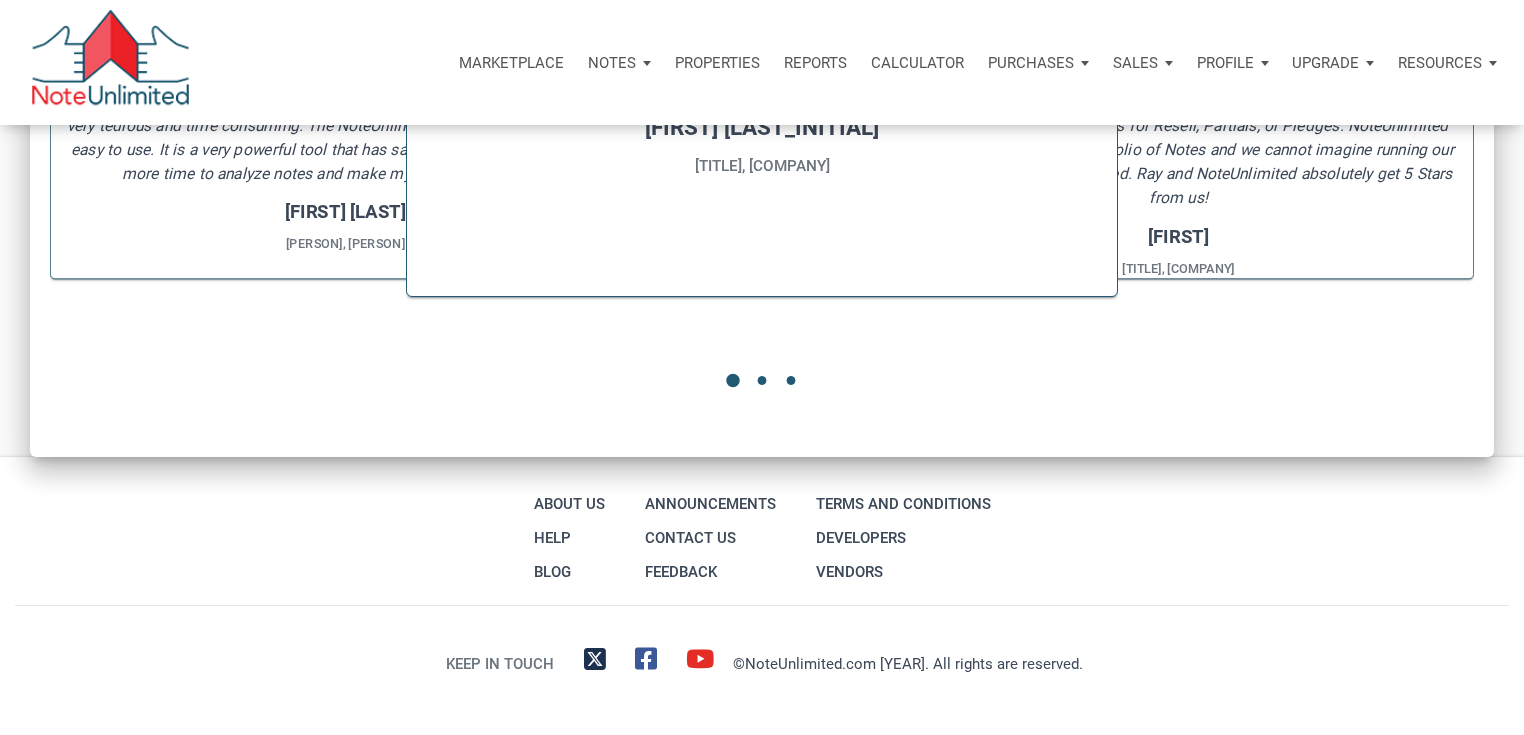 scroll, scrollTop: 0, scrollLeft: 0, axis: both 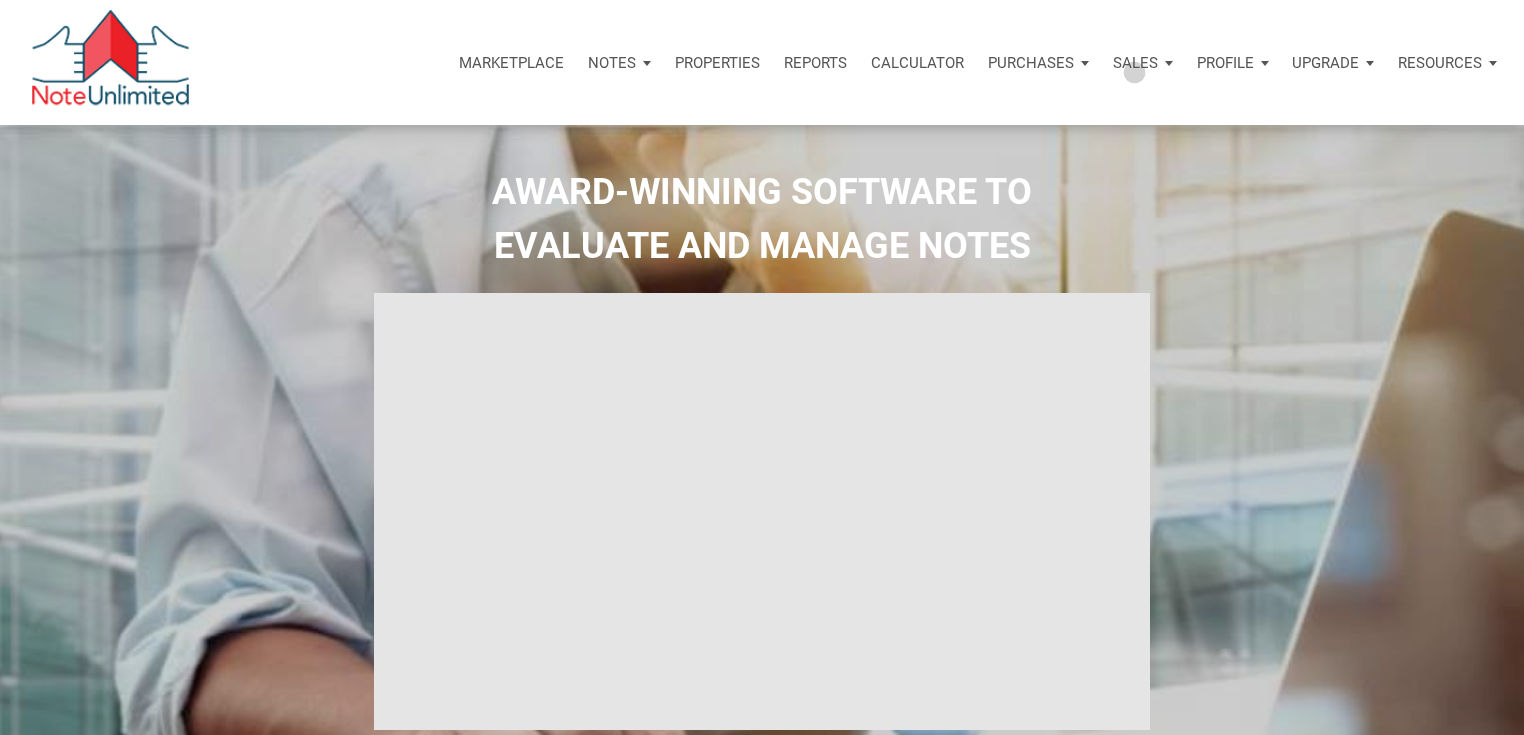 click on "Sales" at bounding box center [612, 62] 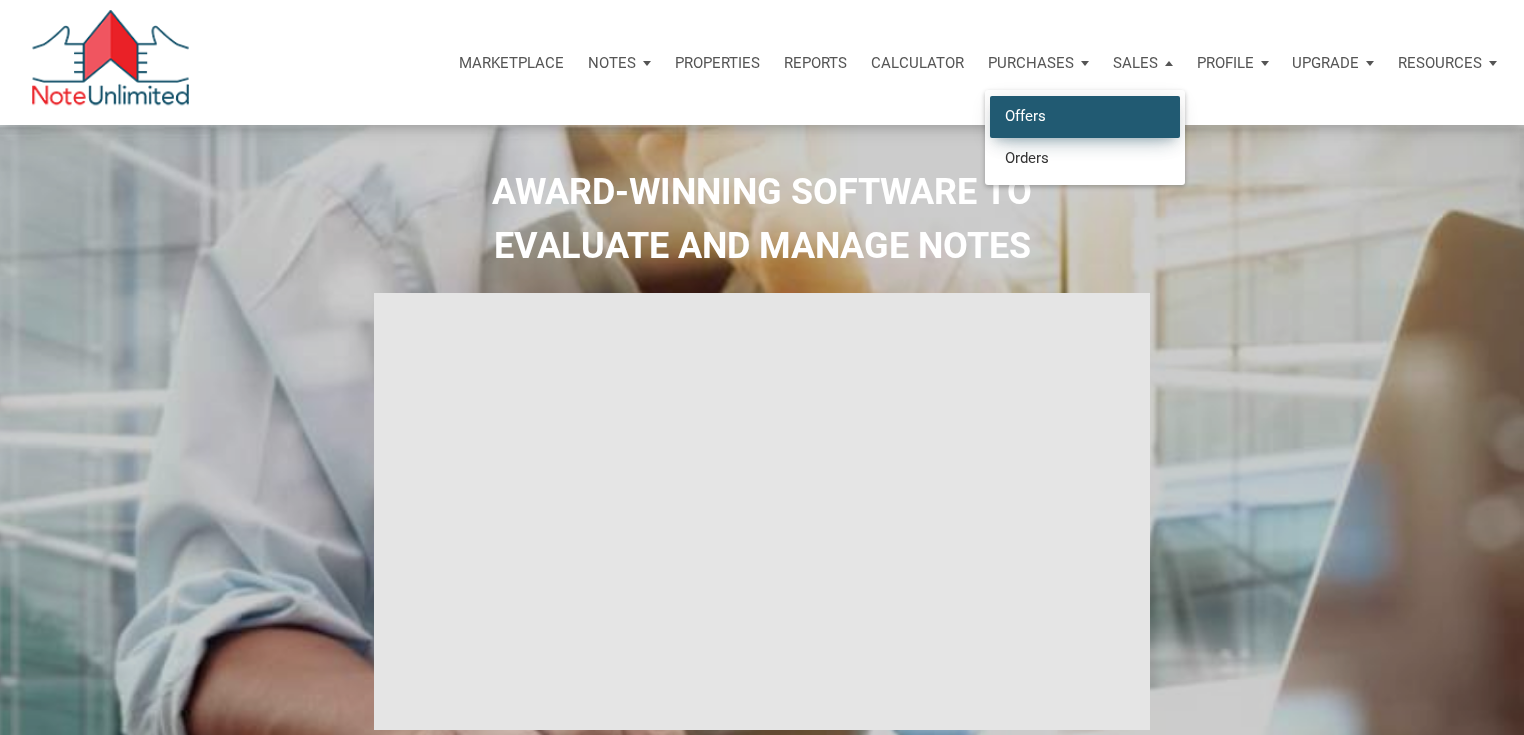 click on "Offers" at bounding box center (1085, 116) 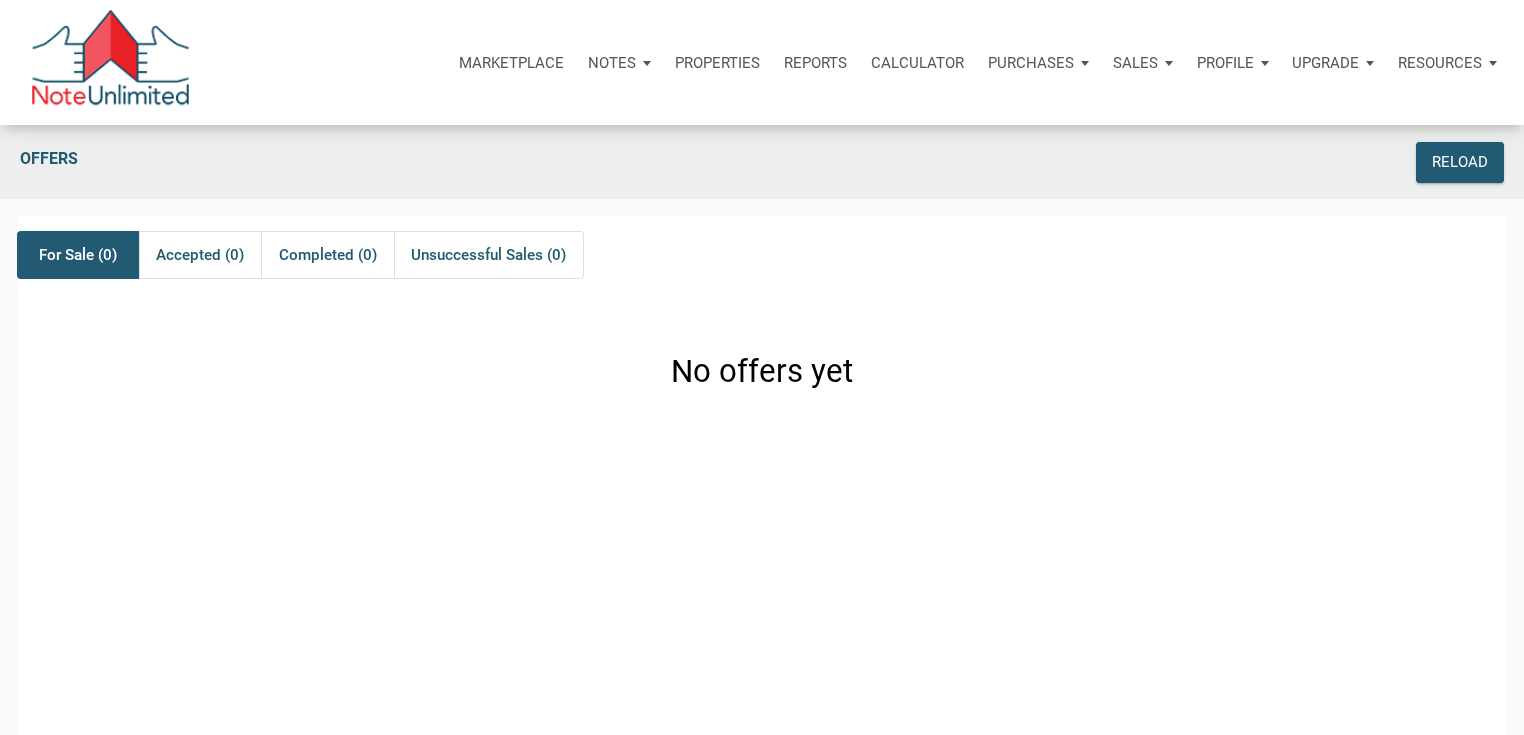 click on "Sales" at bounding box center [612, 63] 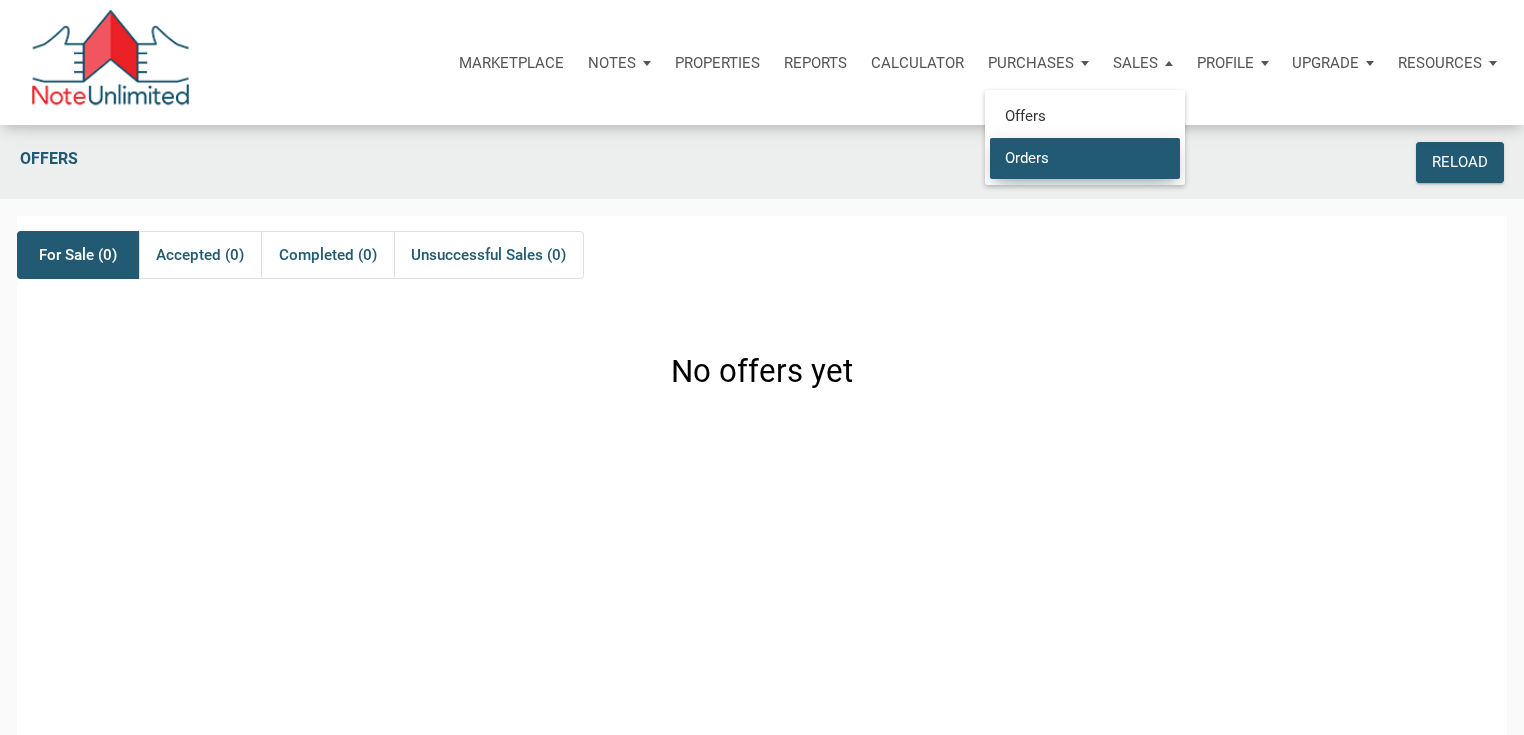 click on "Orders" at bounding box center (1085, 157) 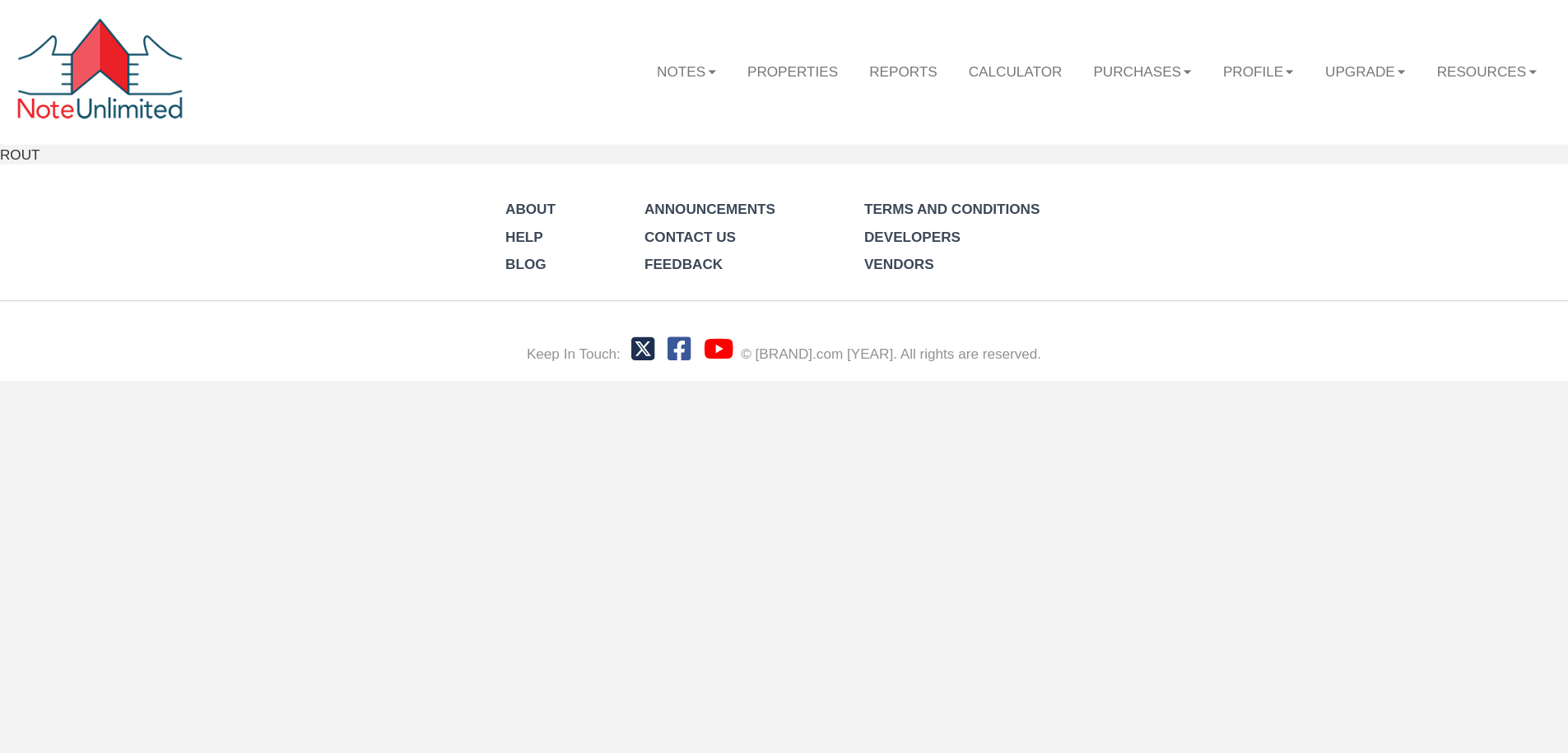 scroll, scrollTop: 0, scrollLeft: 0, axis: both 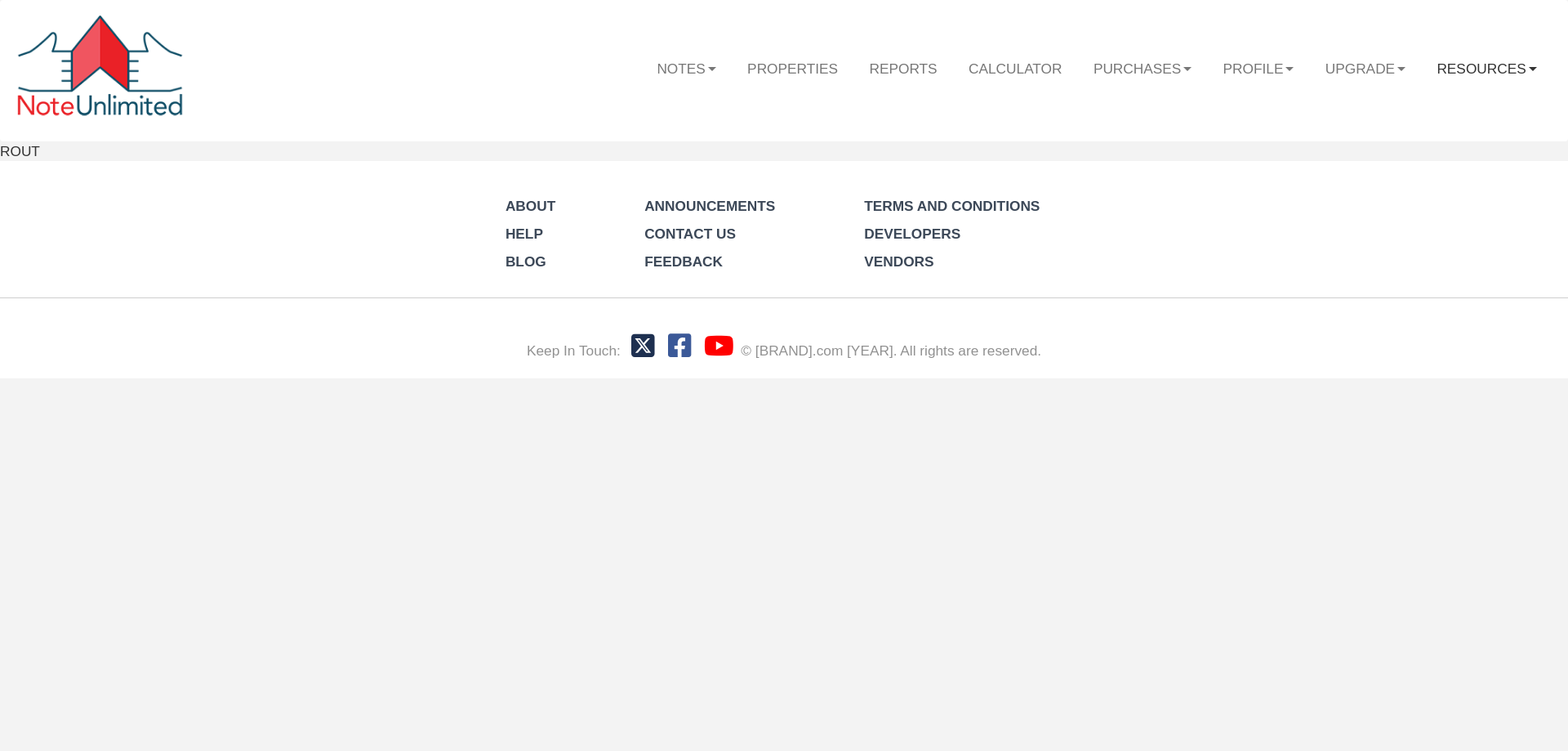 click on "Resources" at bounding box center [686, 68] 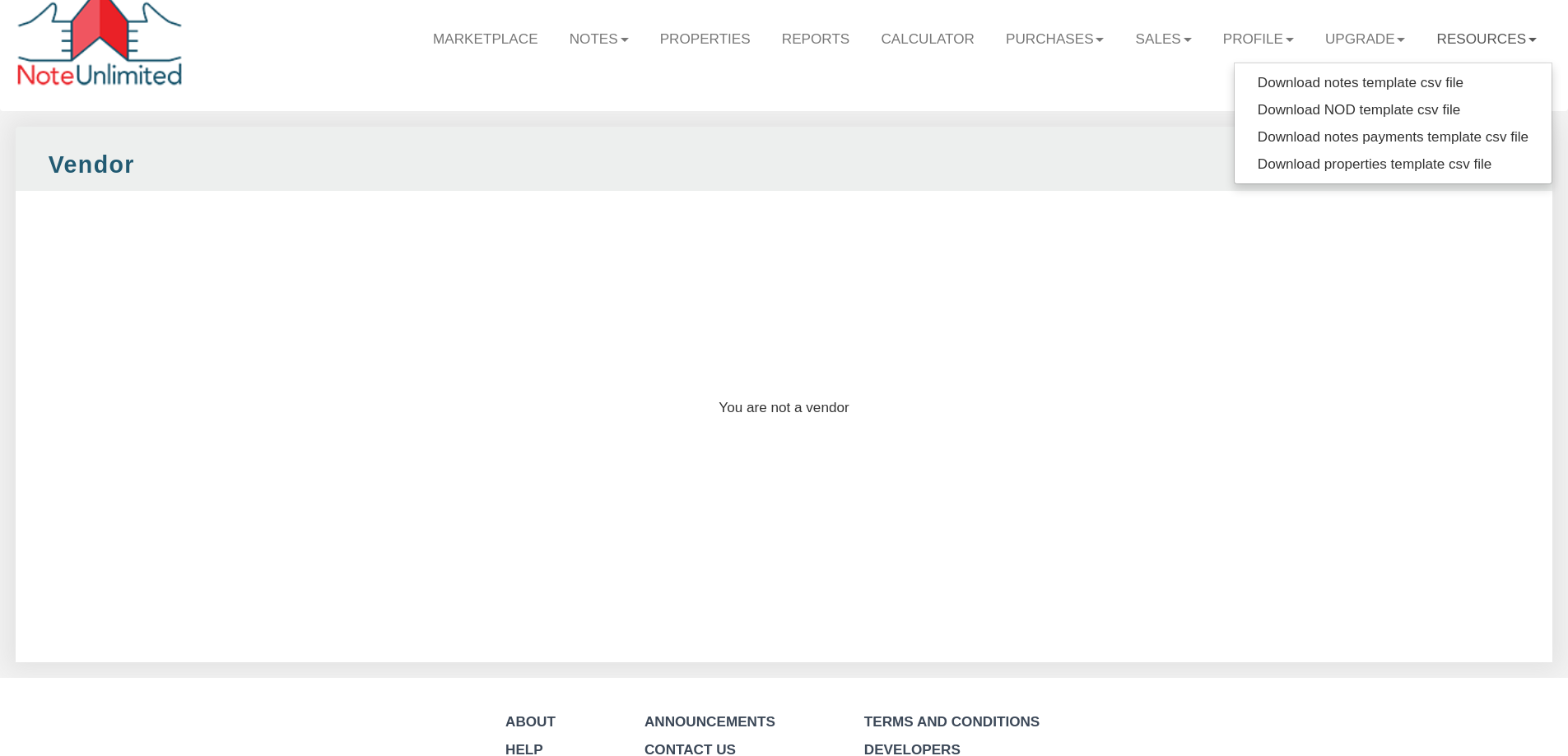 scroll, scrollTop: 0, scrollLeft: 0, axis: both 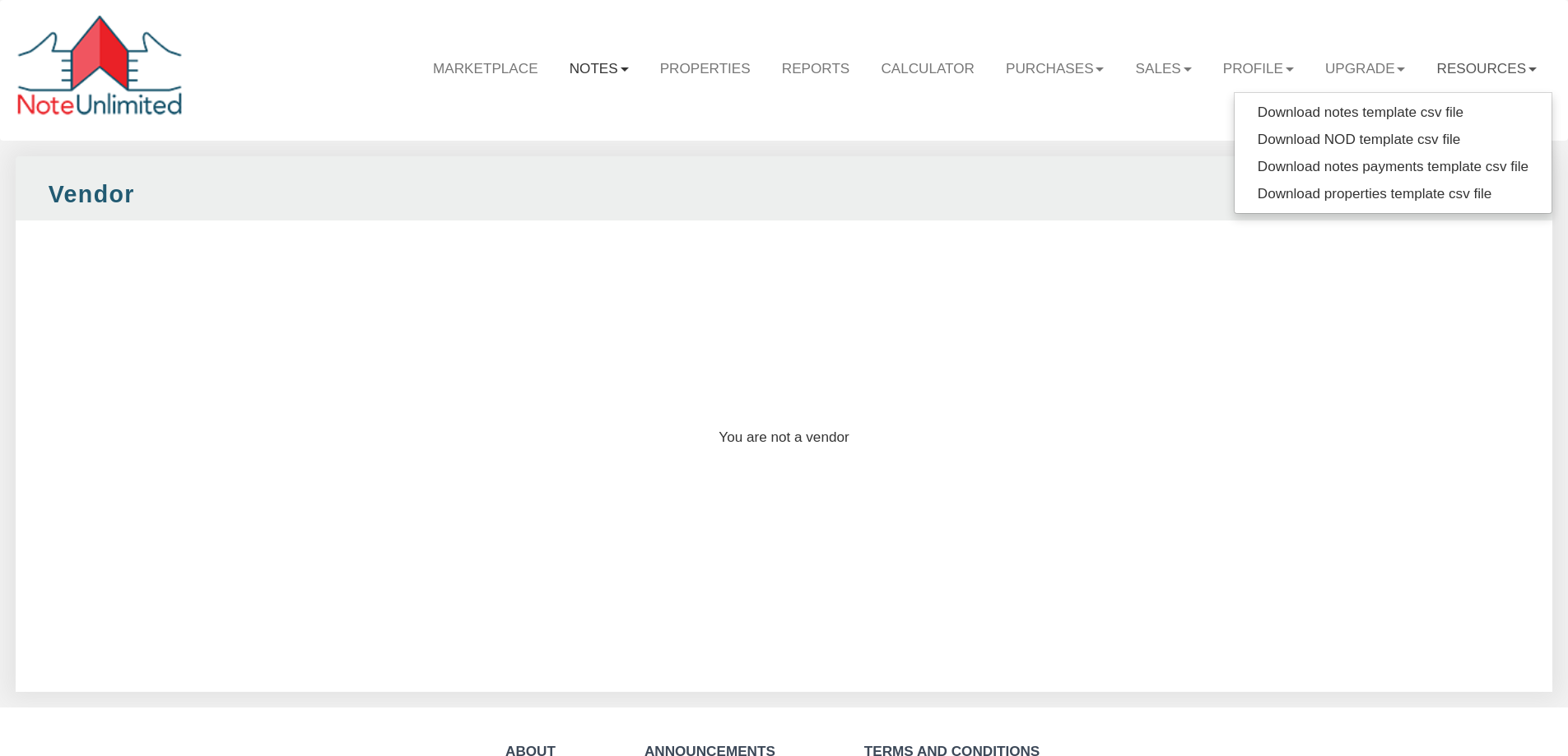 click on "Notes" at bounding box center [599, 68] 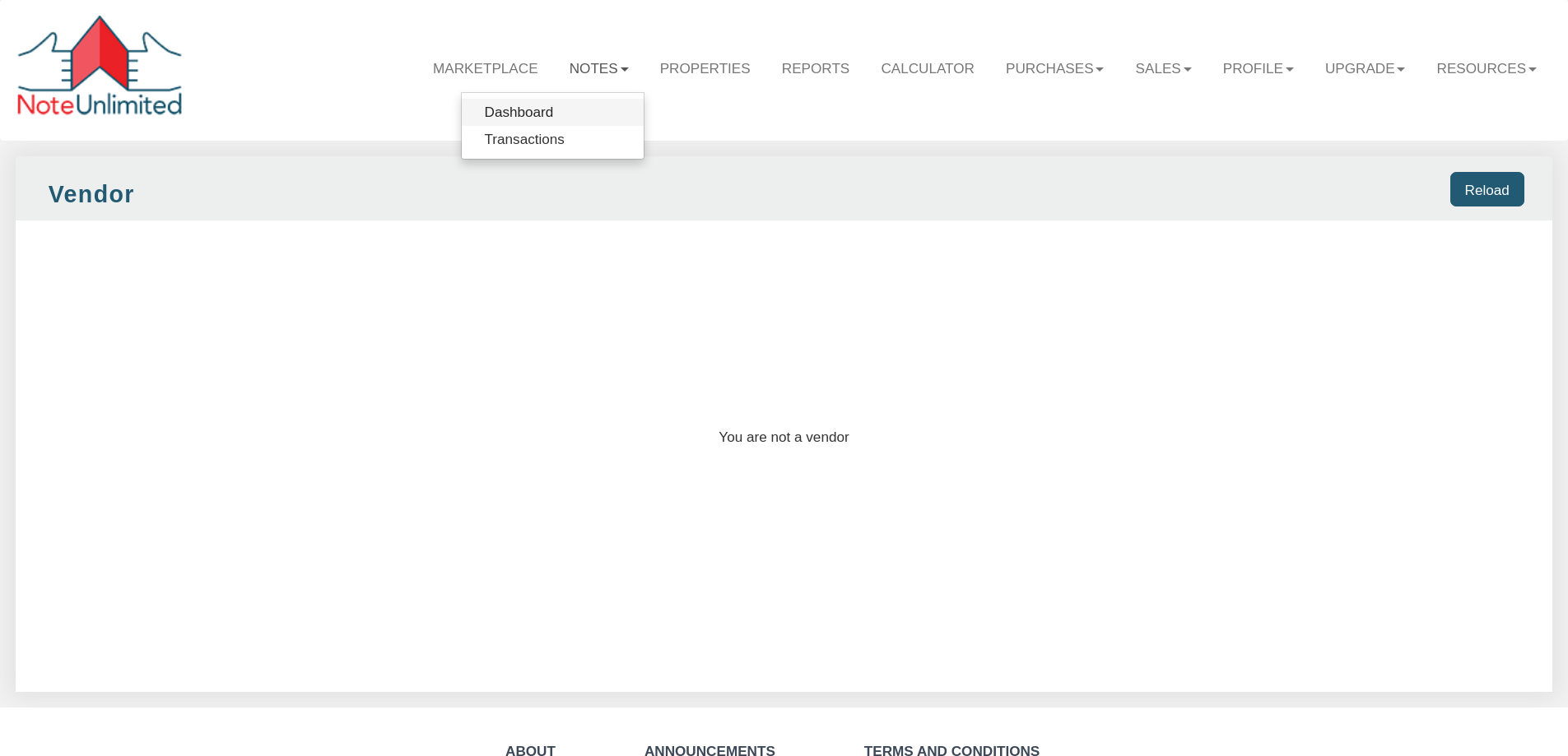 click on "Dashboard" at bounding box center (552, 112) 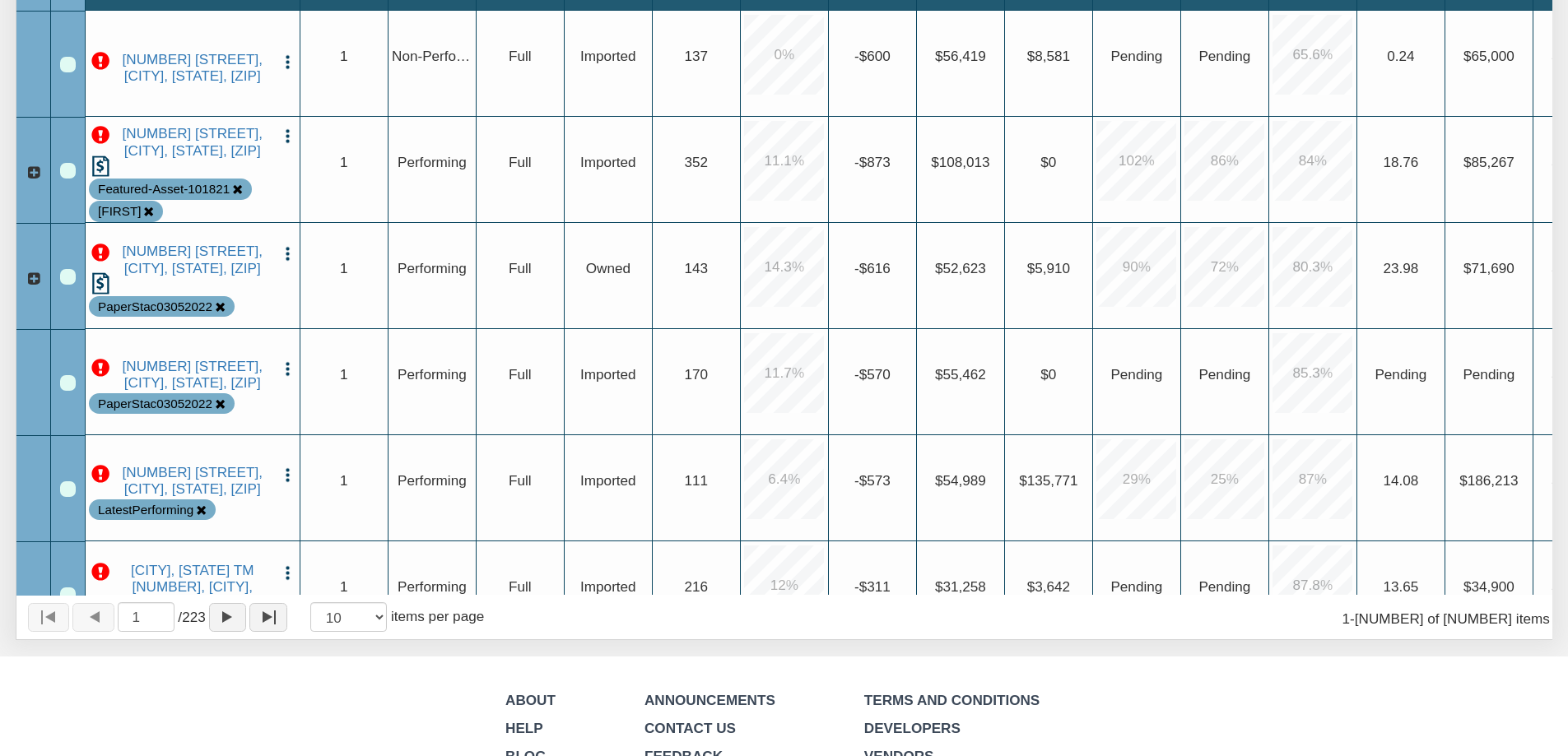 scroll, scrollTop: 494, scrollLeft: 0, axis: vertical 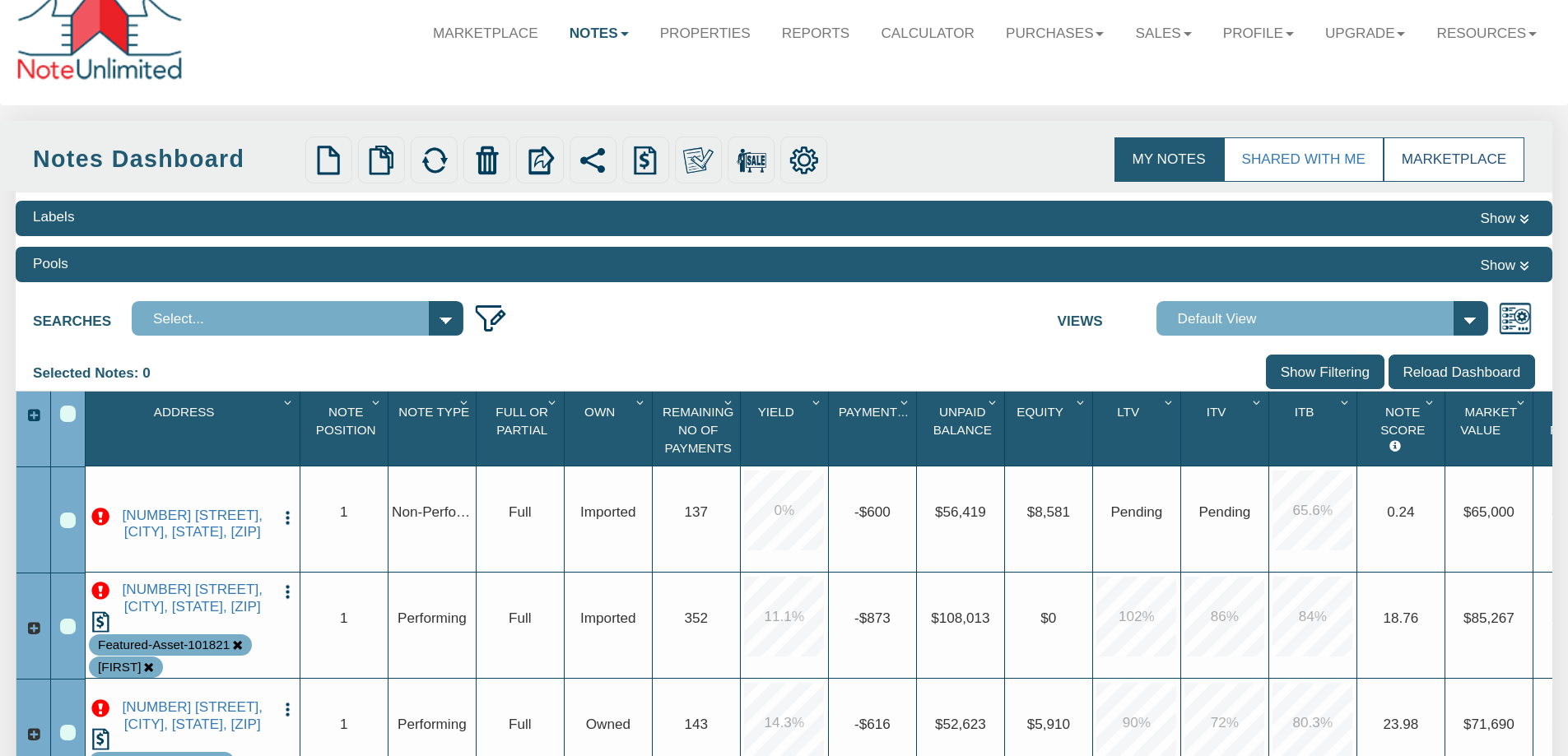 click on "Marketplace" at bounding box center [1454, 160] 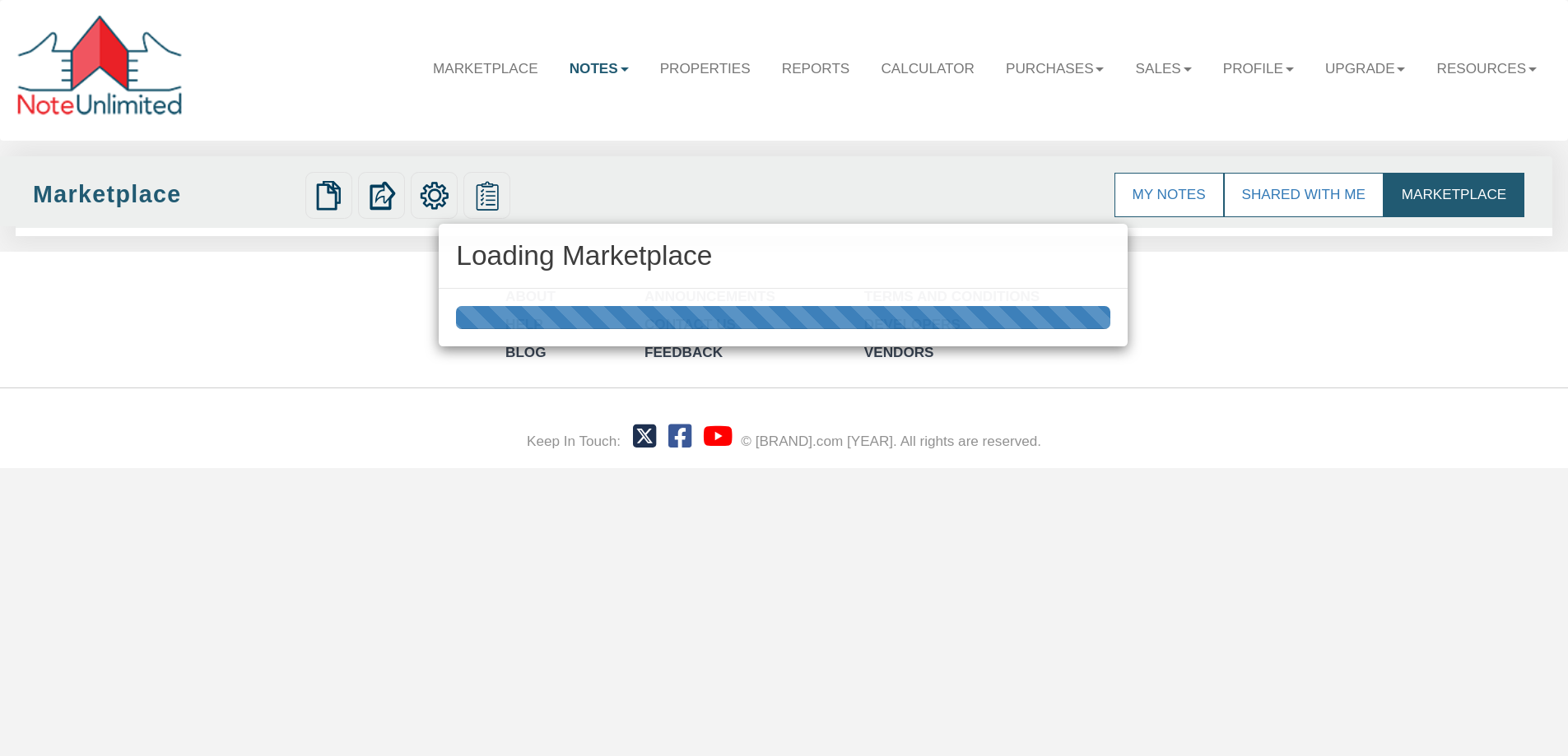 scroll, scrollTop: 0, scrollLeft: 0, axis: both 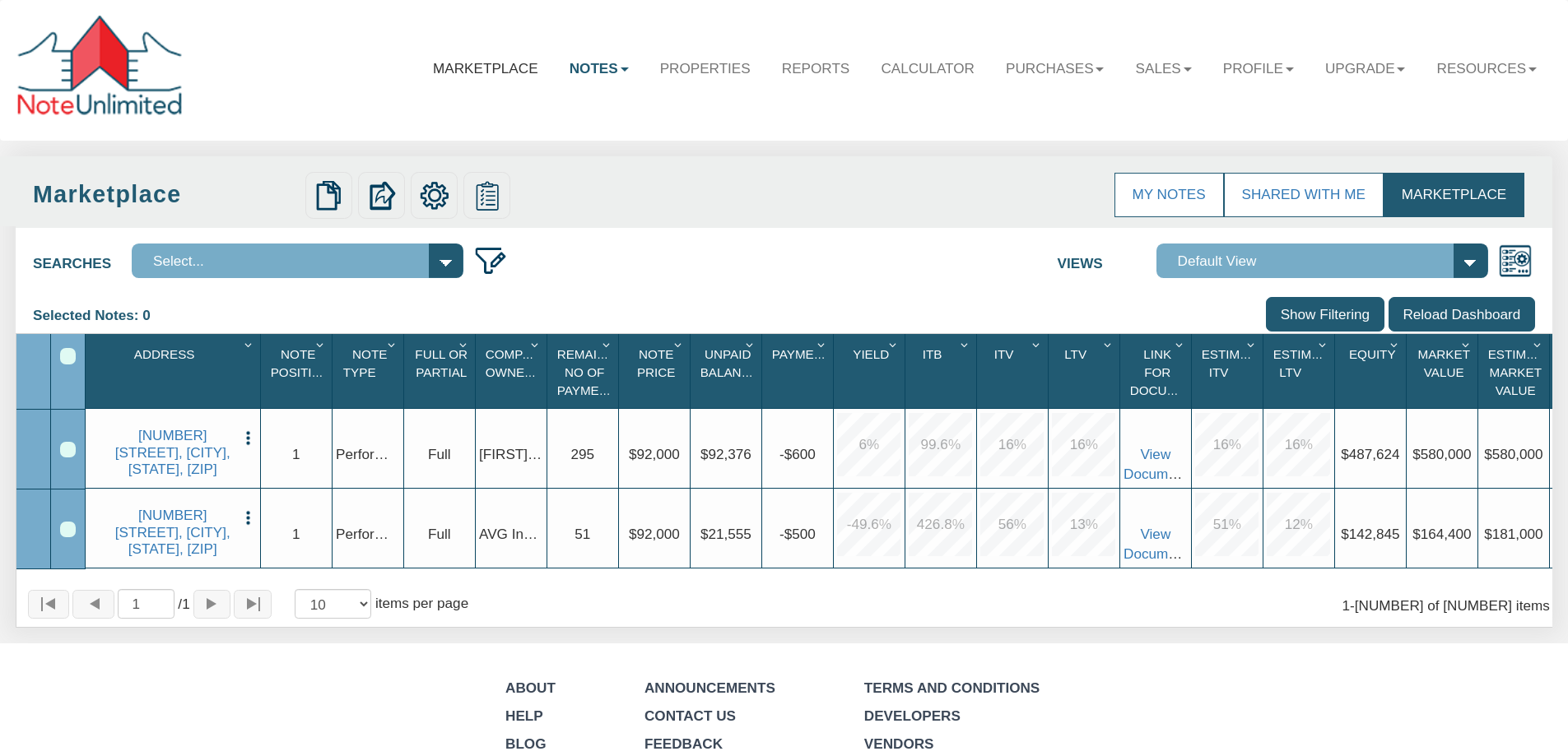 click on "Marketplace" at bounding box center [486, 68] 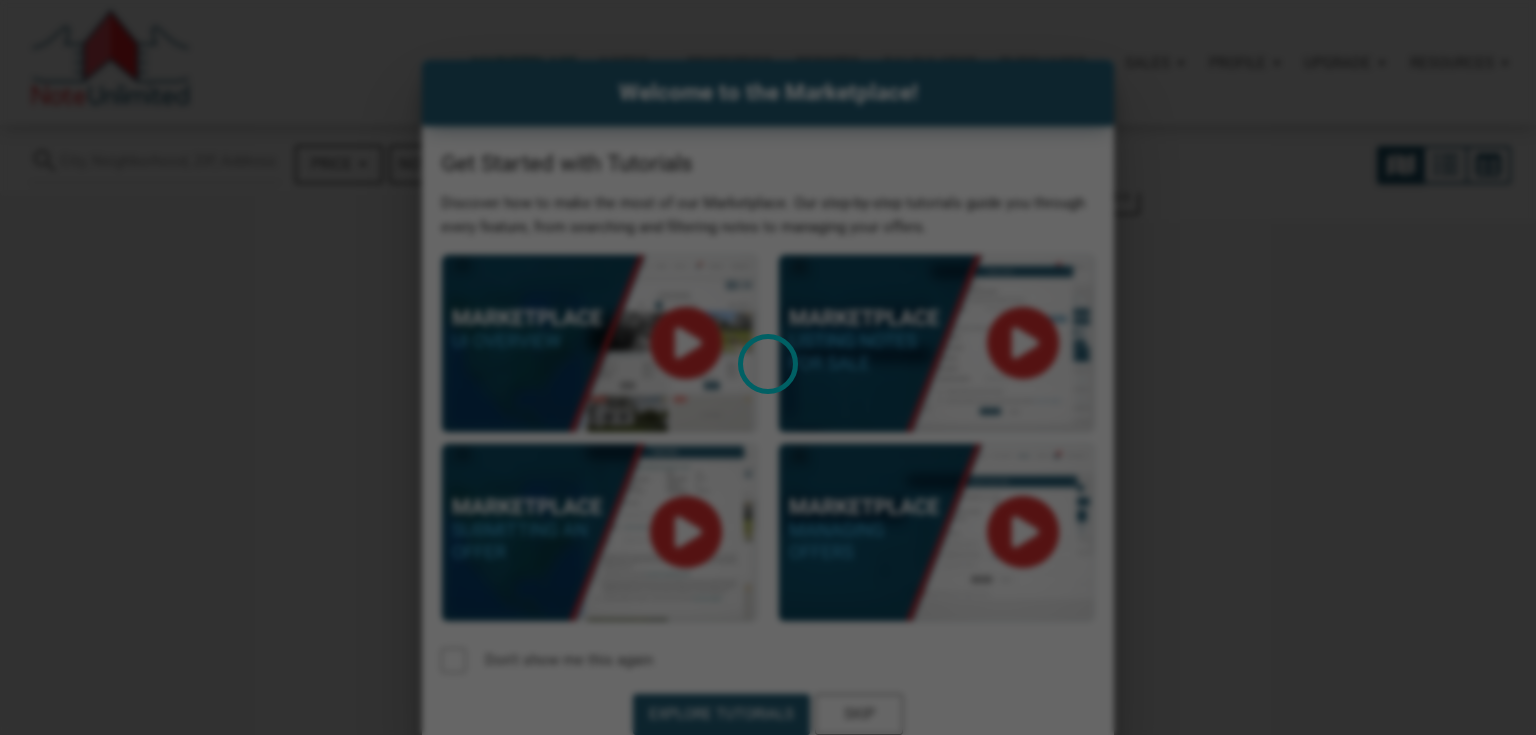 scroll, scrollTop: 0, scrollLeft: 0, axis: both 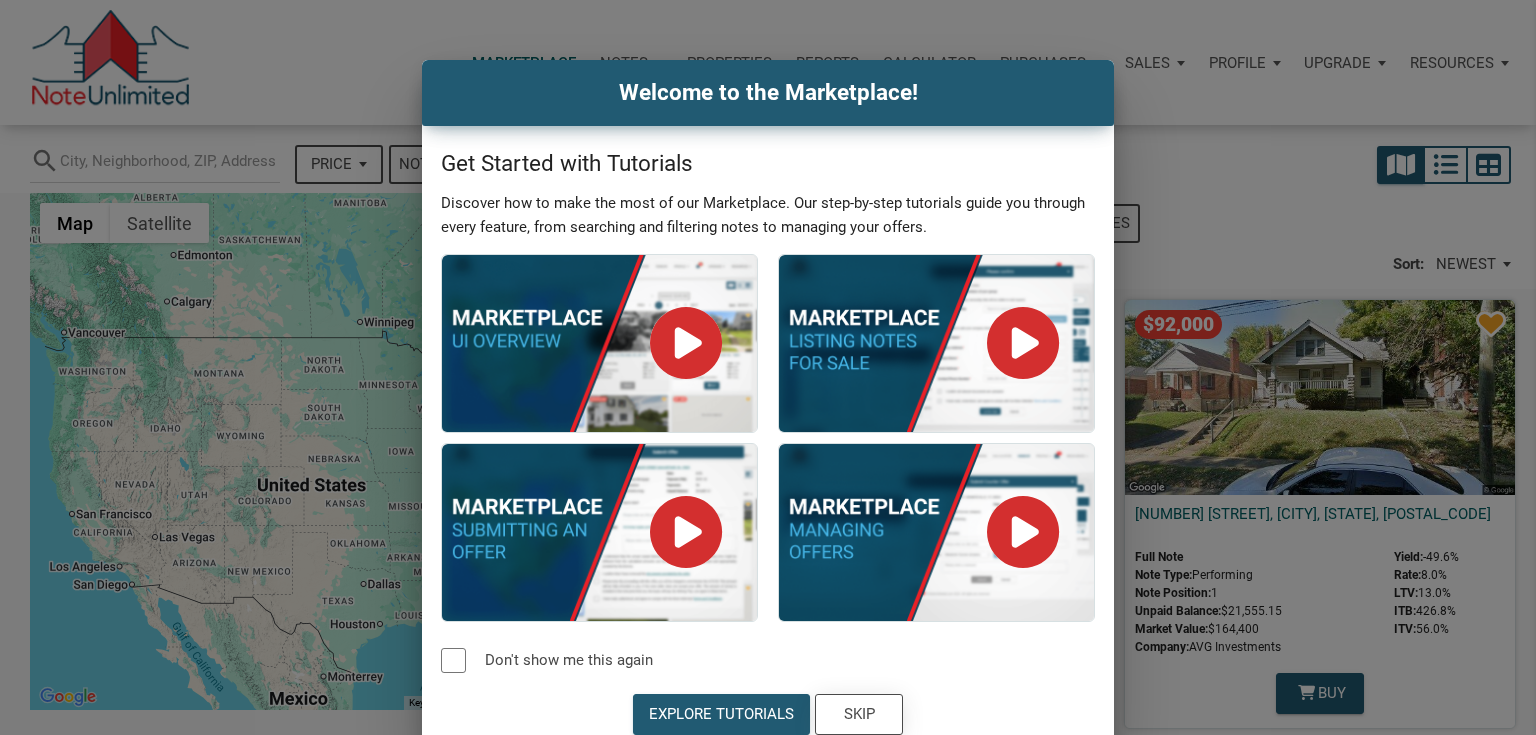 click on "Skip" at bounding box center (859, 714) 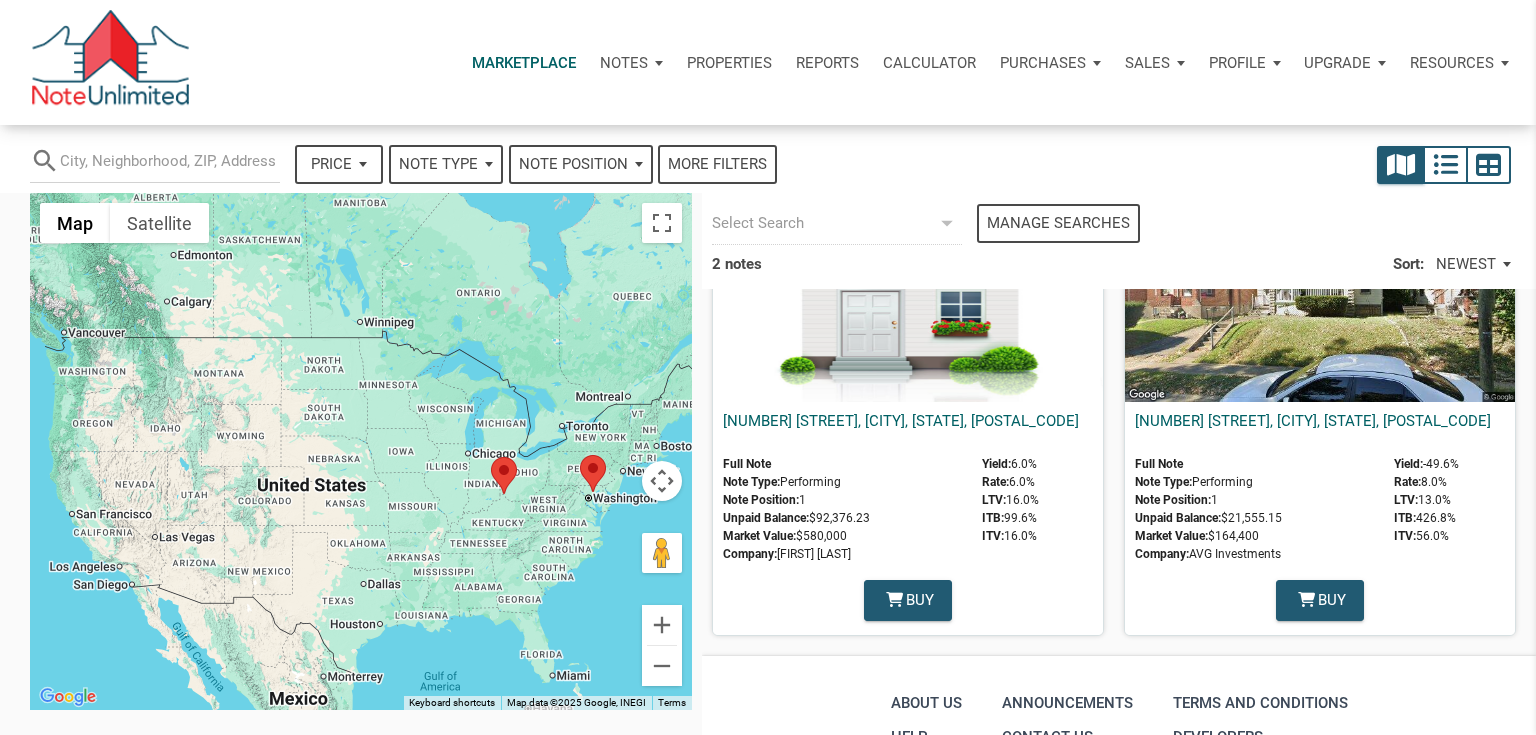 scroll, scrollTop: 0, scrollLeft: 0, axis: both 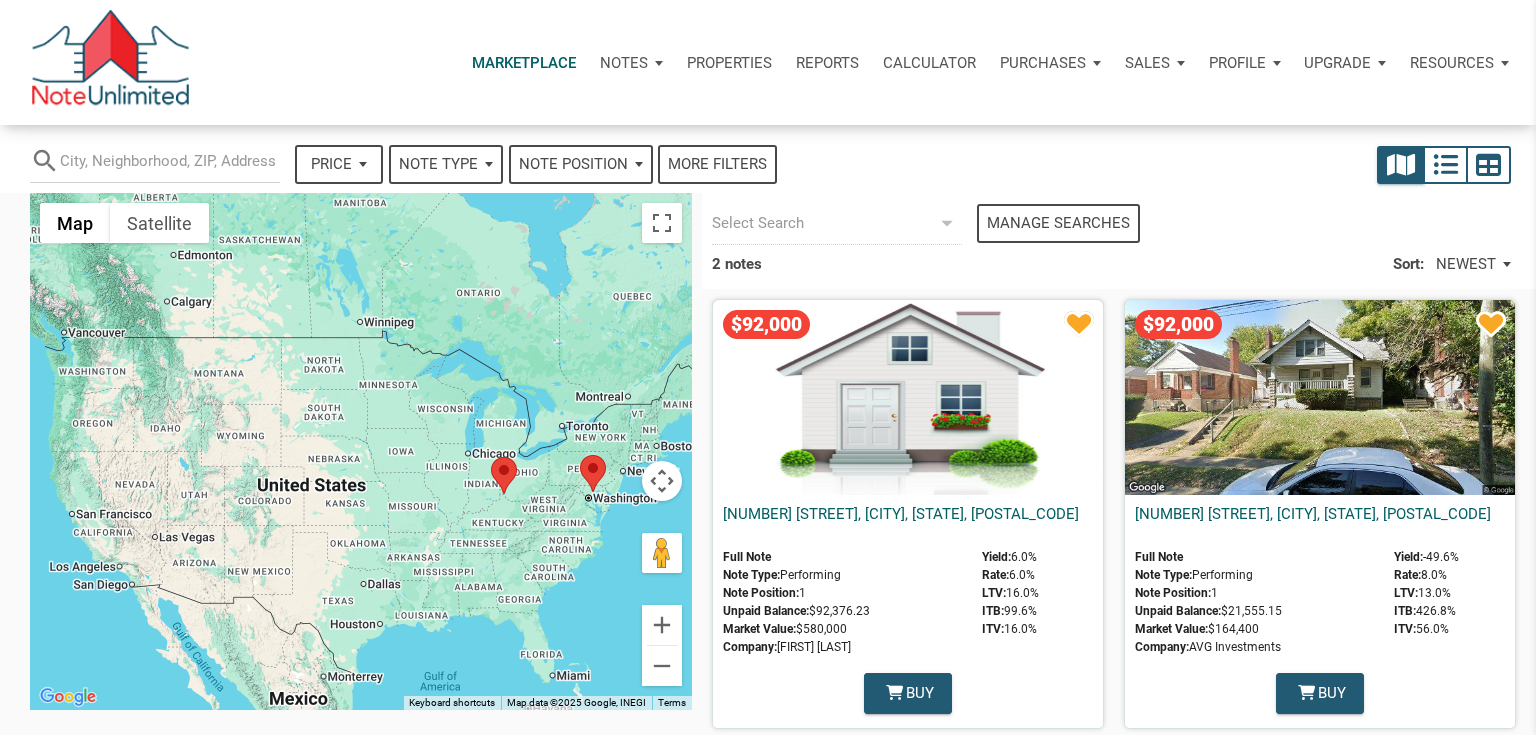 click on "Properties" at bounding box center [729, 63] 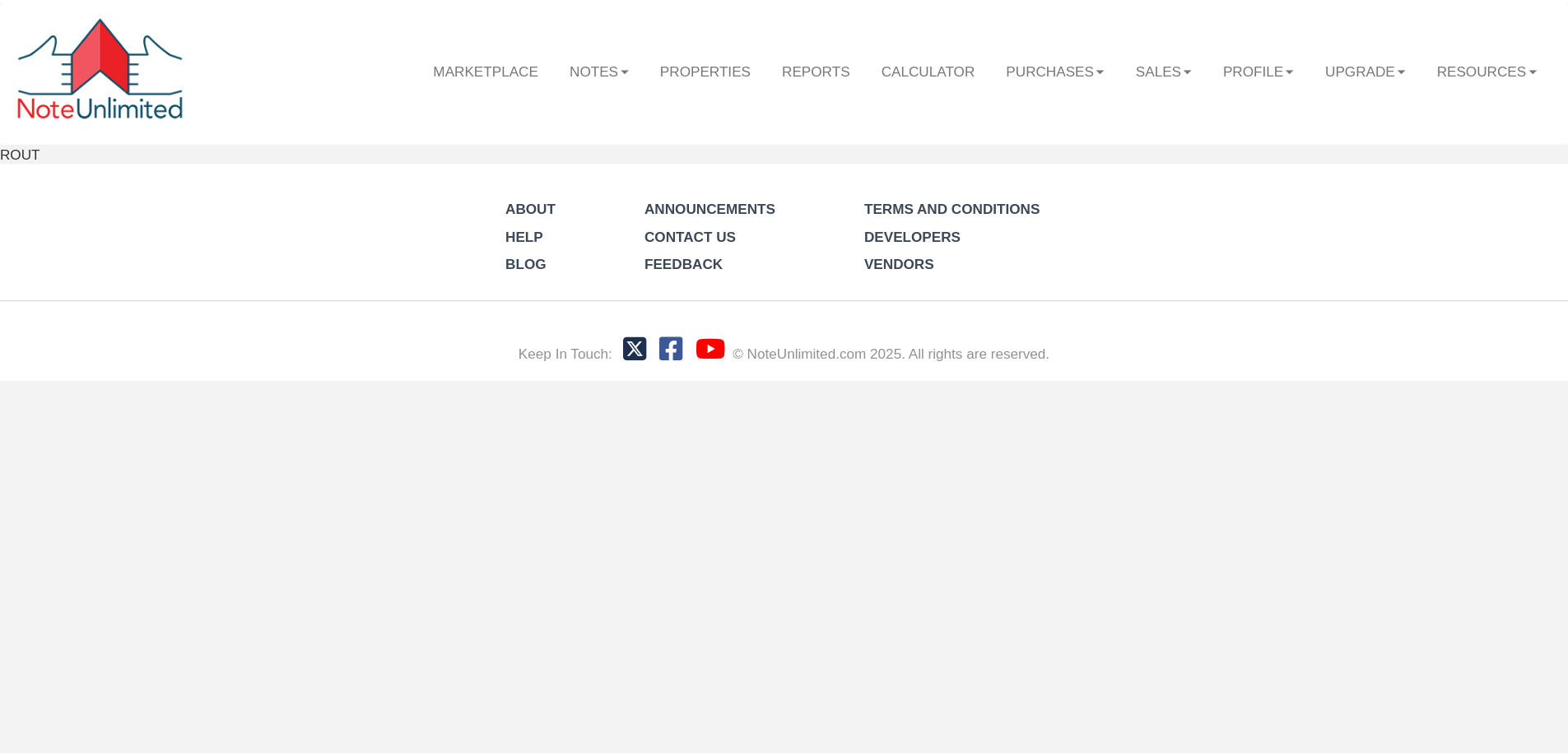 scroll, scrollTop: 0, scrollLeft: 0, axis: both 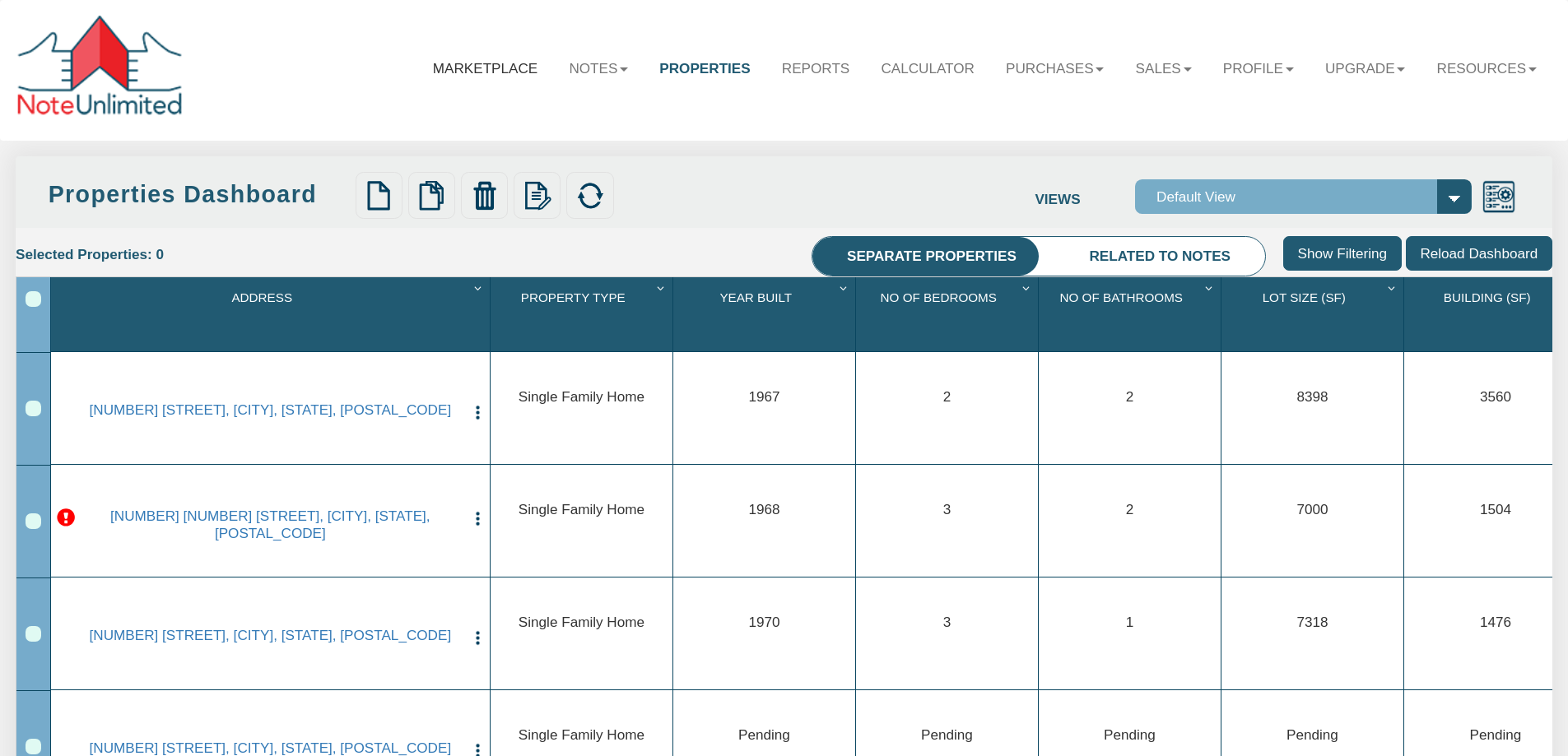 click on "Marketplace" at bounding box center (486, 68) 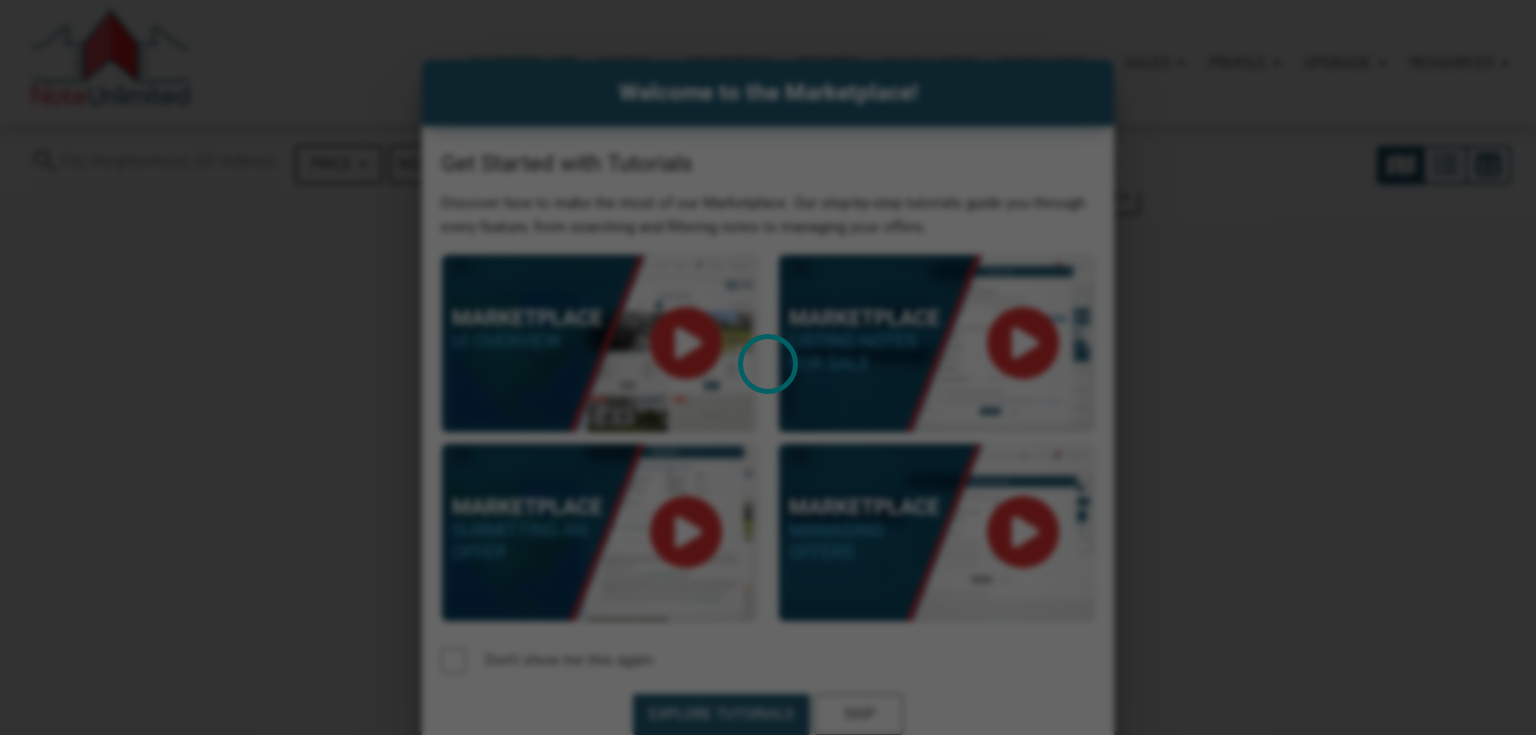 scroll, scrollTop: 0, scrollLeft: 0, axis: both 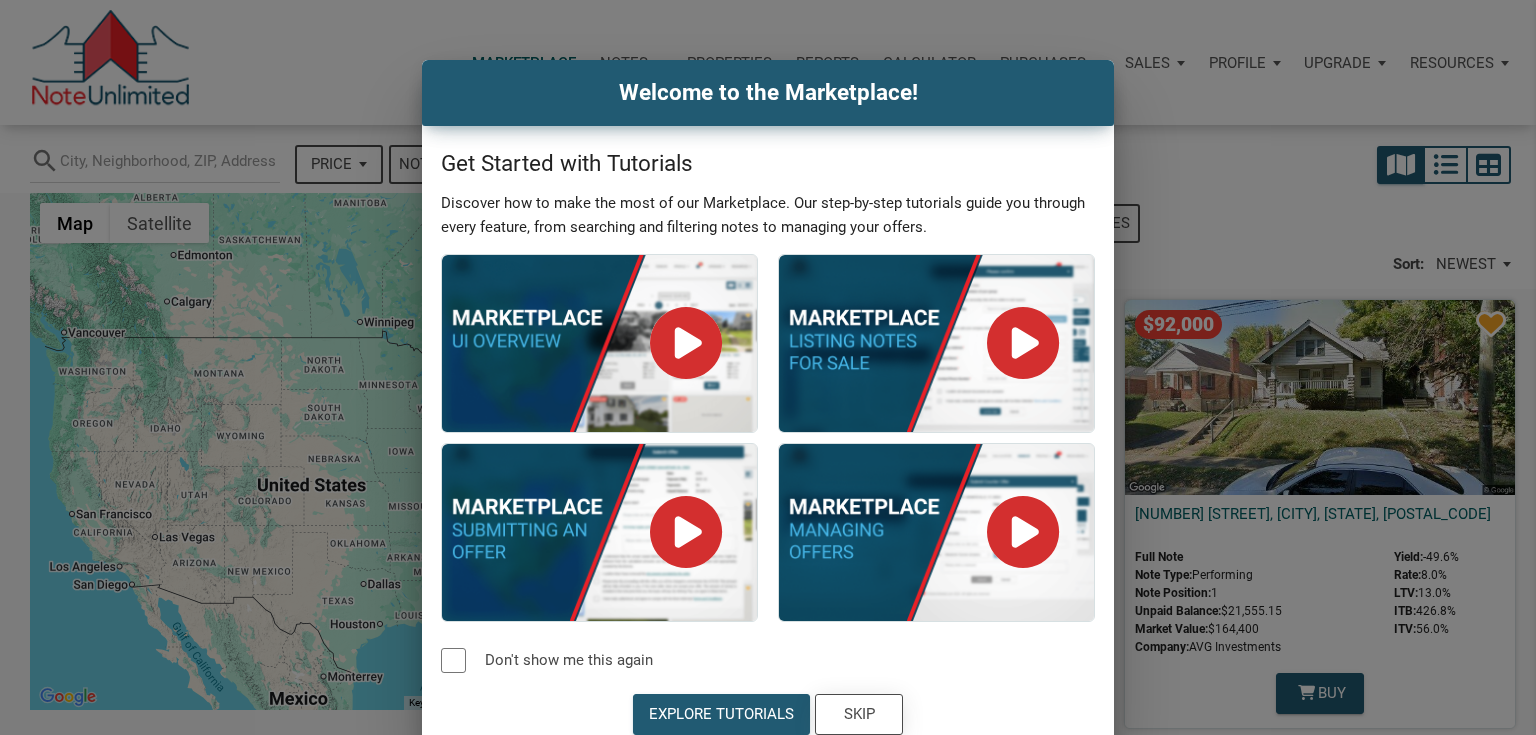 click on "Skip" at bounding box center [859, 714] 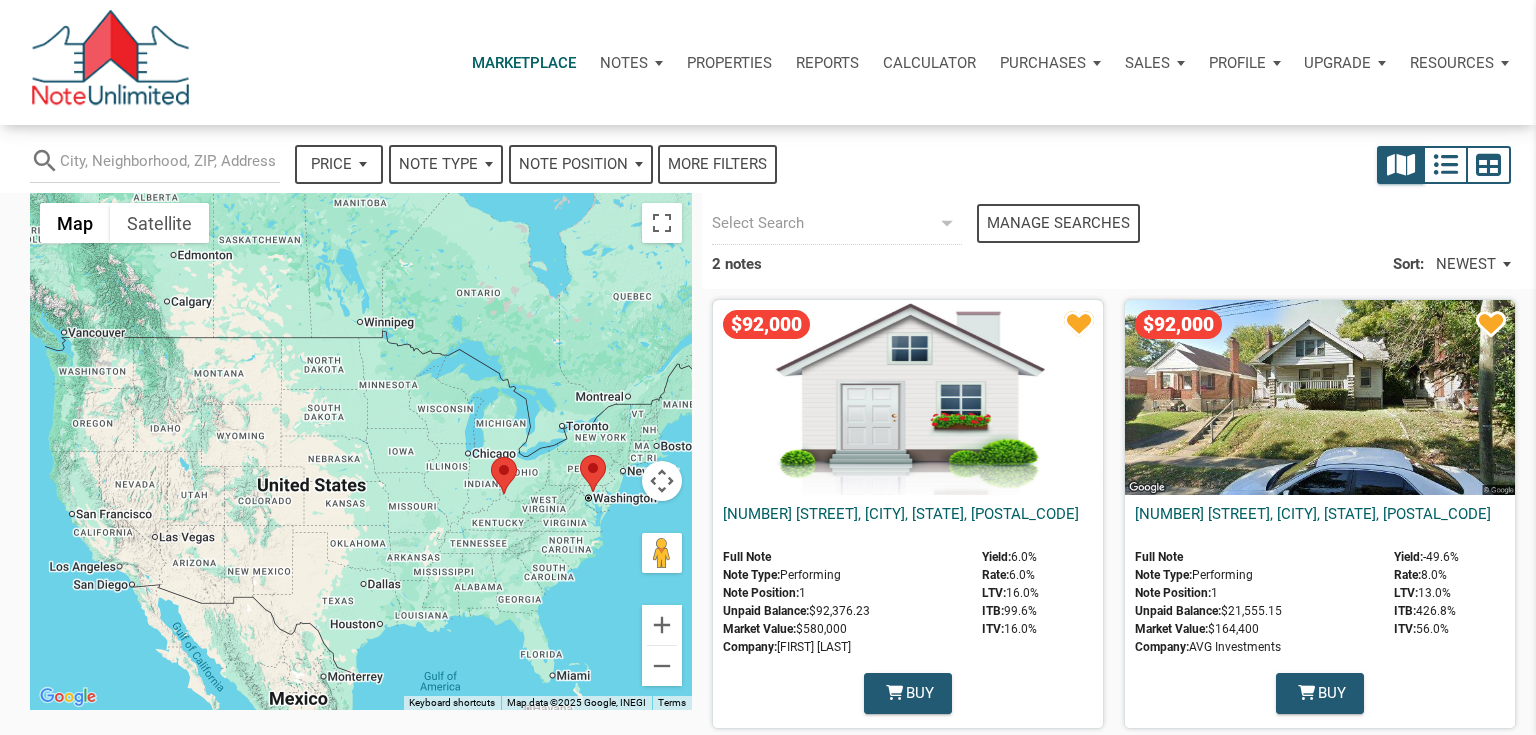 click on "Notes" at bounding box center [624, 63] 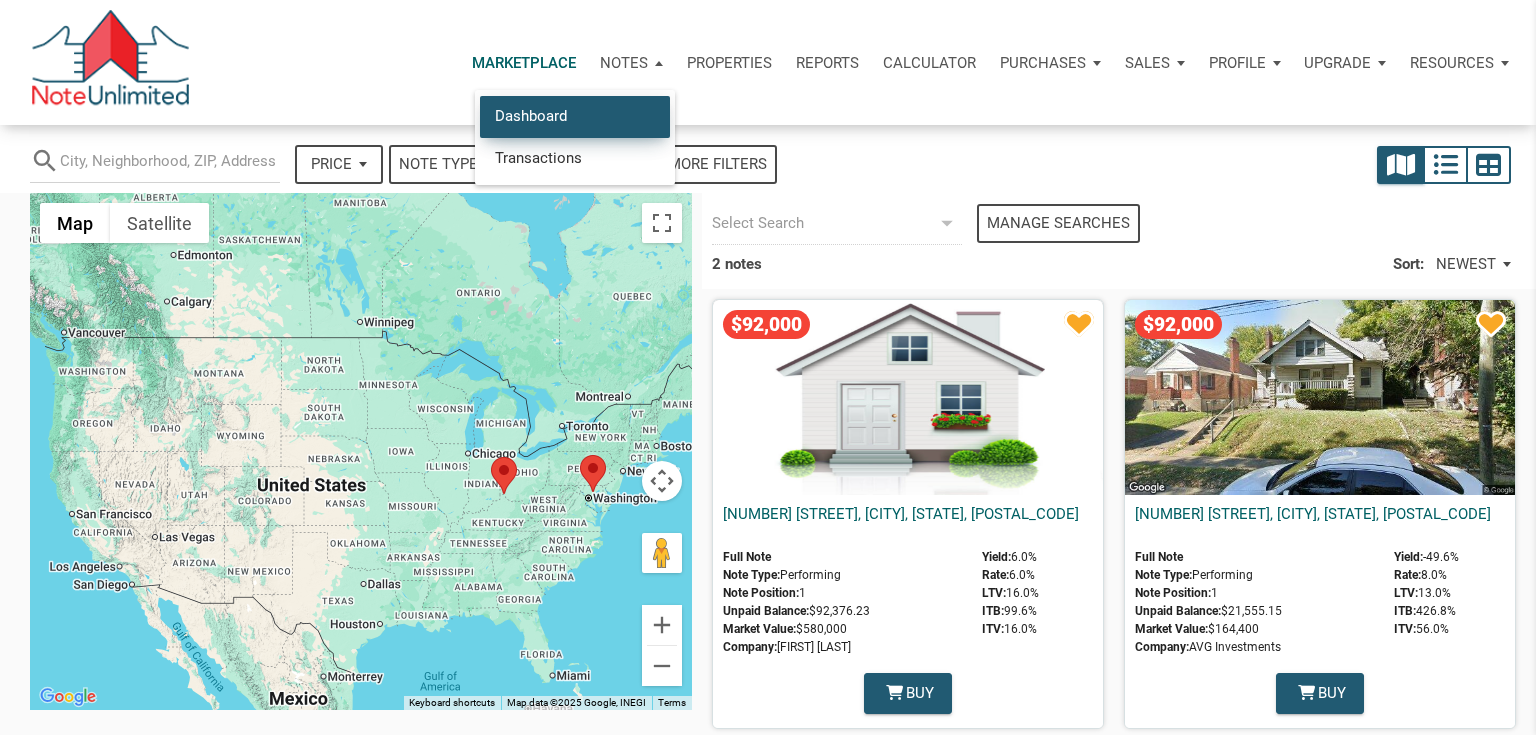 click on "Dashboard" at bounding box center (575, 116) 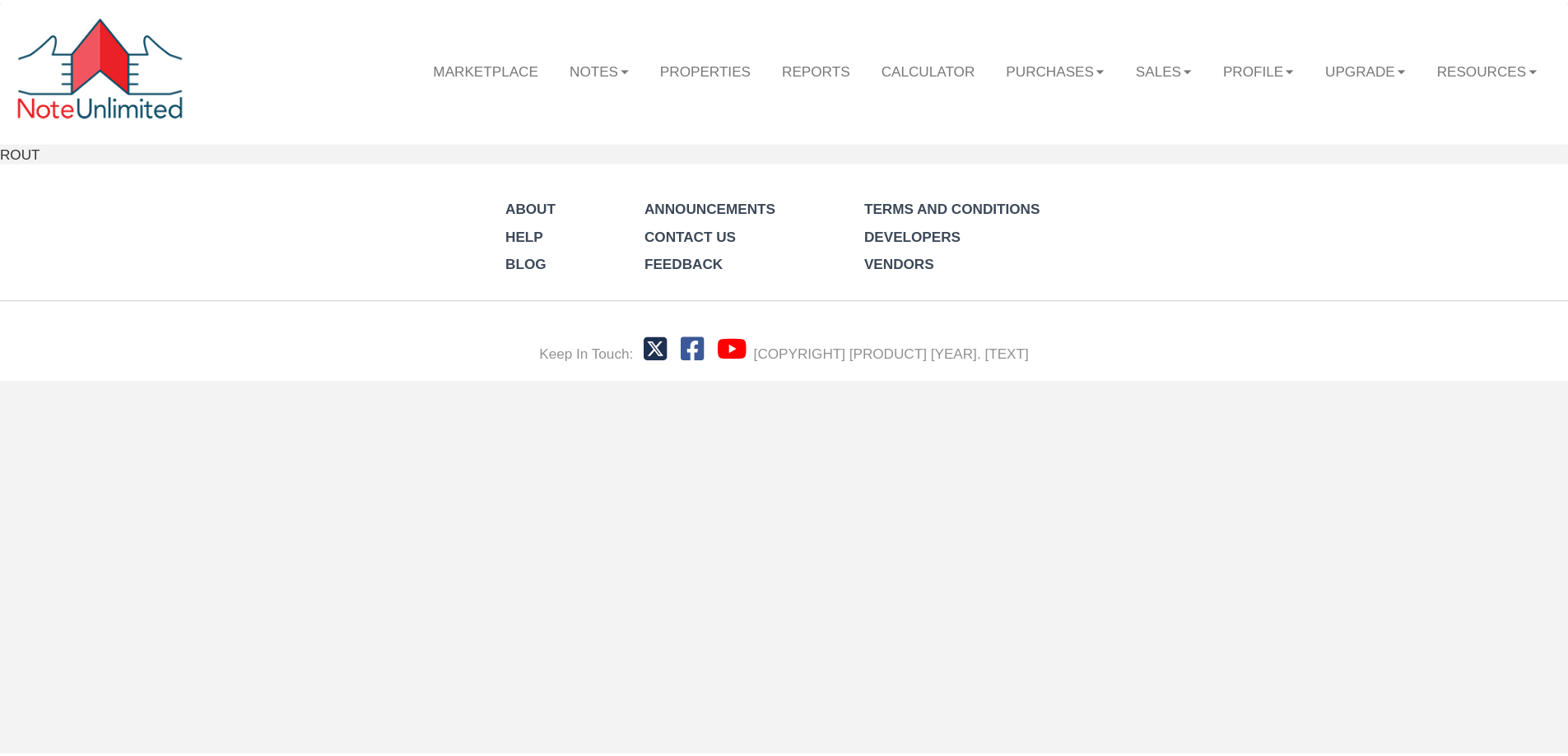 scroll, scrollTop: 0, scrollLeft: 0, axis: both 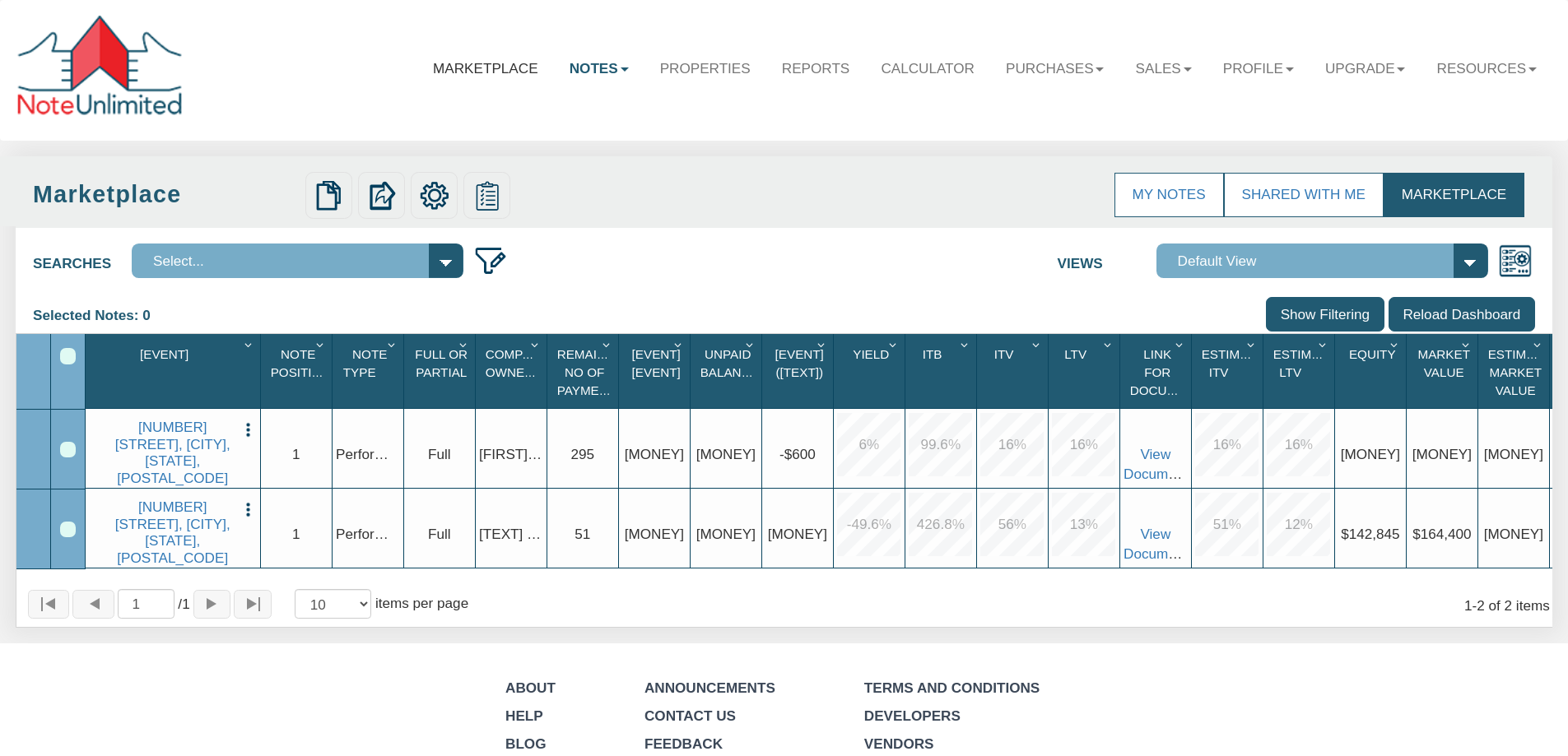 click on "Marketplace" at bounding box center [486, 68] 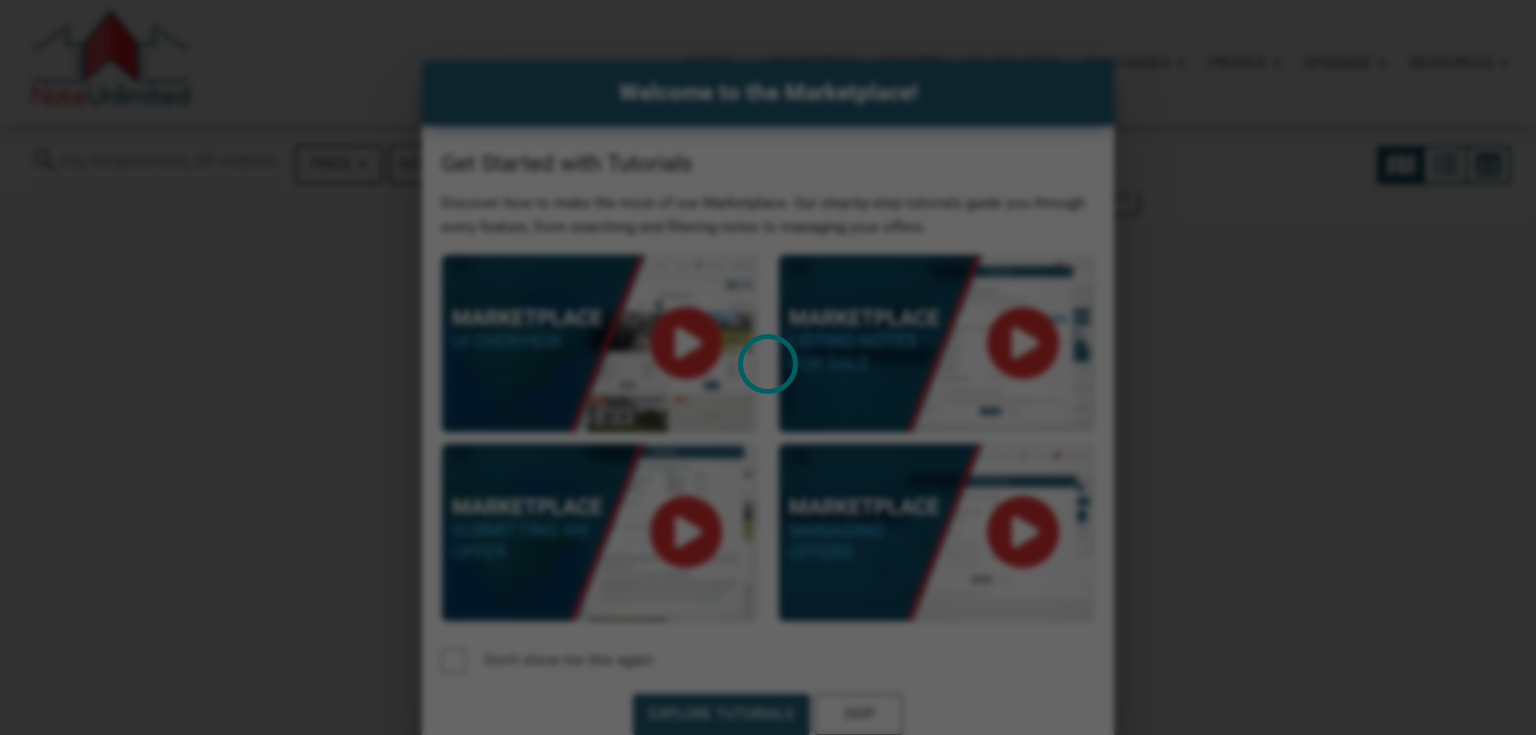 scroll, scrollTop: 0, scrollLeft: 0, axis: both 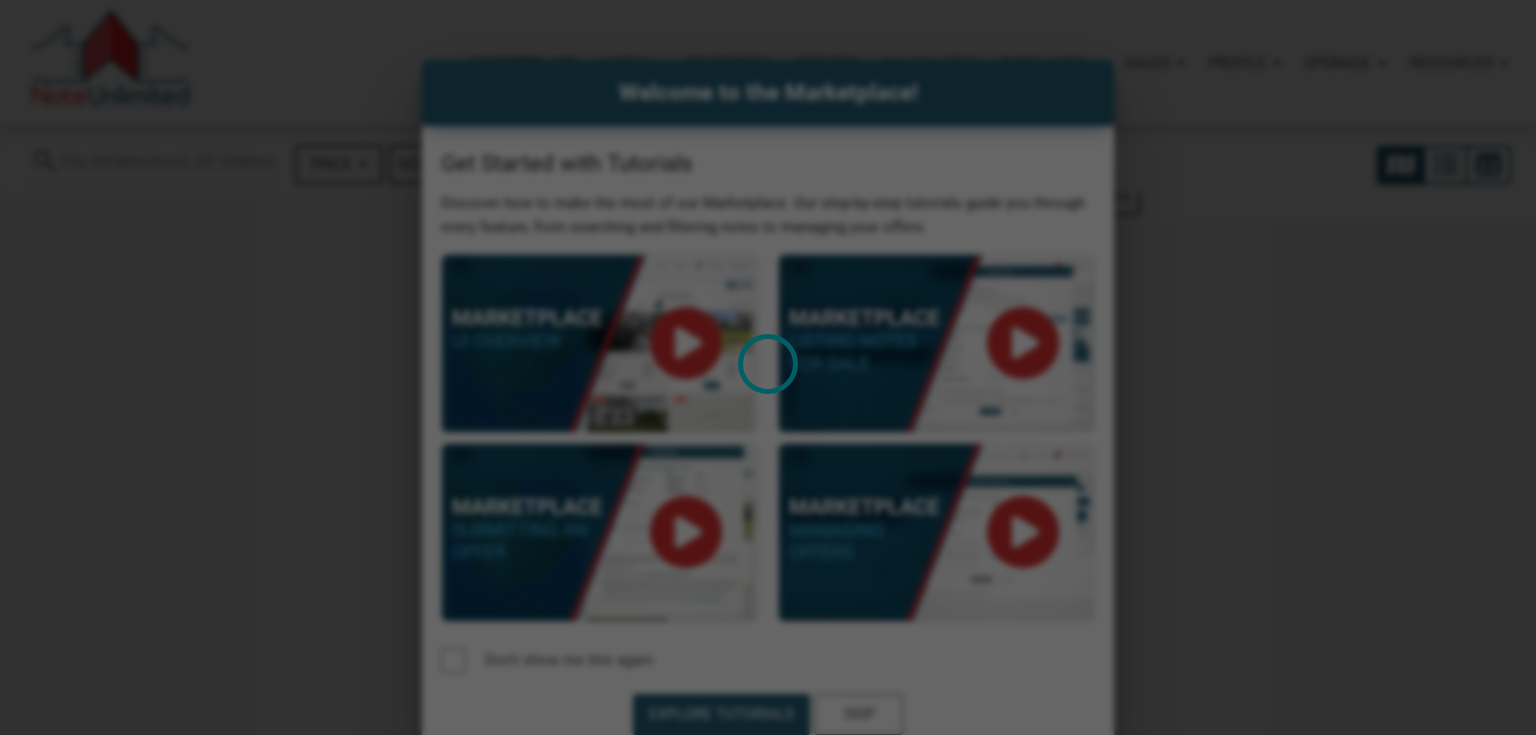 click at bounding box center [768, 367] 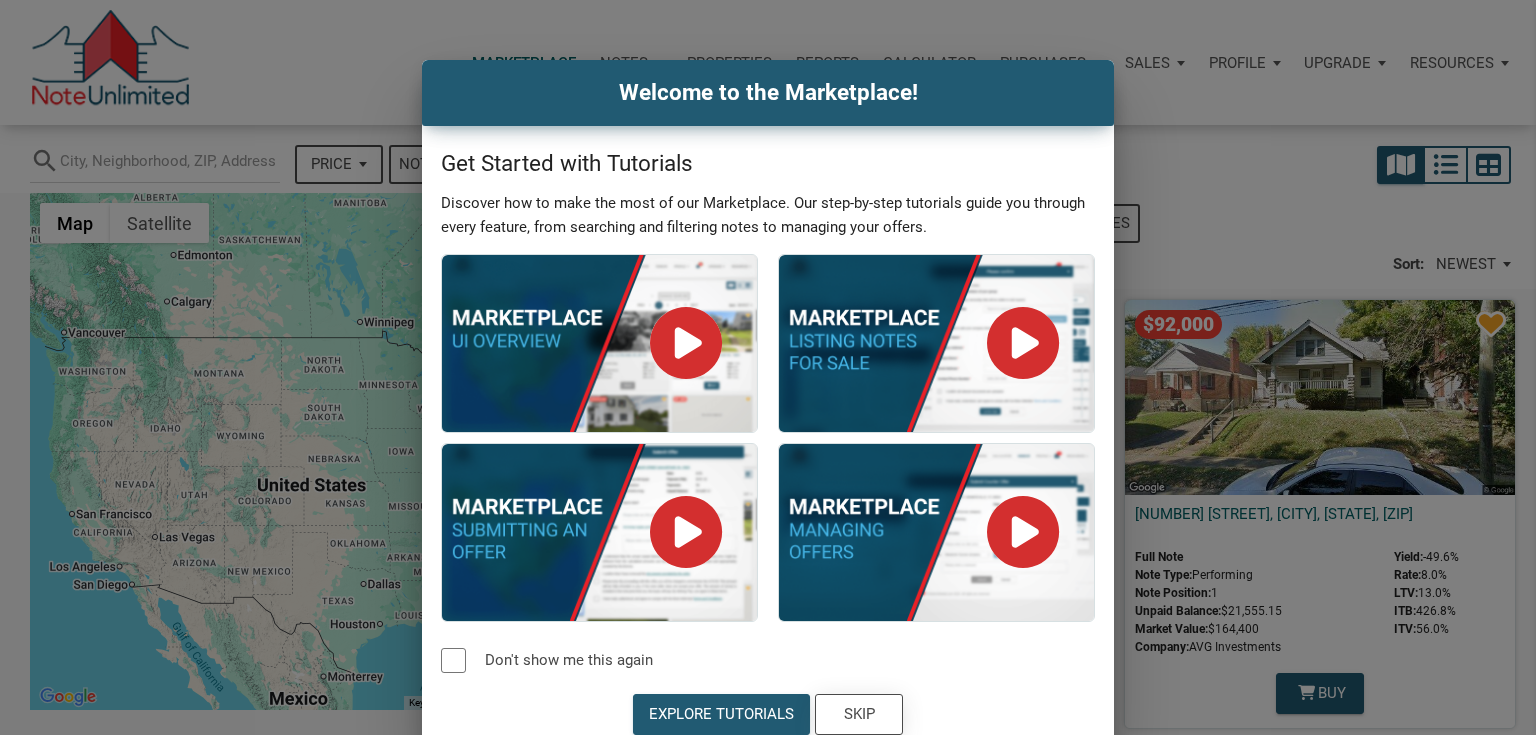 click on "Skip" at bounding box center [859, 714] 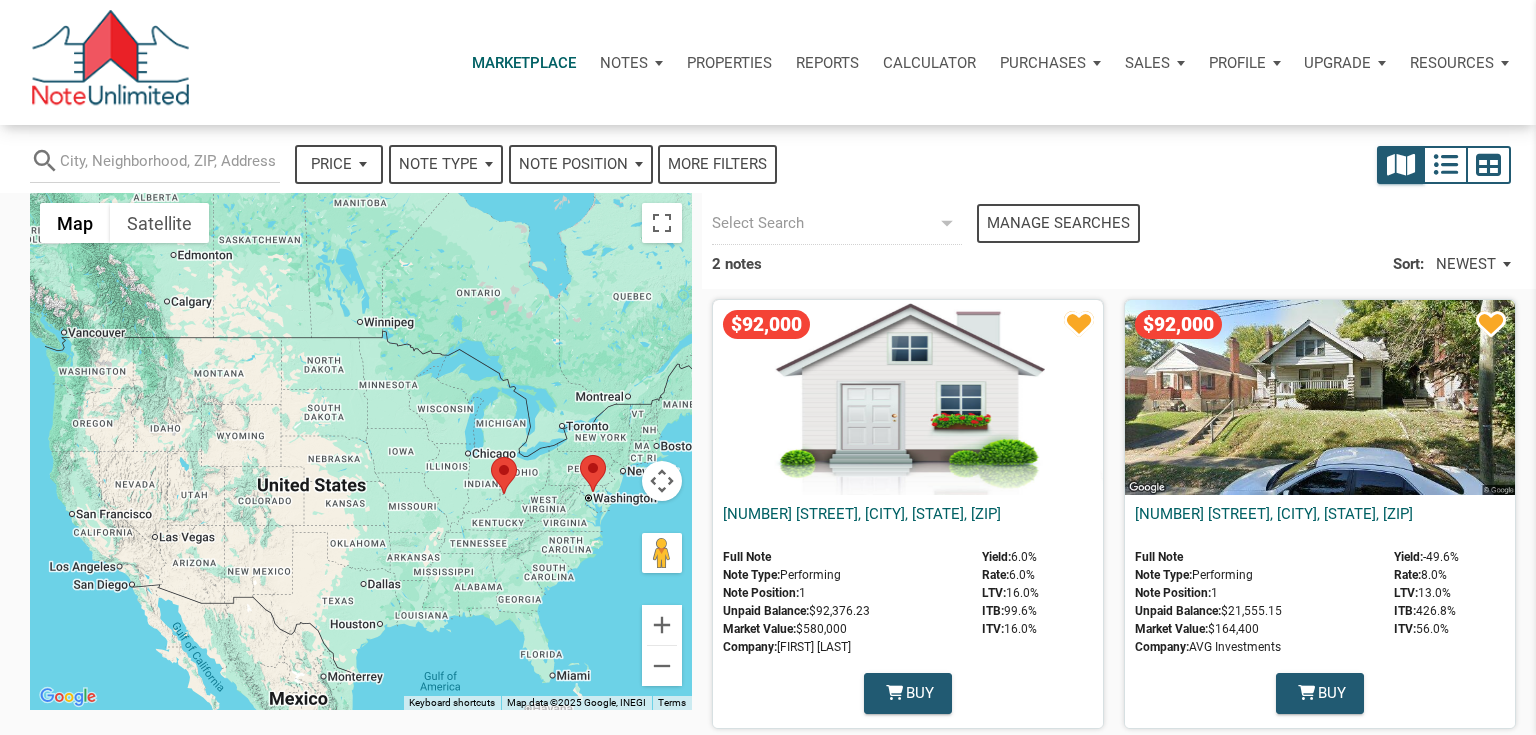 click on "Notes" at bounding box center [624, 63] 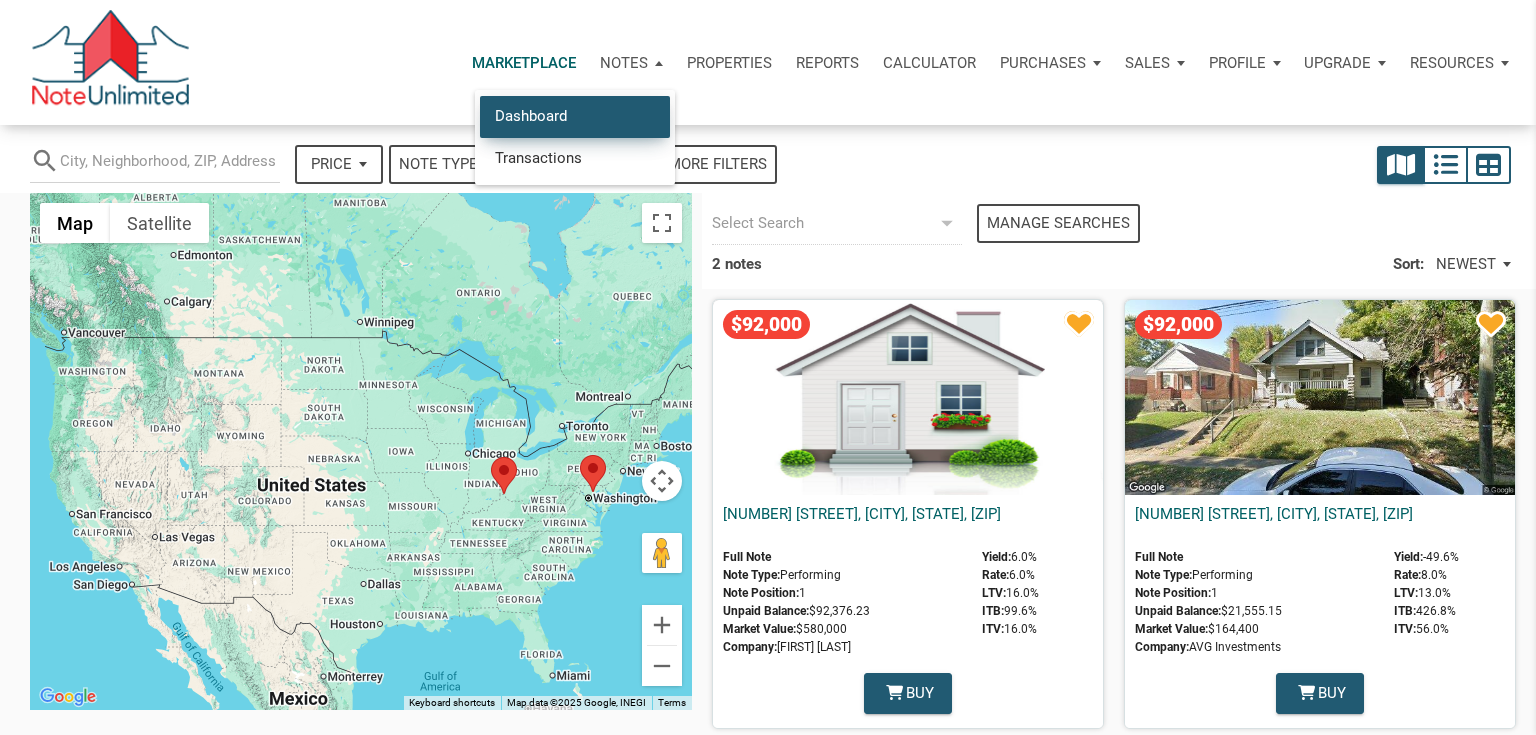 click on "Dashboard" at bounding box center [575, 116] 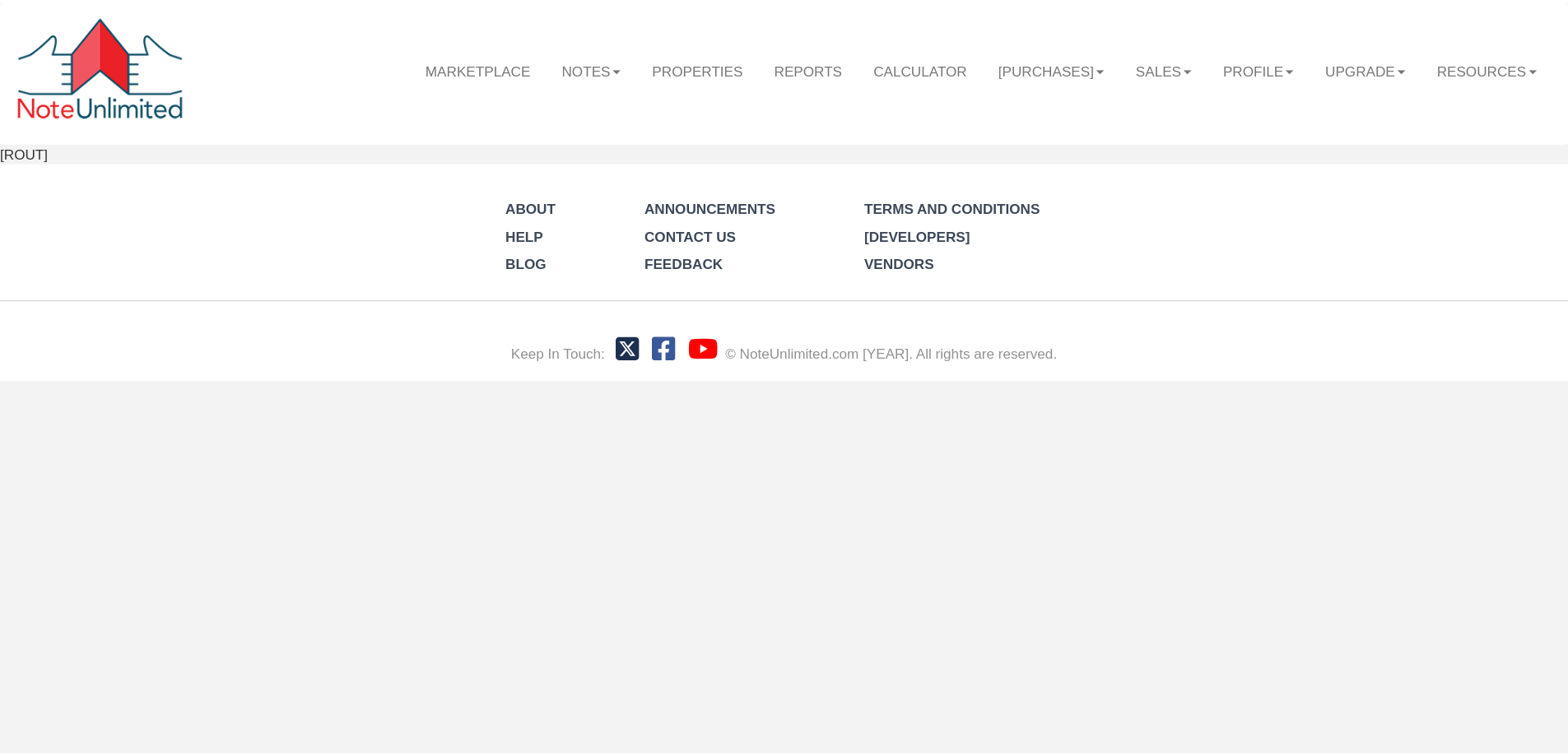 scroll, scrollTop: 0, scrollLeft: 0, axis: both 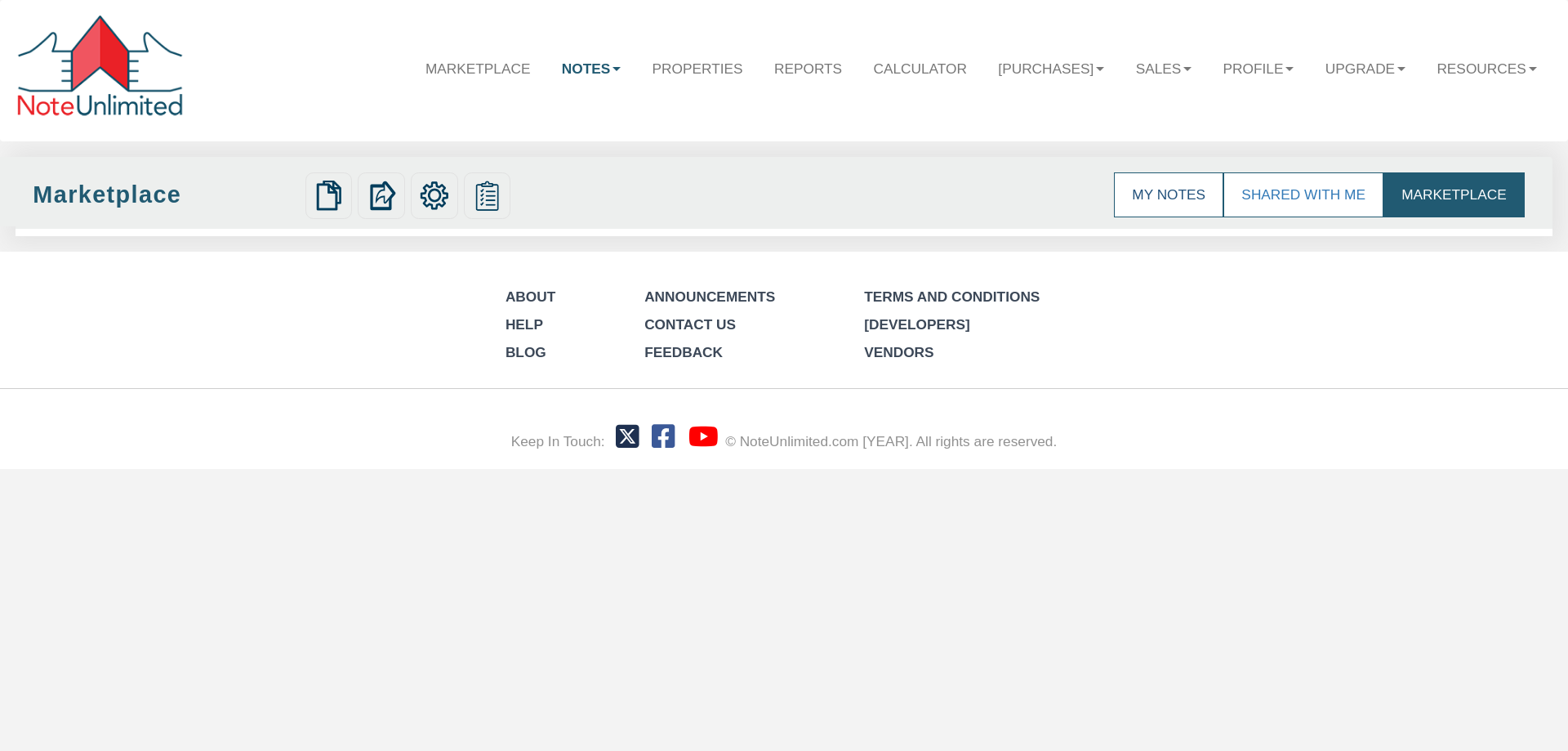click on "My Notes" at bounding box center (1169, 194) 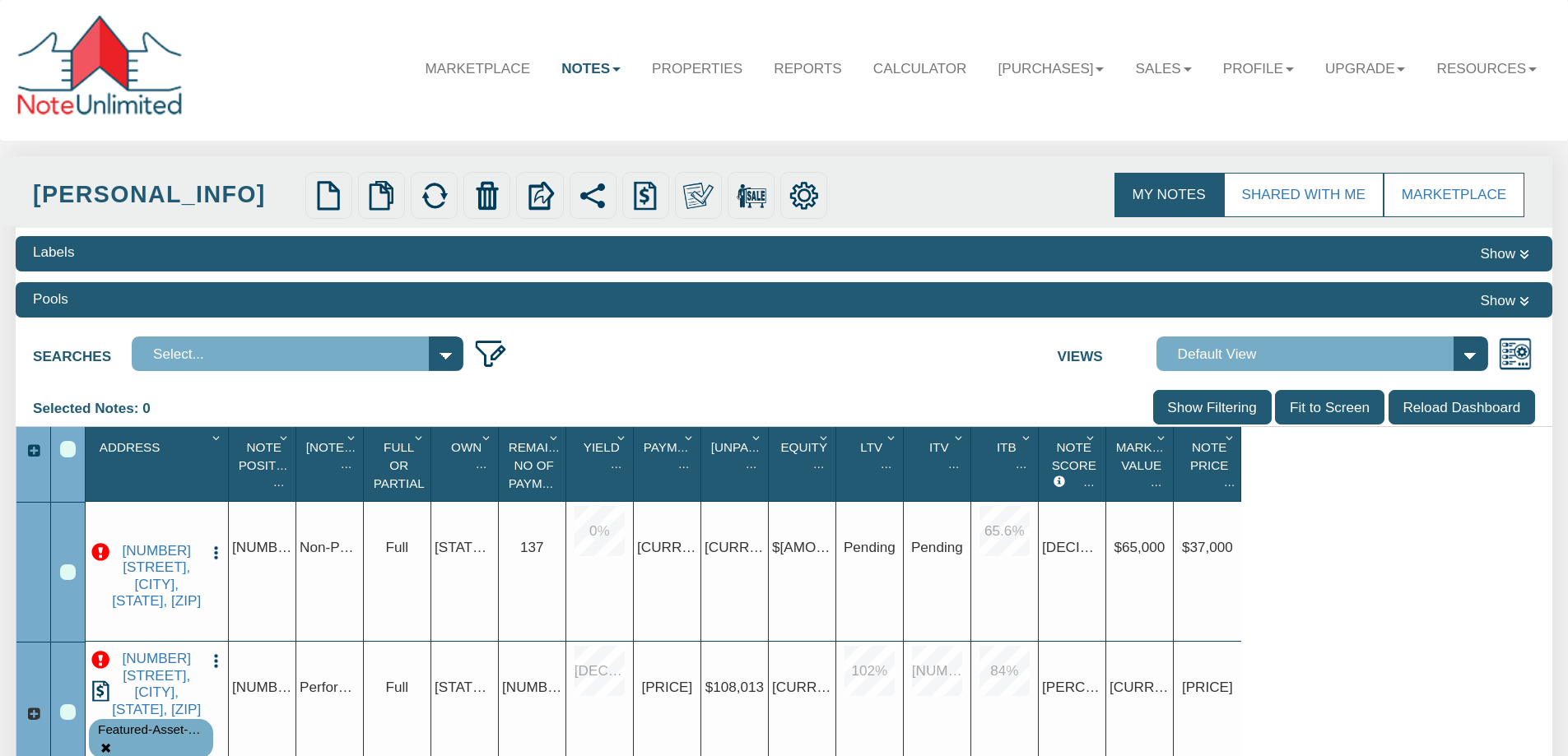click on "Fit to Screen" at bounding box center (1329, 407) 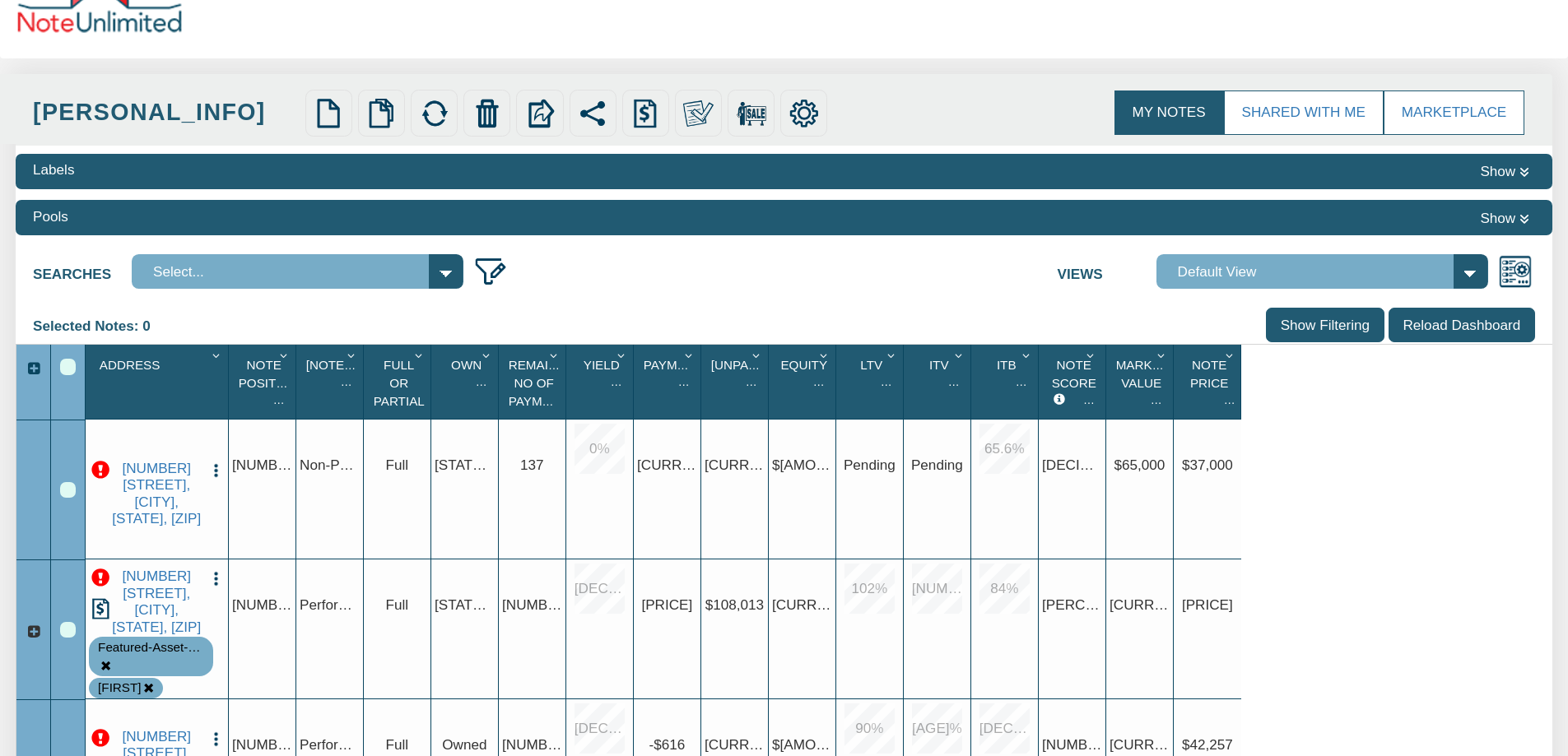 scroll, scrollTop: 0, scrollLeft: 0, axis: both 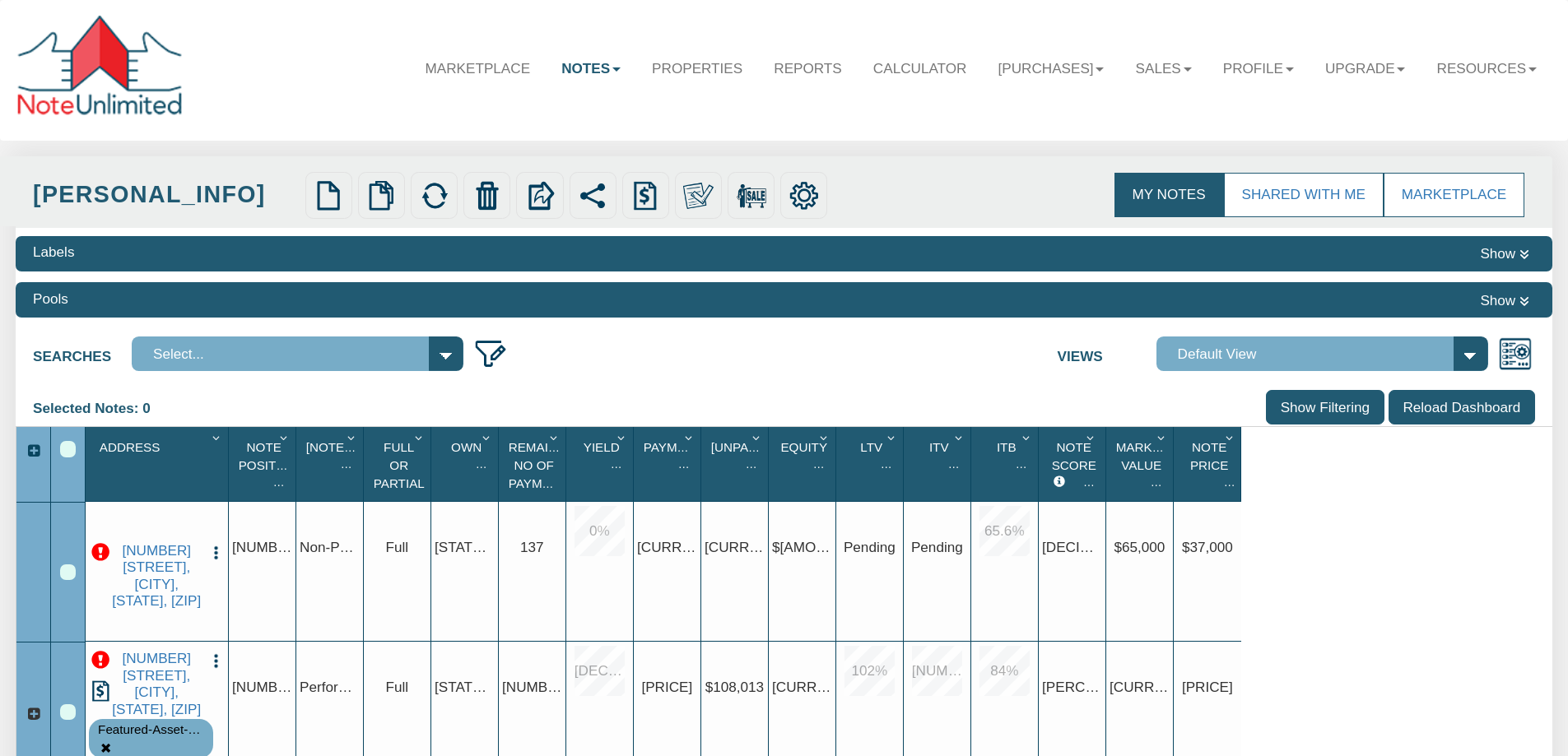 click on "[NAME]View AprilWebinar AprilWebinar042121 [NAME]View [NAME] [NAME]1 Default View Efri [NAME] [NAME]View [NAME] [NAME]View [NAME]Webinar [NAME]Webinar1 [NAME] [NAME] [NAME] [NAME]View [NAME] [NAME] [NAME] [NAME]View [NAME]View [NAME]View1 [NAME] [NAME] [NAME] [NAME]View" at bounding box center (1322, 354) 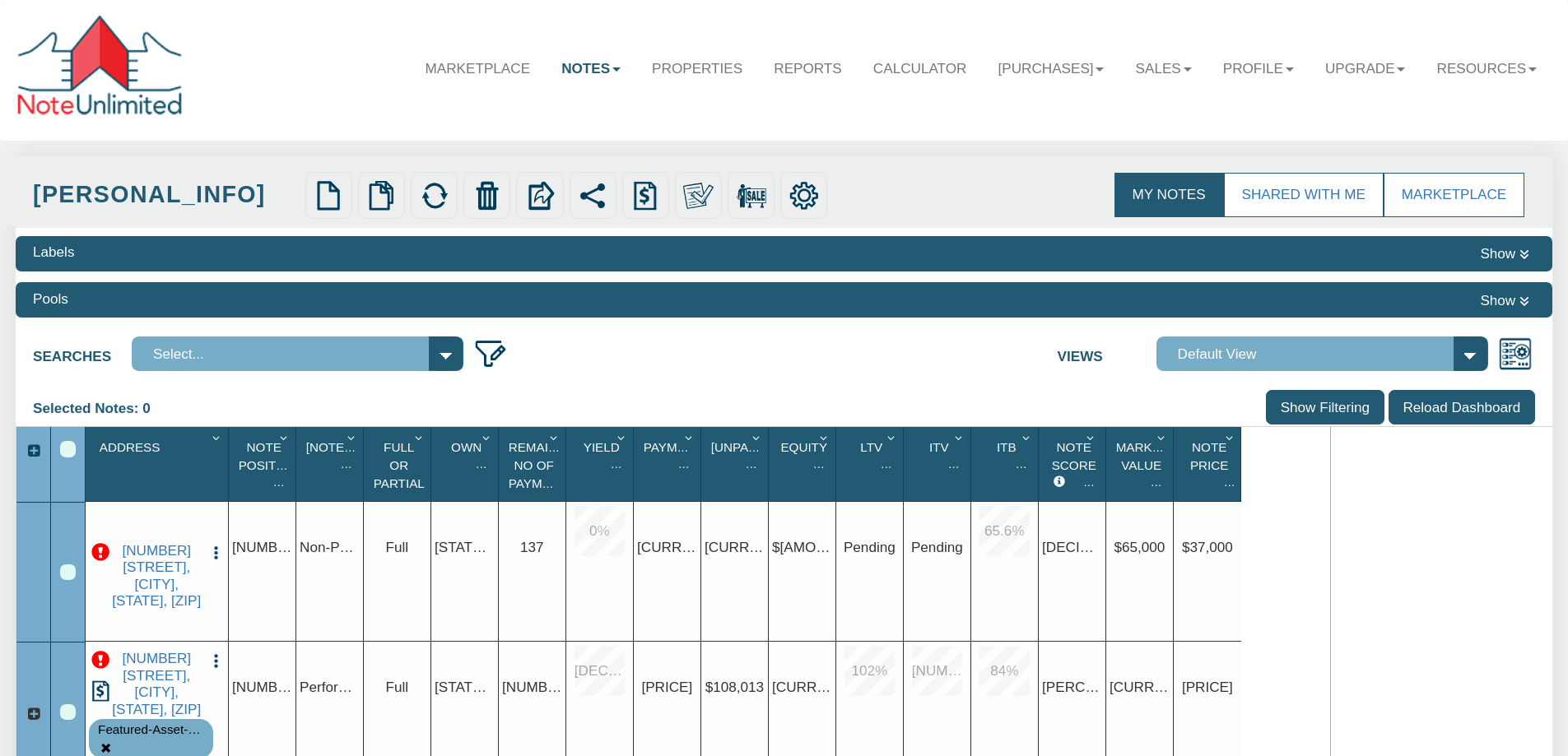 drag, startPoint x: 1238, startPoint y: 468, endPoint x: 1329, endPoint y: 466, distance: 91.021975 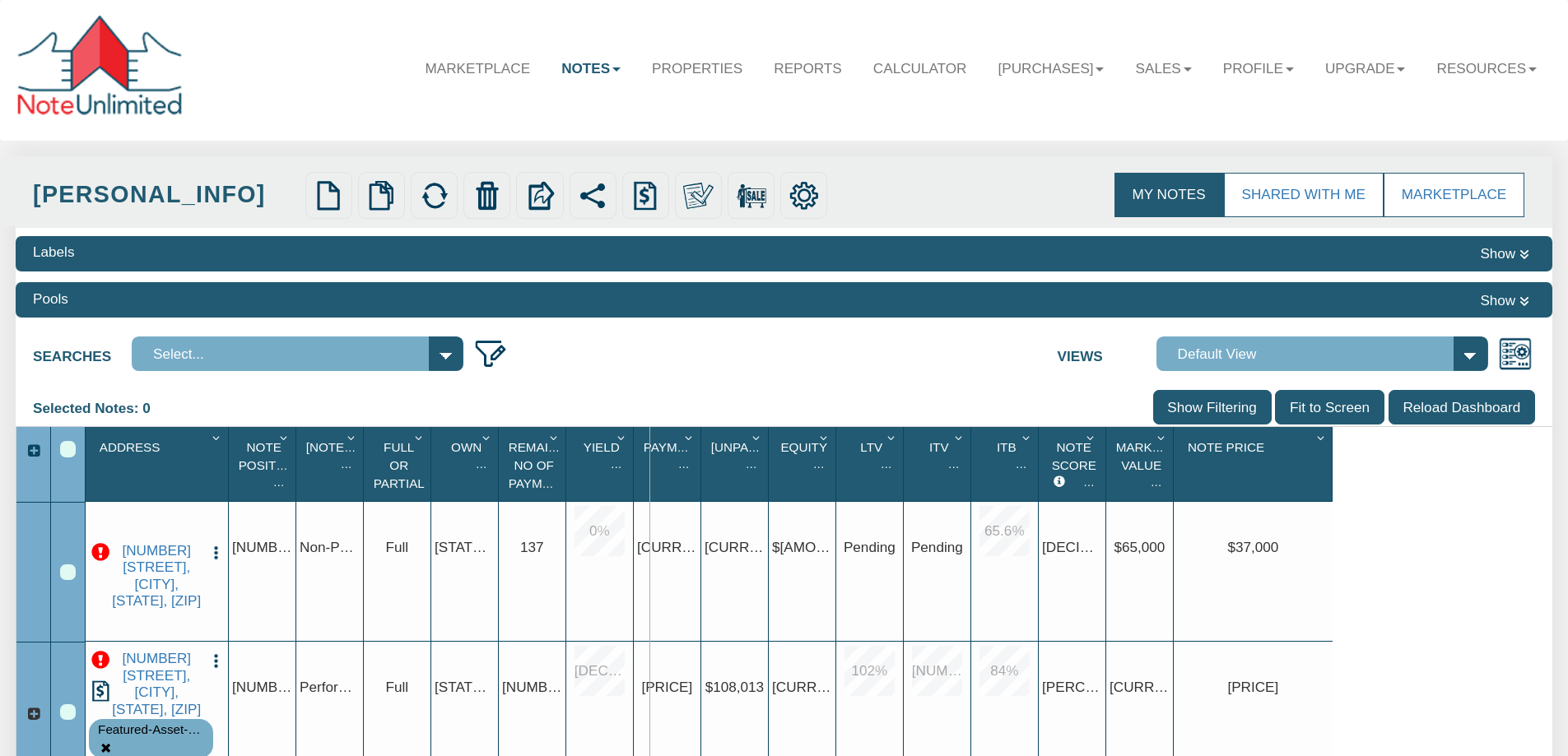 drag, startPoint x: 565, startPoint y: 469, endPoint x: 649, endPoint y: 477, distance: 84.38009 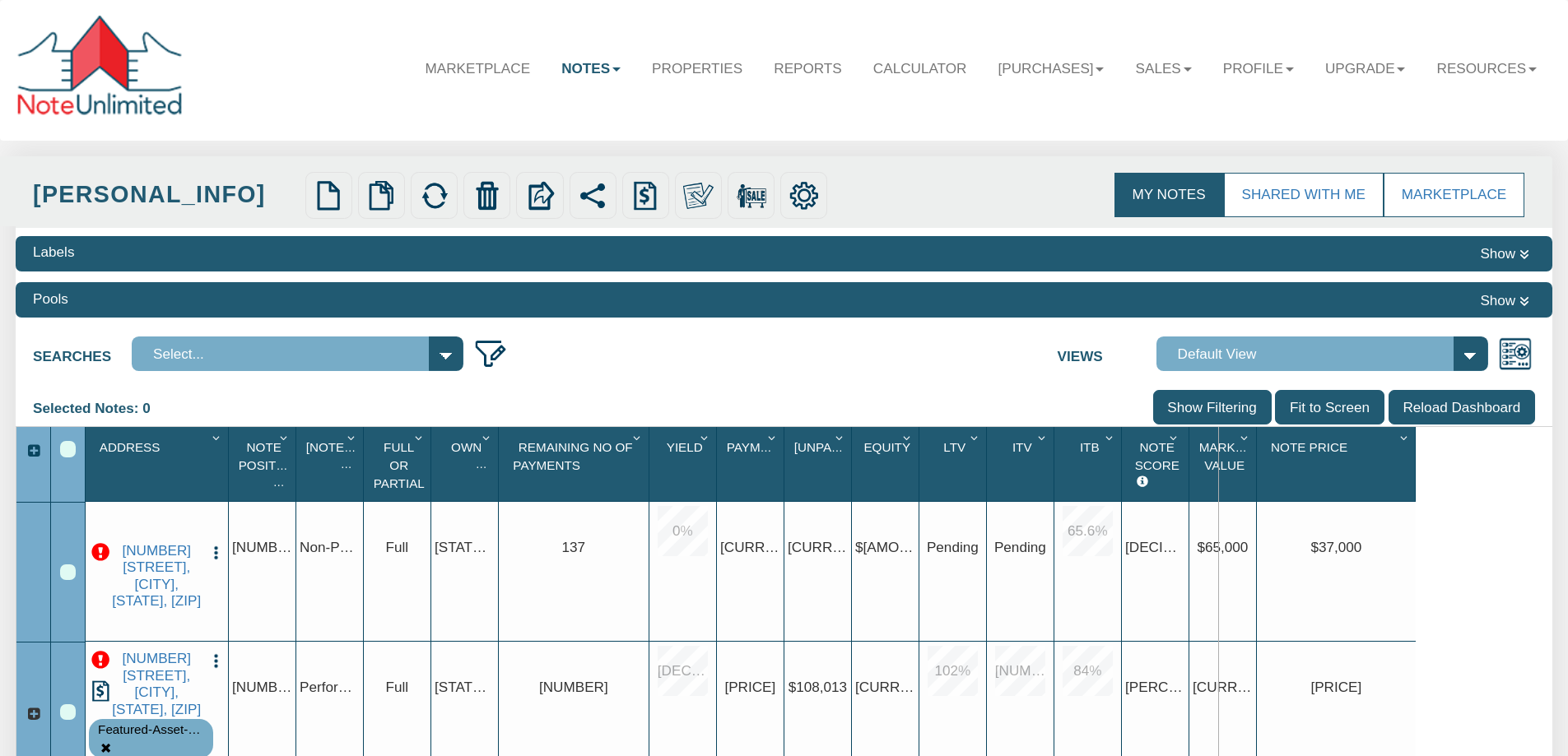 drag, startPoint x: 1186, startPoint y: 482, endPoint x: 1217, endPoint y: 485, distance: 31.144823 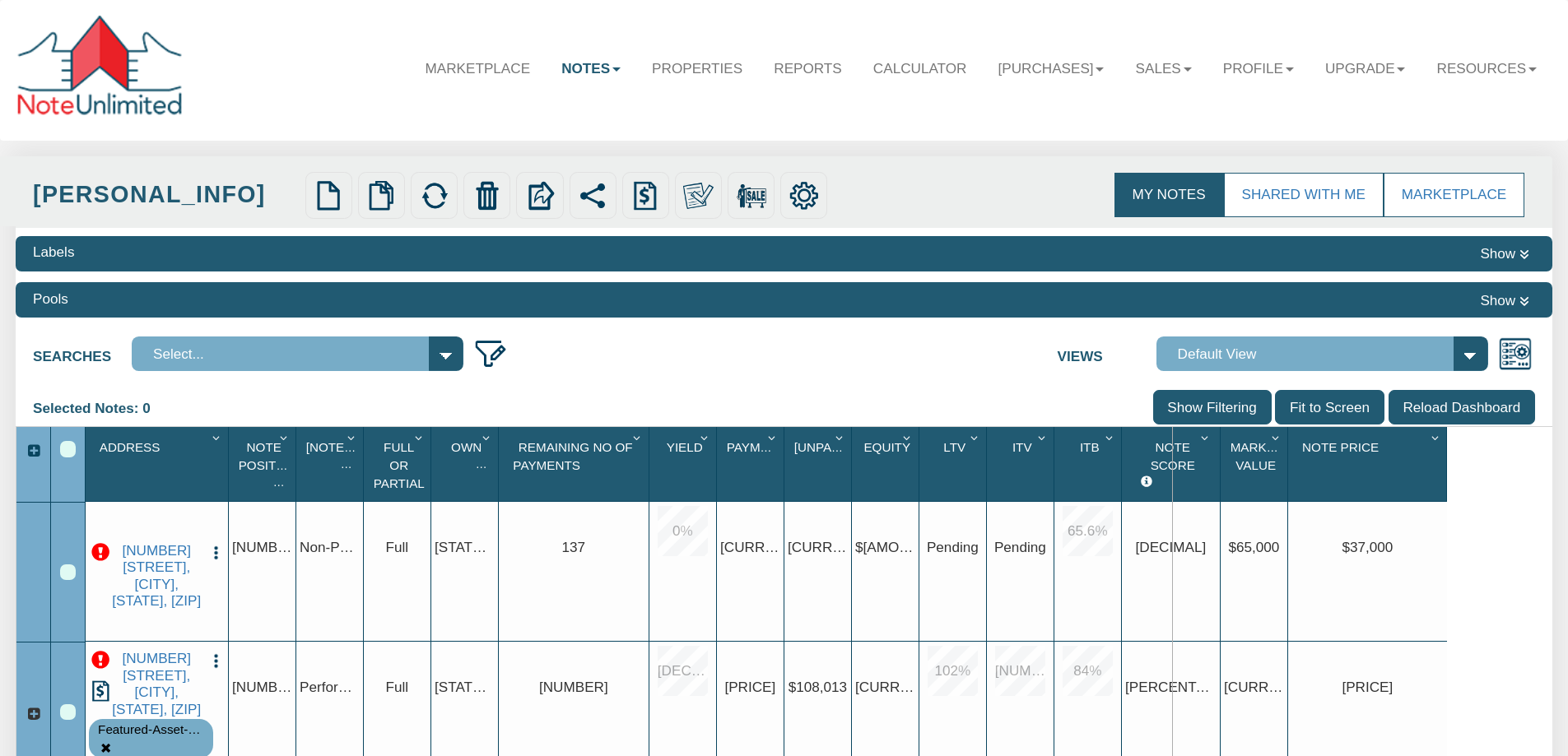 drag, startPoint x: 1124, startPoint y: 471, endPoint x: 1171, endPoint y: 475, distance: 47.16991 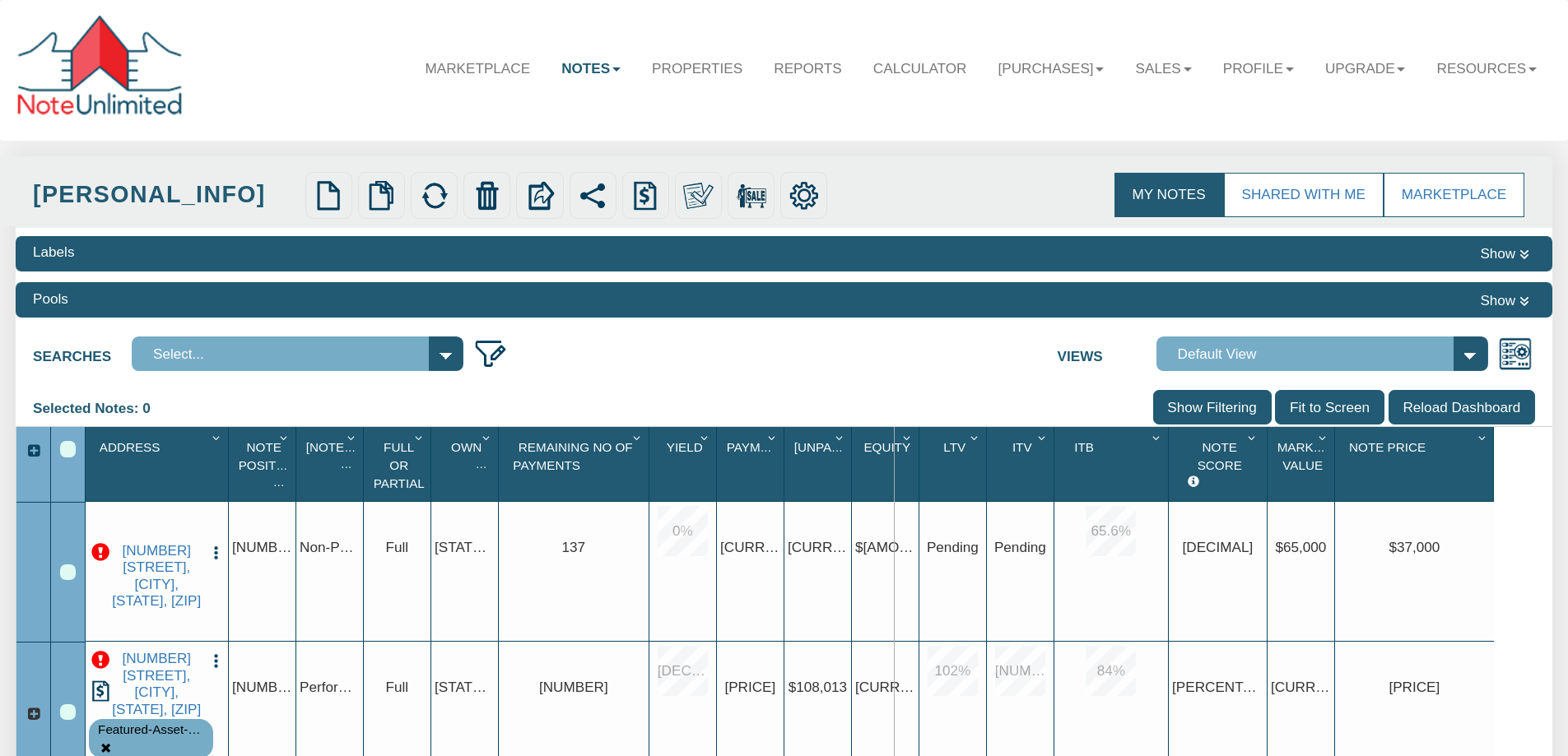 drag, startPoint x: 848, startPoint y: 479, endPoint x: 893, endPoint y: 485, distance: 45.398238 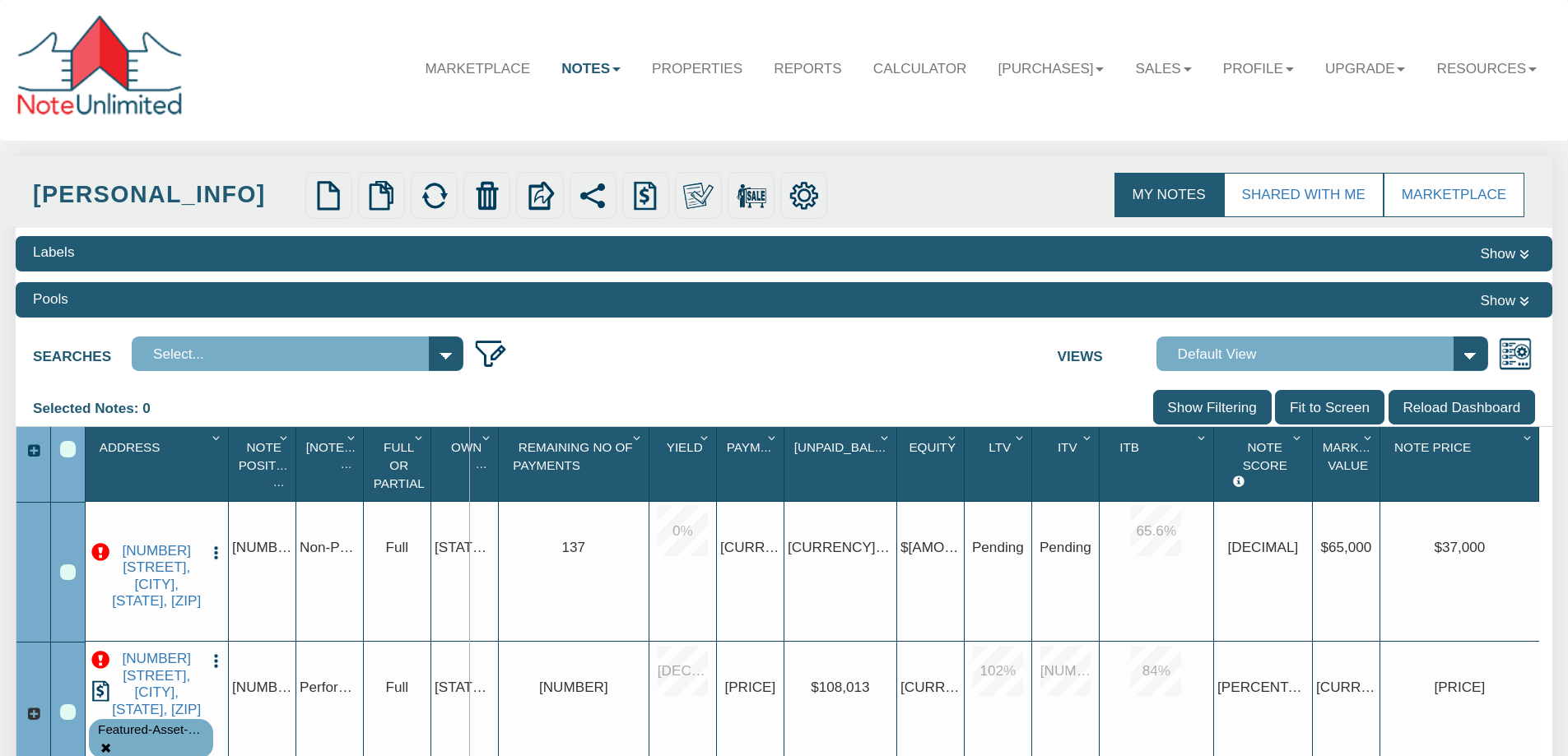 drag, startPoint x: 430, startPoint y: 462, endPoint x: 468, endPoint y: 466, distance: 38.209946 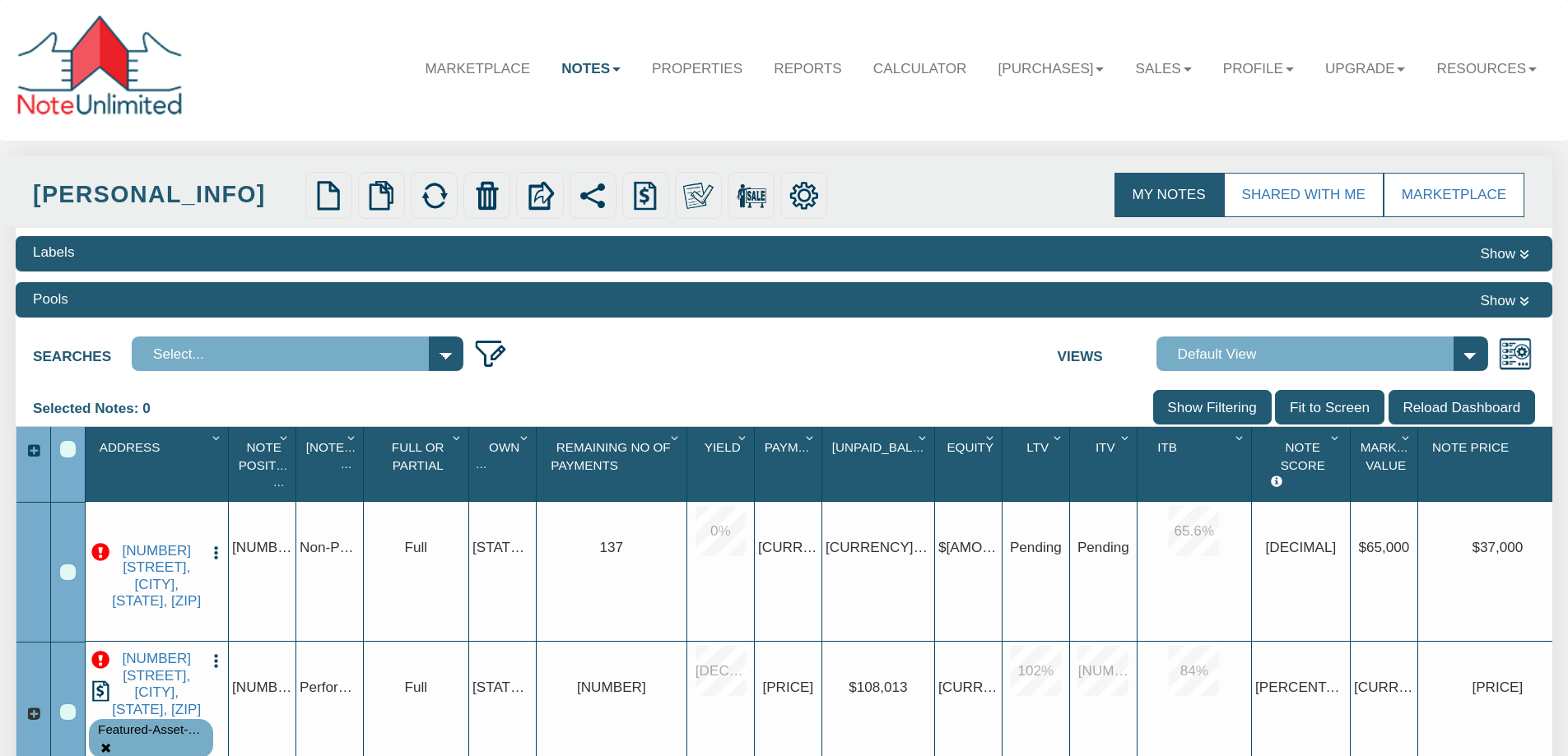 scroll, scrollTop: 82, scrollLeft: 0, axis: vertical 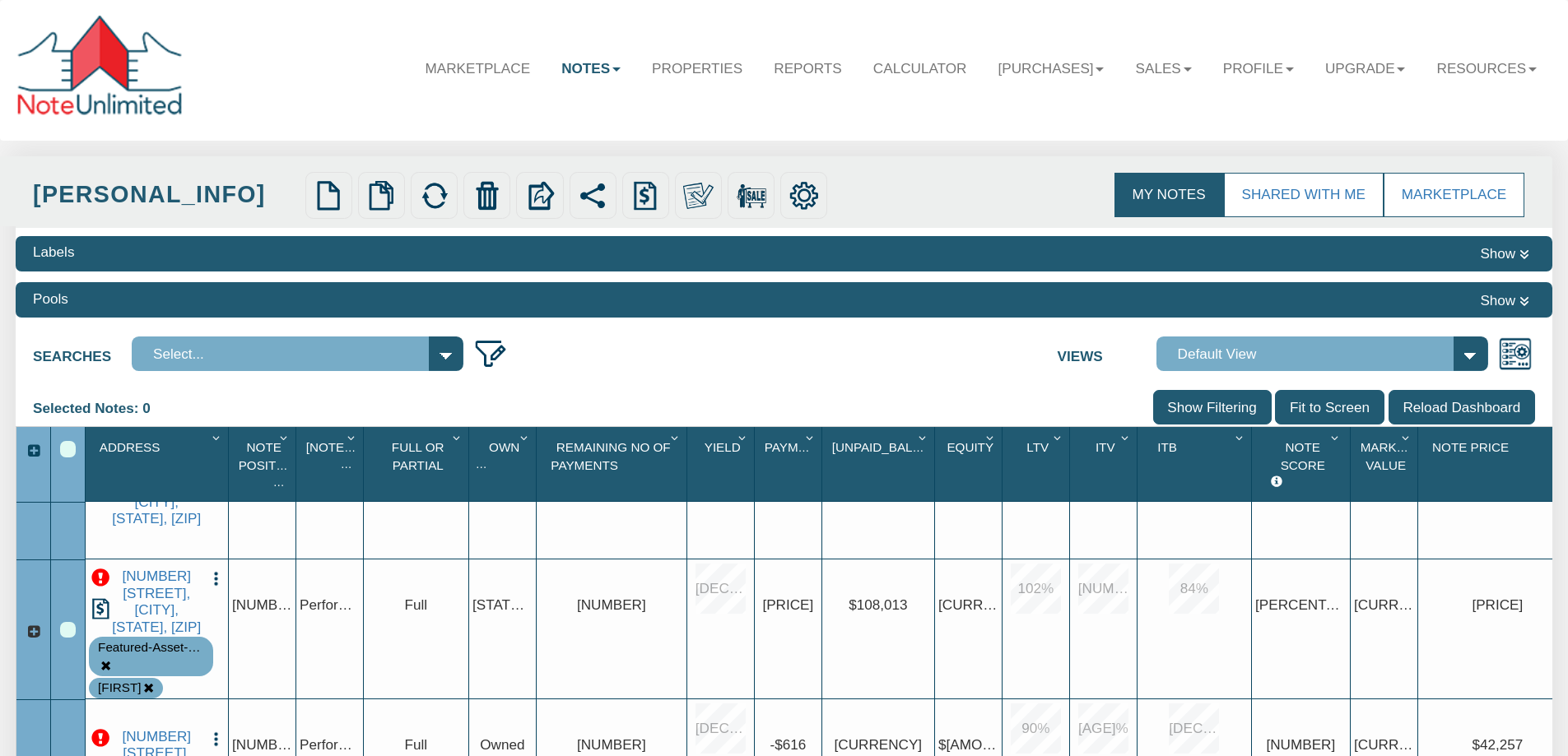 click at bounding box center (216, 471) 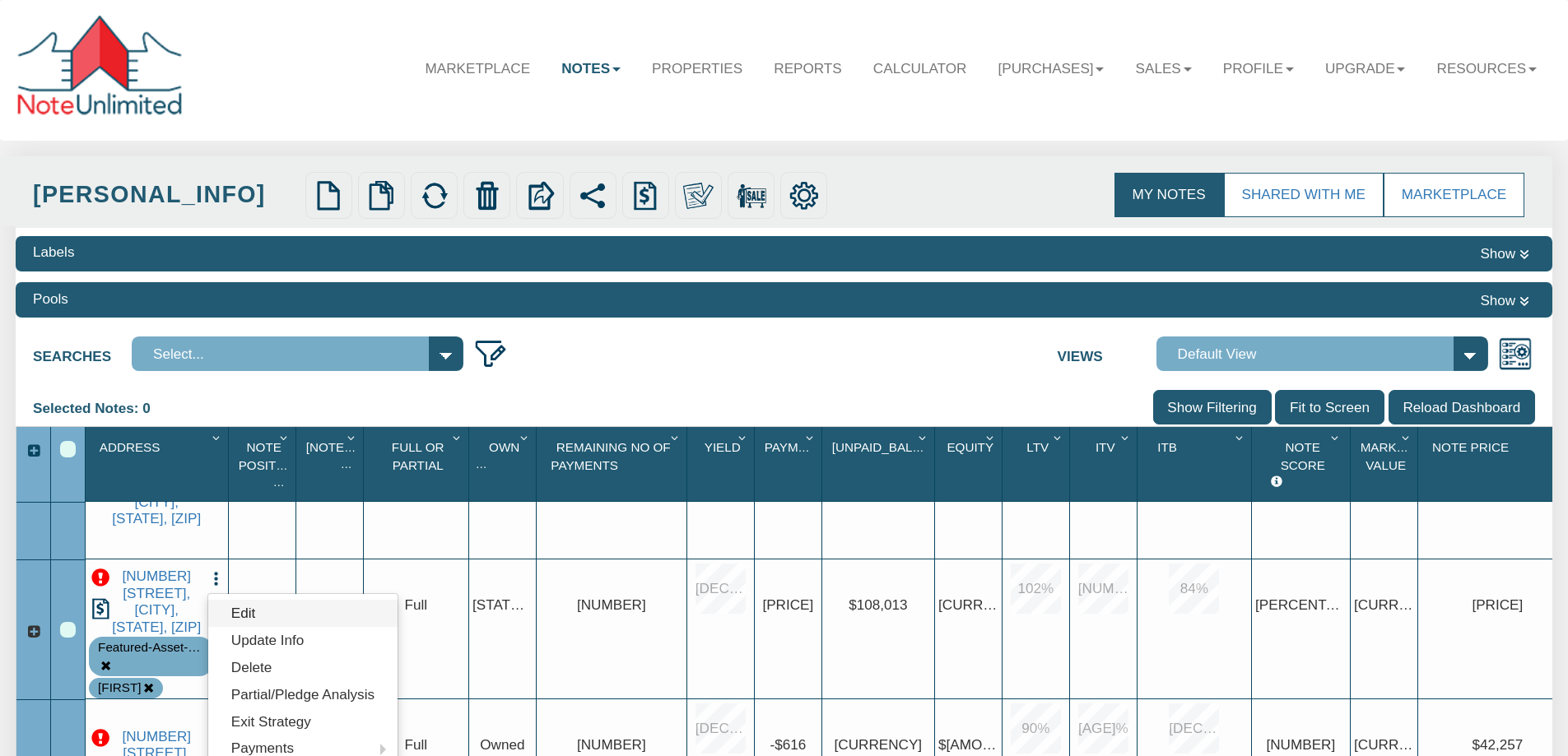 click on "Edit" at bounding box center (0, 0) 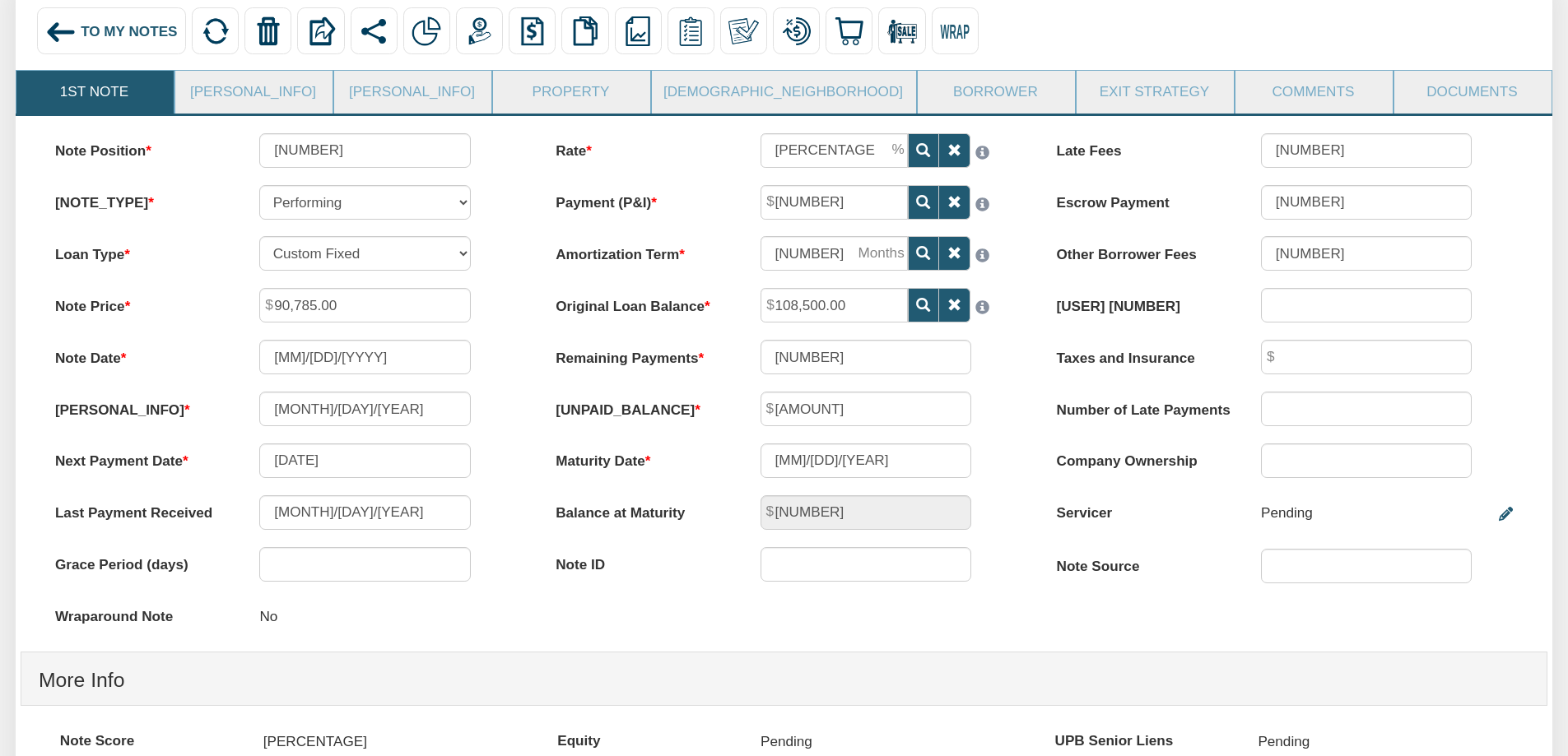 scroll, scrollTop: 82, scrollLeft: 0, axis: vertical 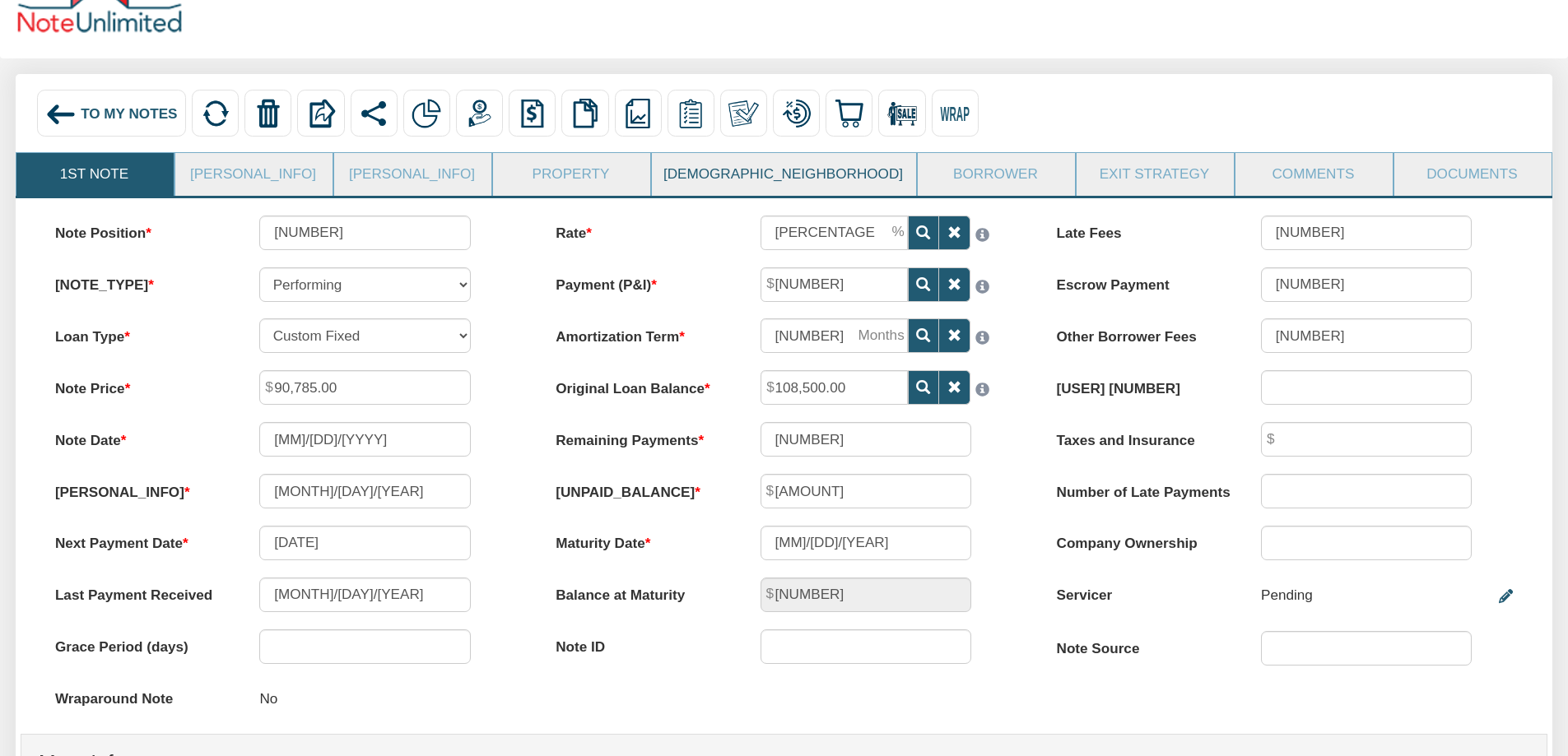 click on "[DEMOGRAPHIC_NEIGHBORHOOD]" at bounding box center (94, 174) 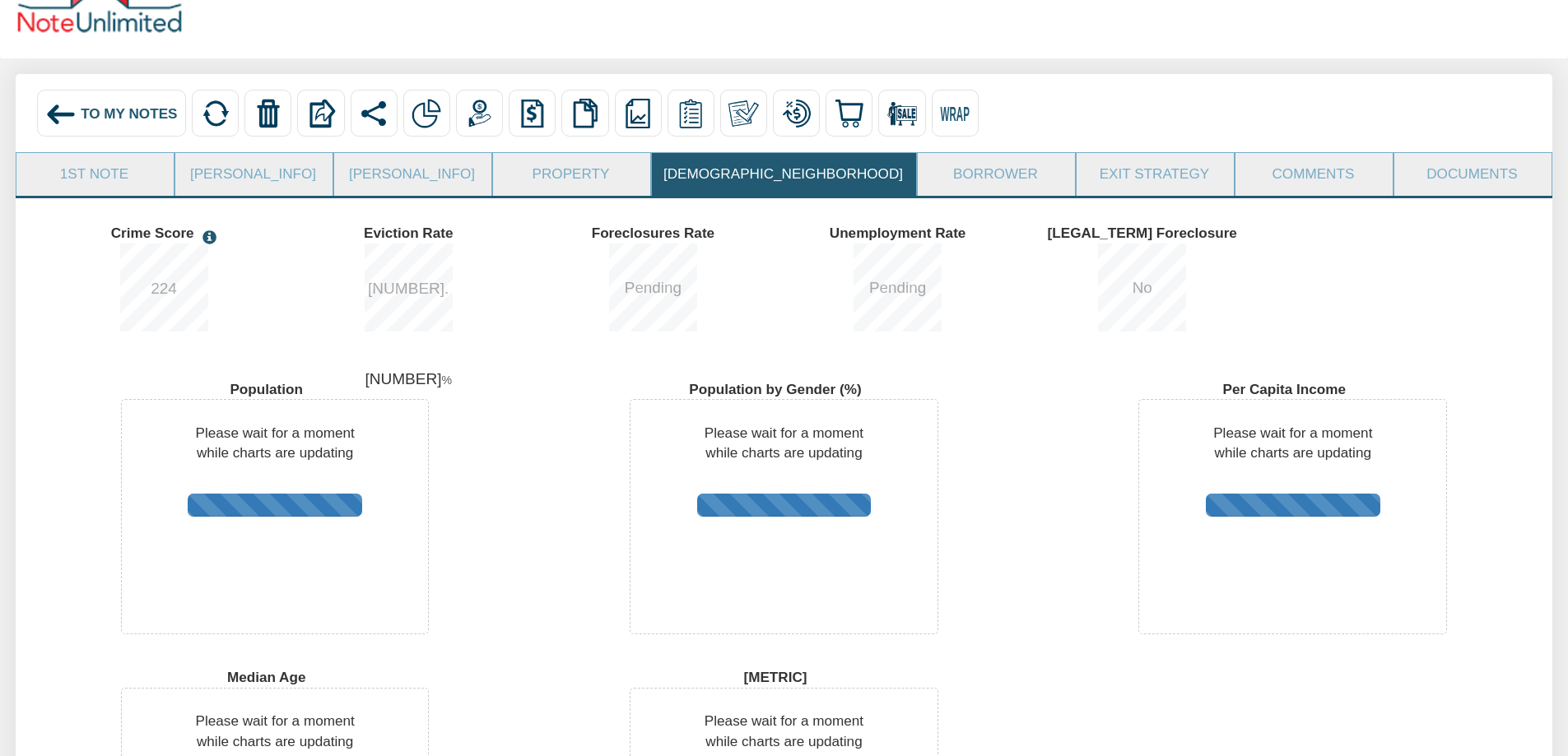 click on "Borrower" at bounding box center (996, 174) 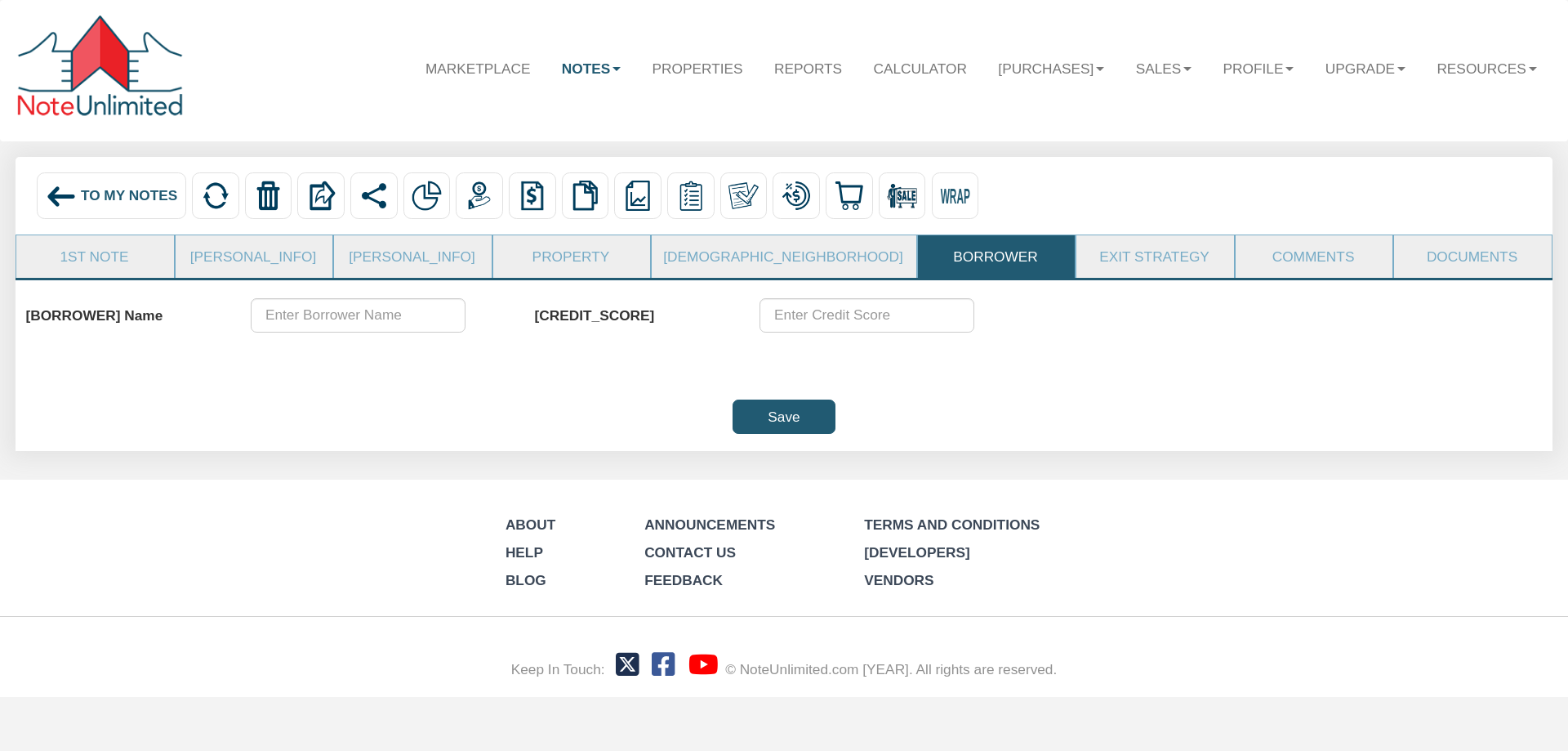 click on "Property" at bounding box center (572, 257) 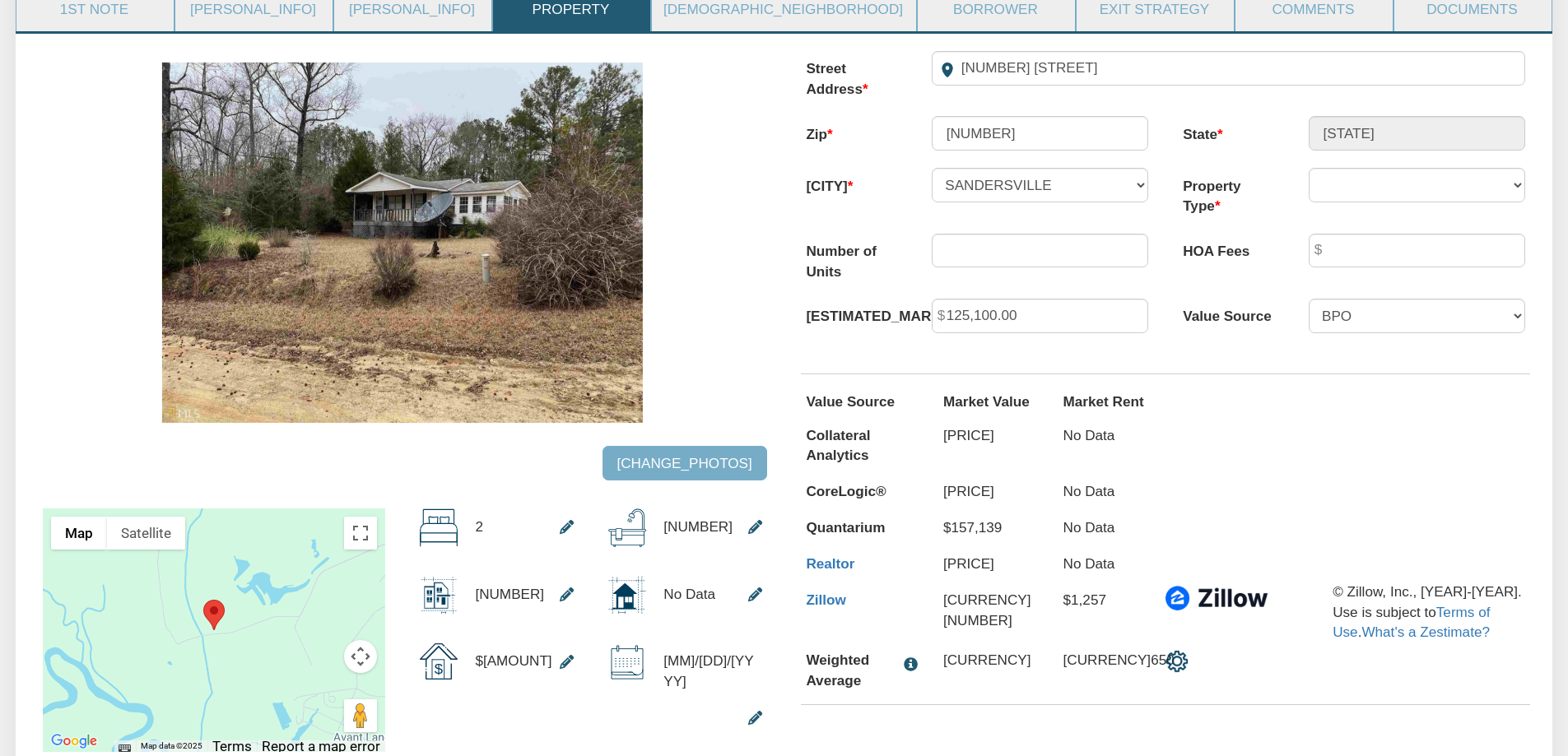 scroll, scrollTop: 82, scrollLeft: 0, axis: vertical 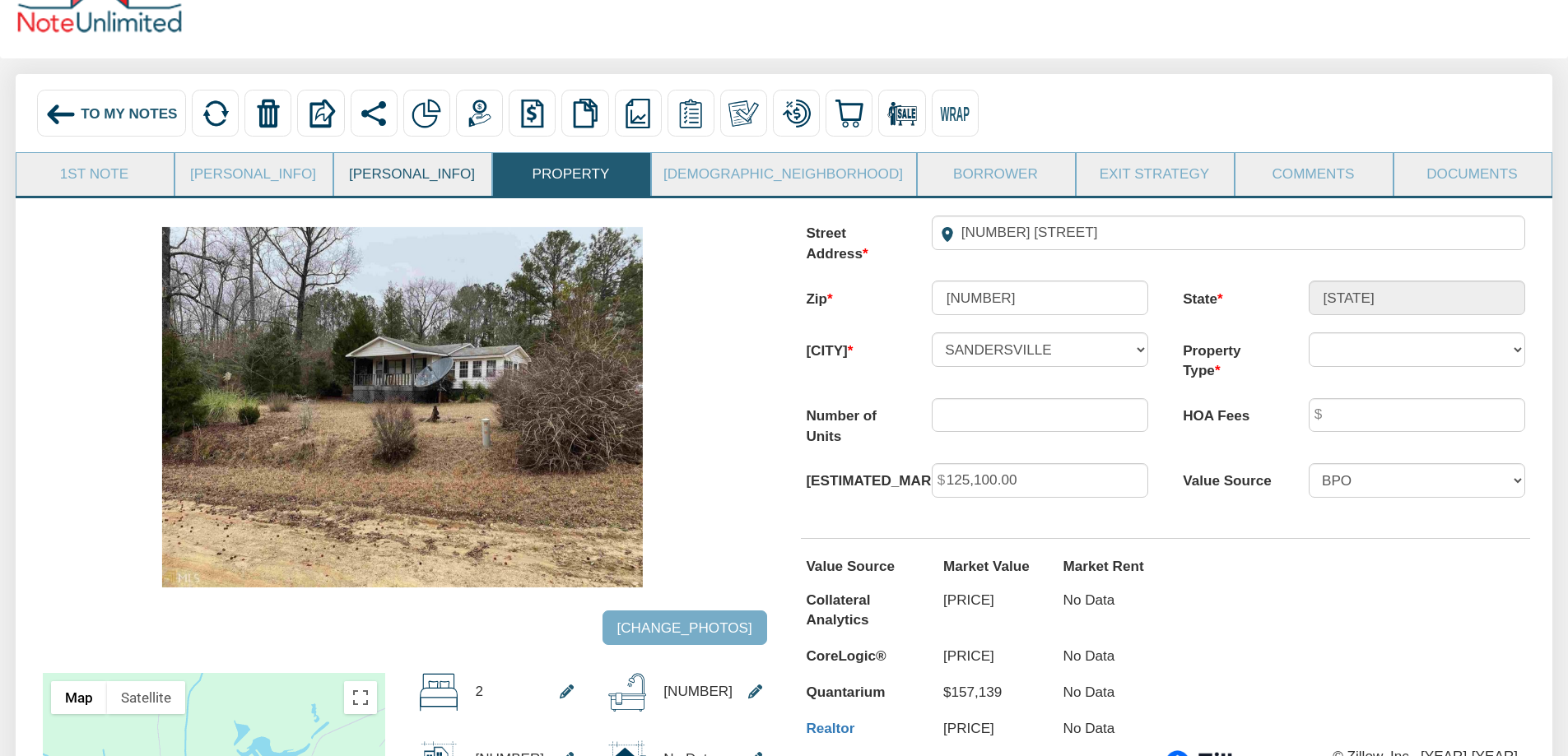 click on "[PERSONAL_INFO]" at bounding box center (94, 174) 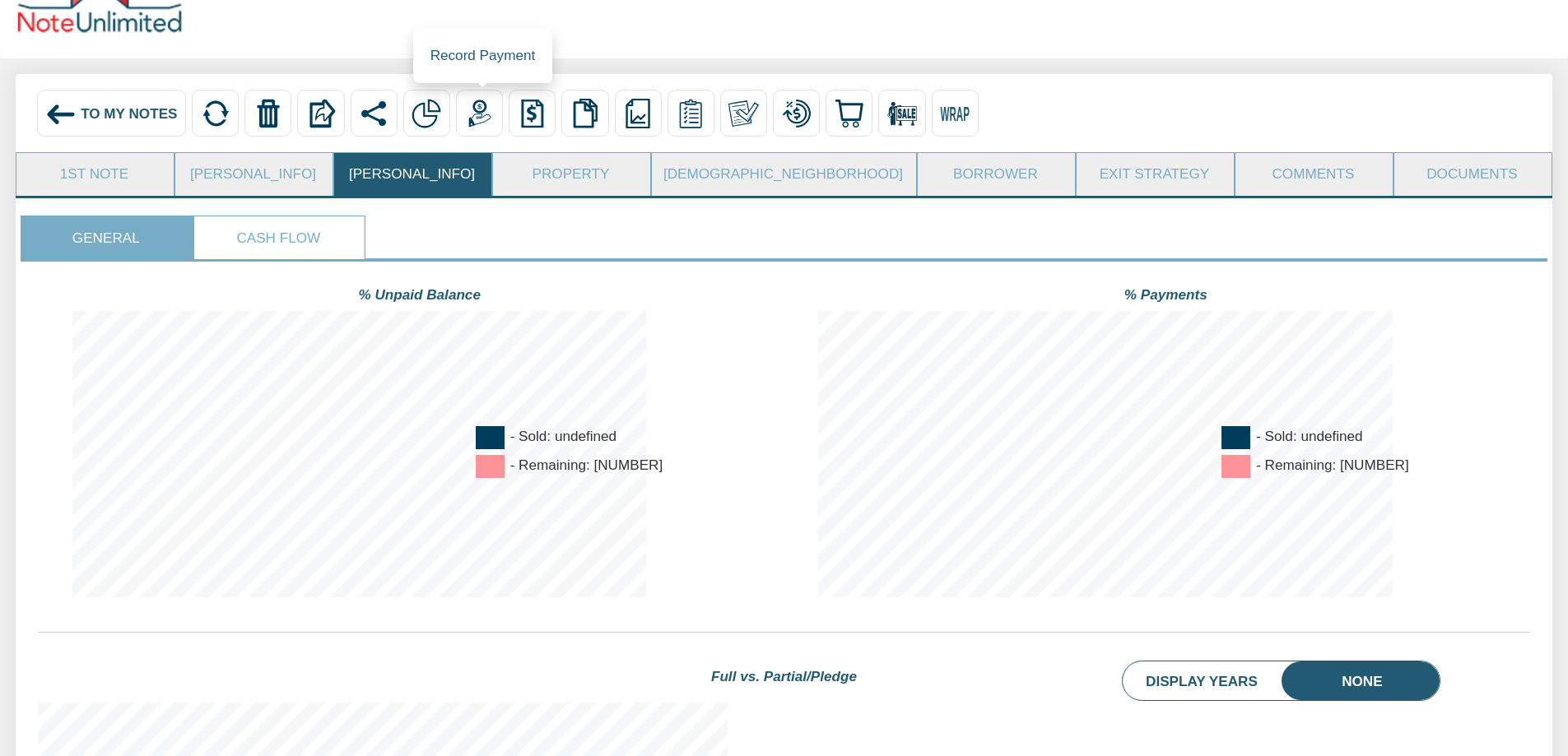 scroll, scrollTop: 0, scrollLeft: 0, axis: both 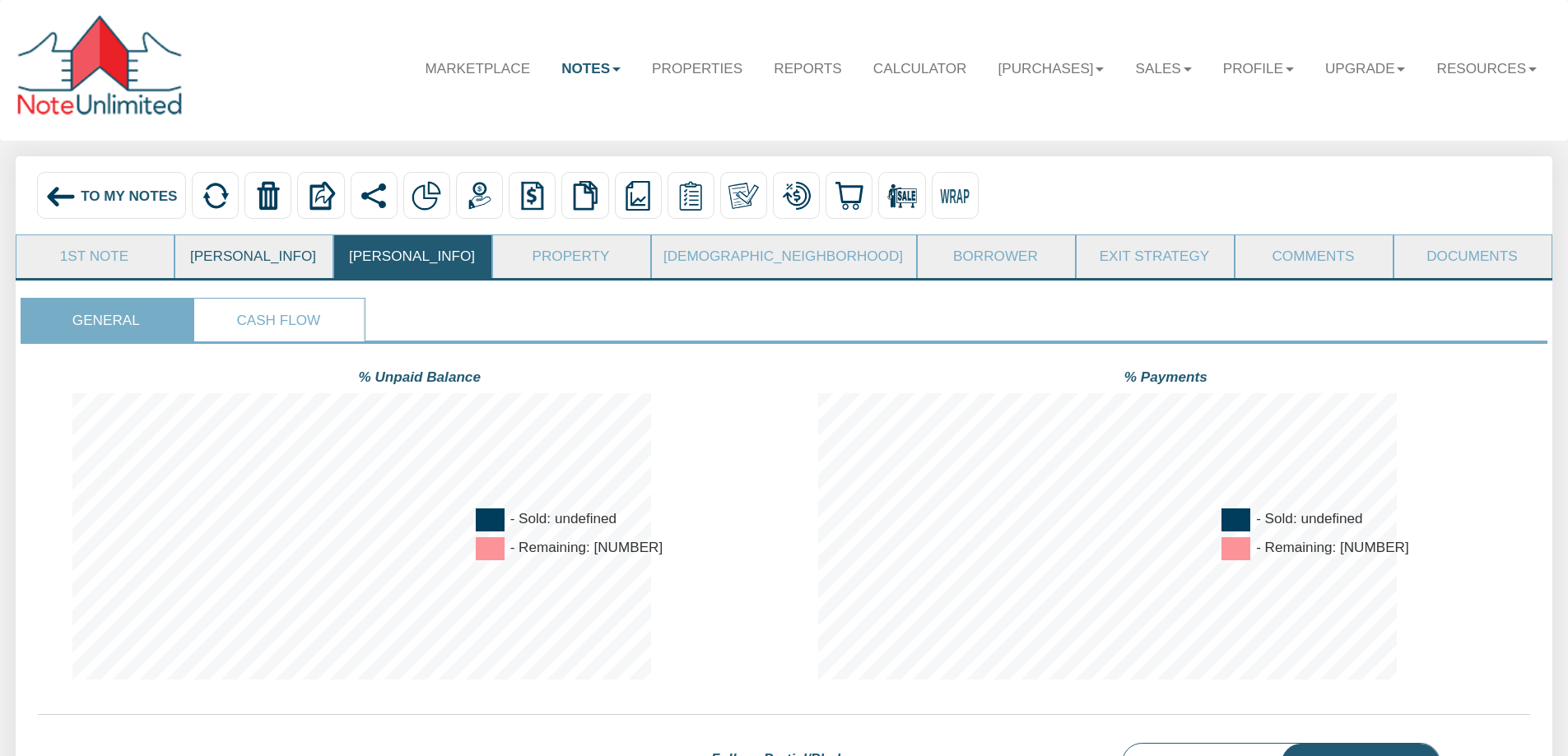 click on "[PERSONAL_INFO]" at bounding box center (94, 257) 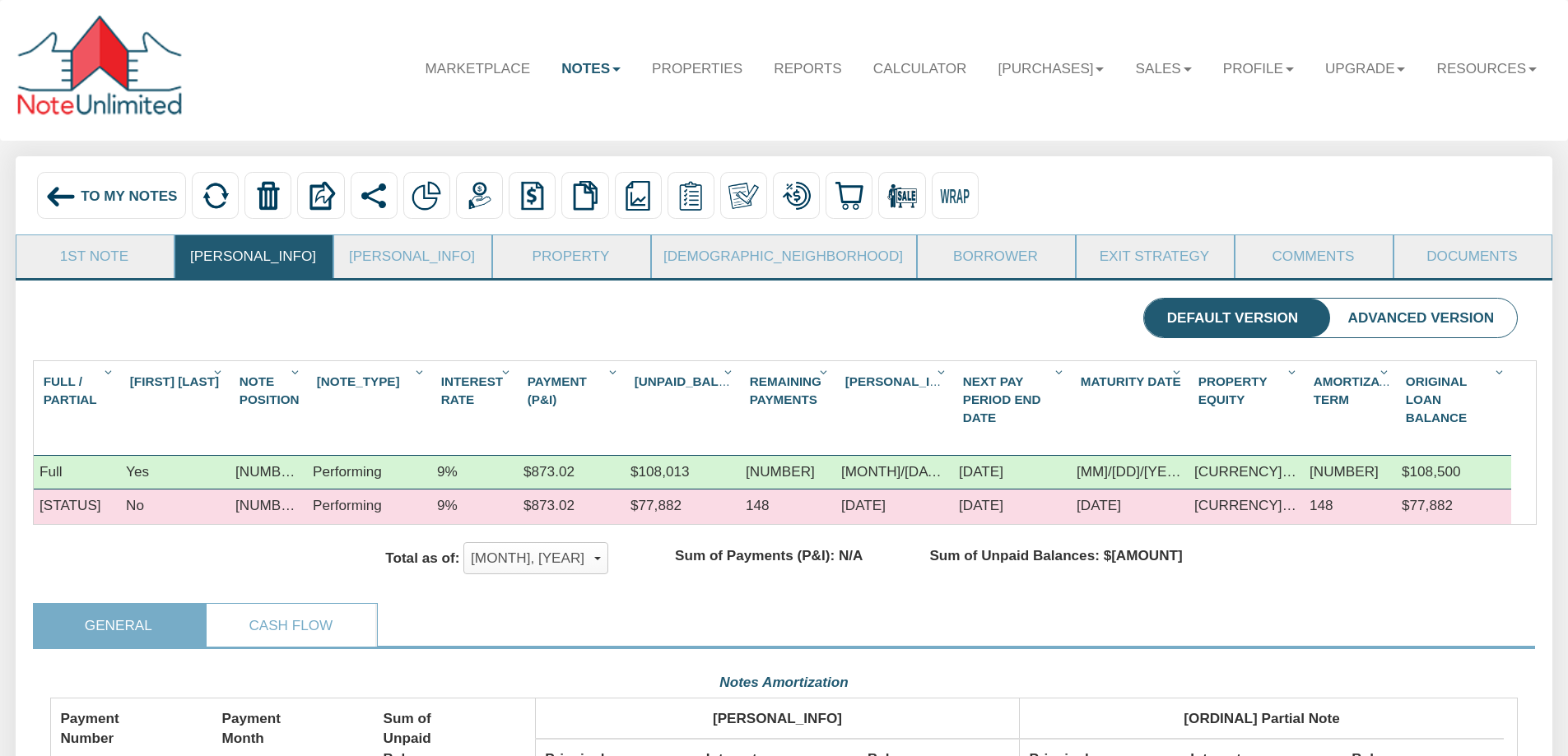 scroll, scrollTop: 822266, scrollLeft: 821630, axis: both 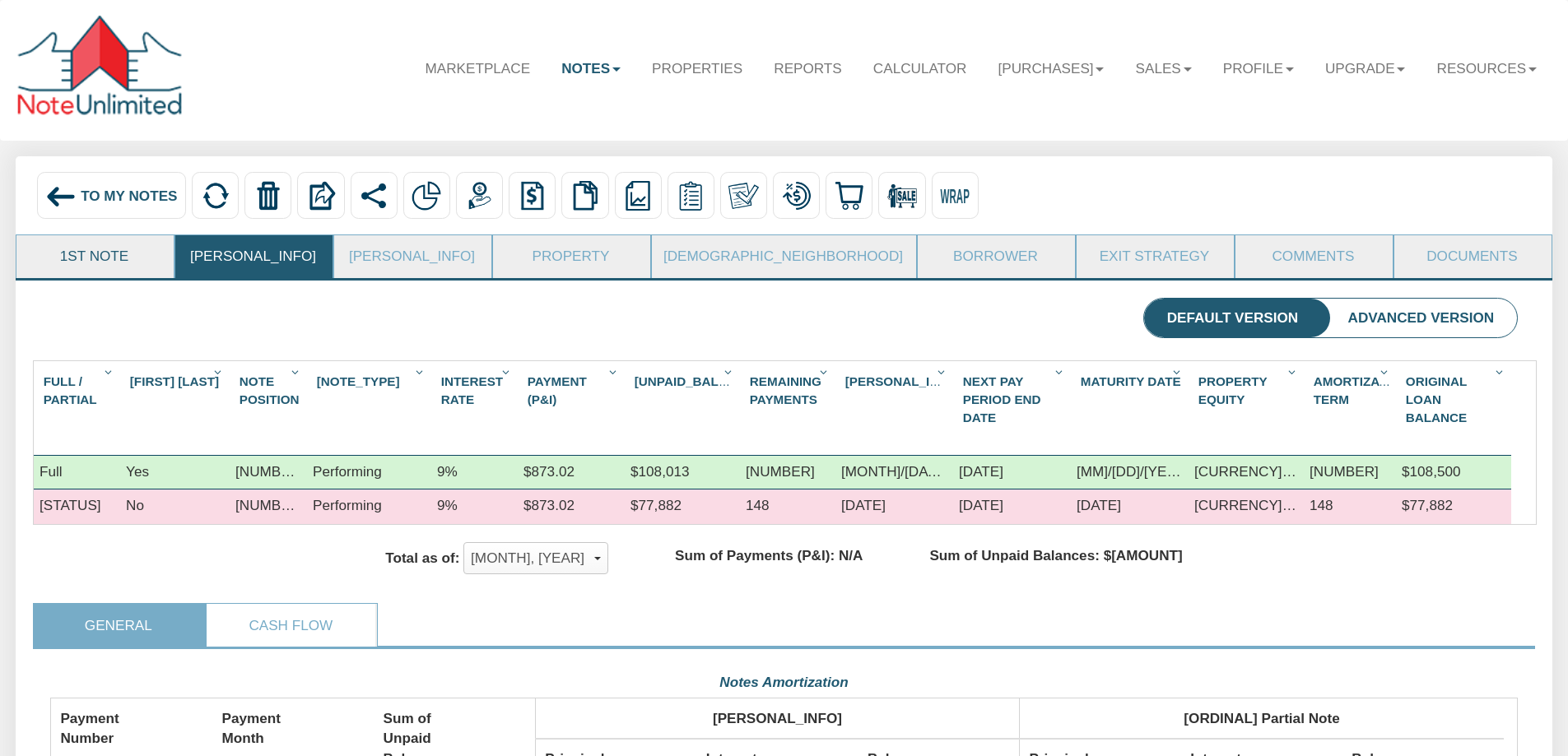 click on "1st Note" at bounding box center (94, 257) 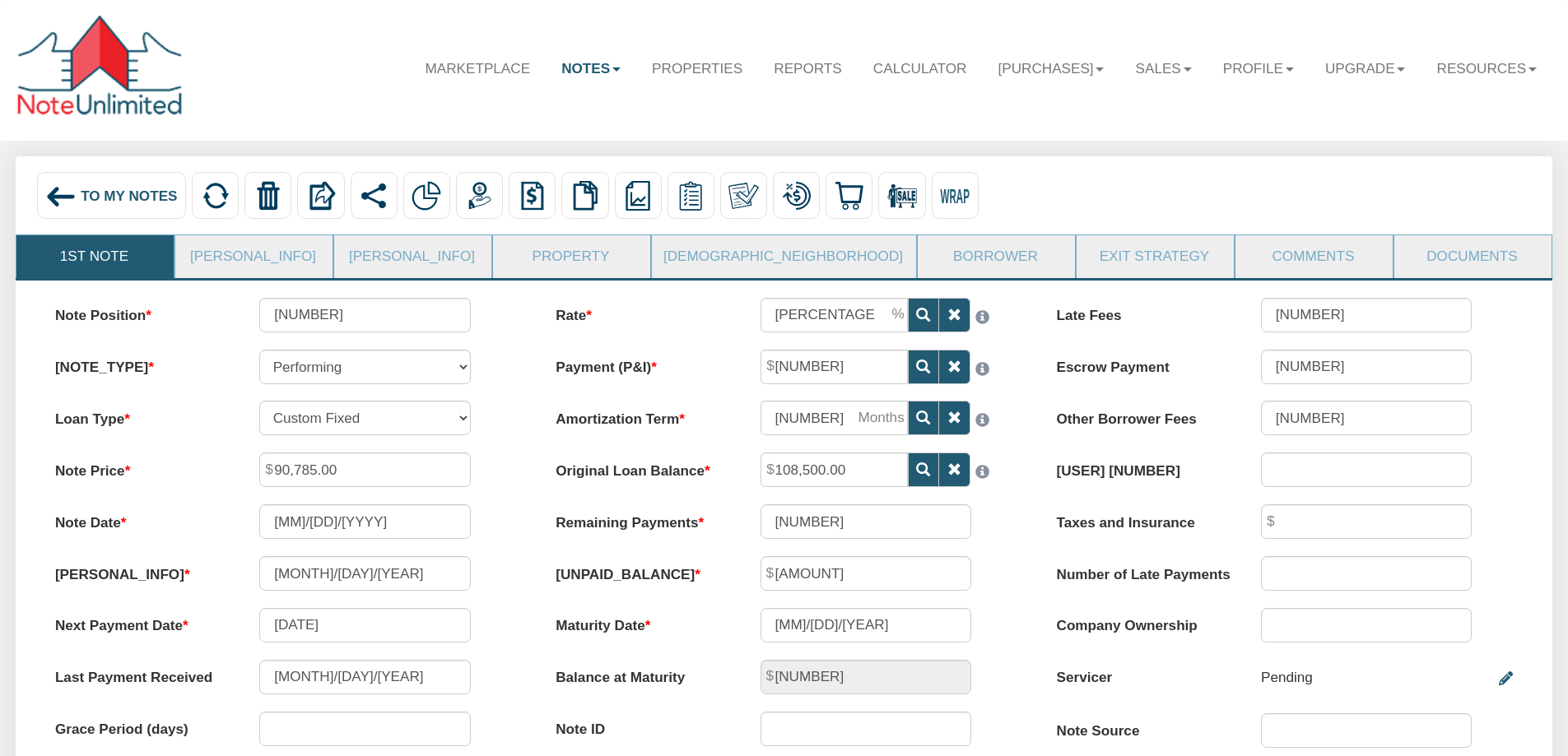 click on "Documents" at bounding box center (1473, 256) 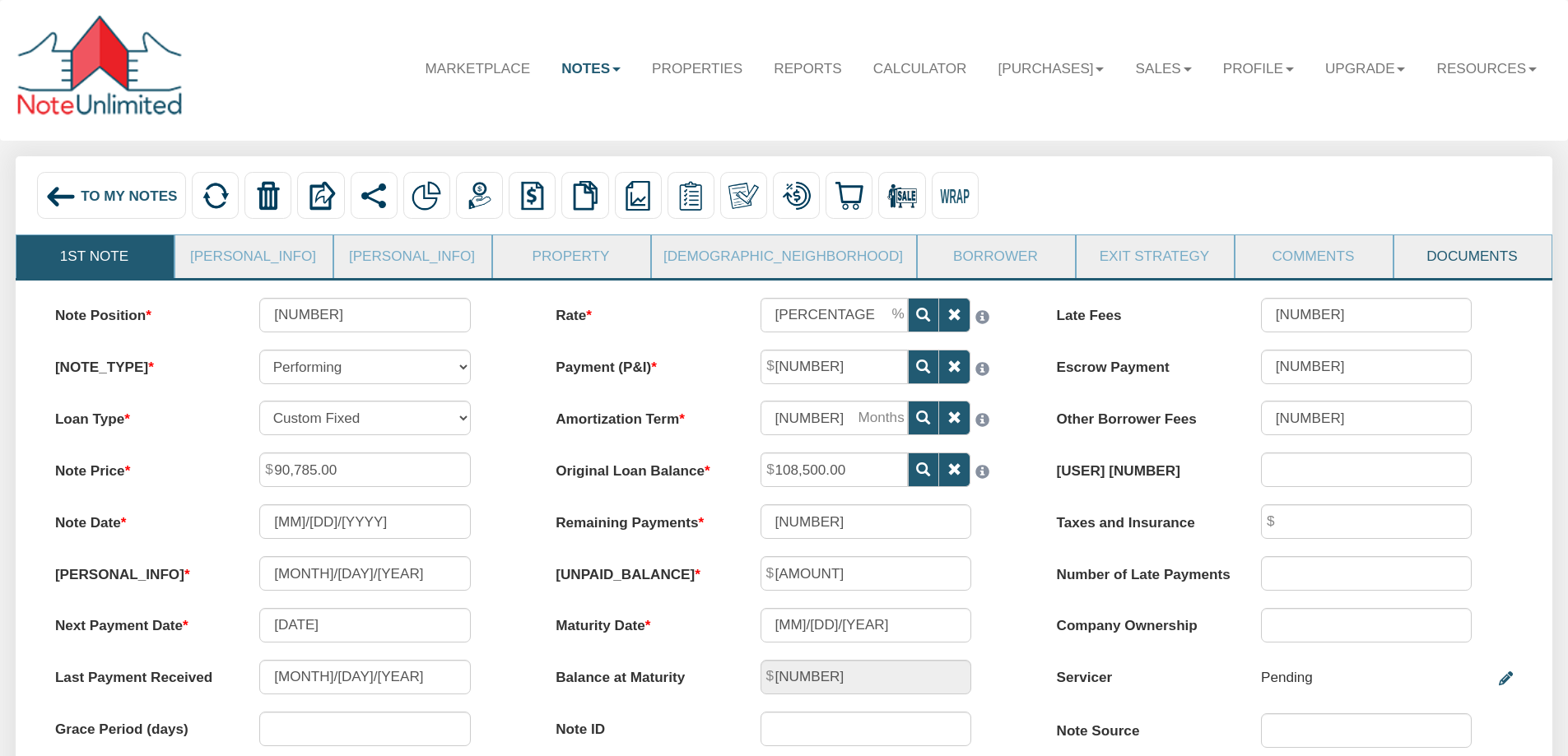 click on "Documents" at bounding box center (94, 257) 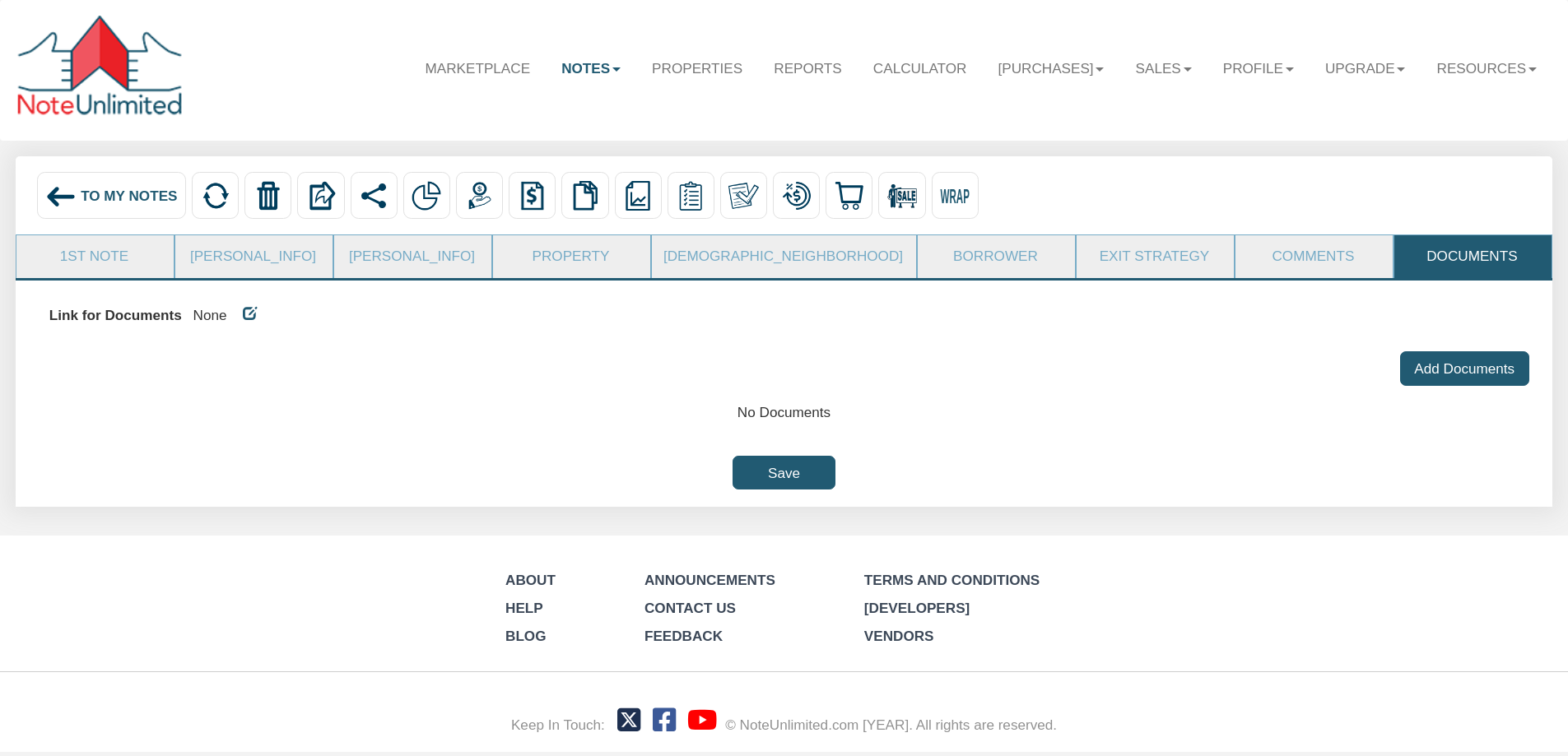 scroll, scrollTop: 0, scrollLeft: 0, axis: both 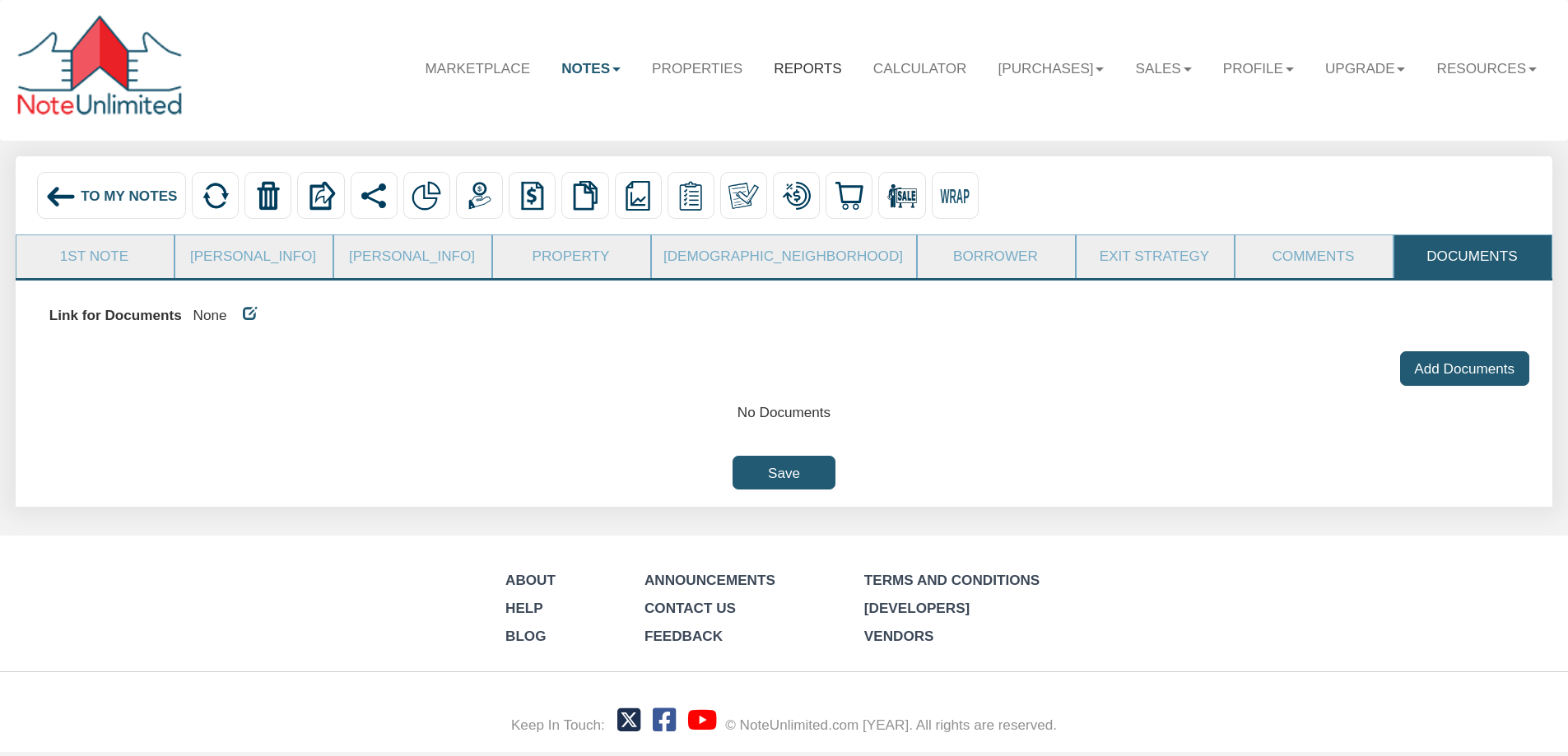 click on "Reports" at bounding box center (807, 68) 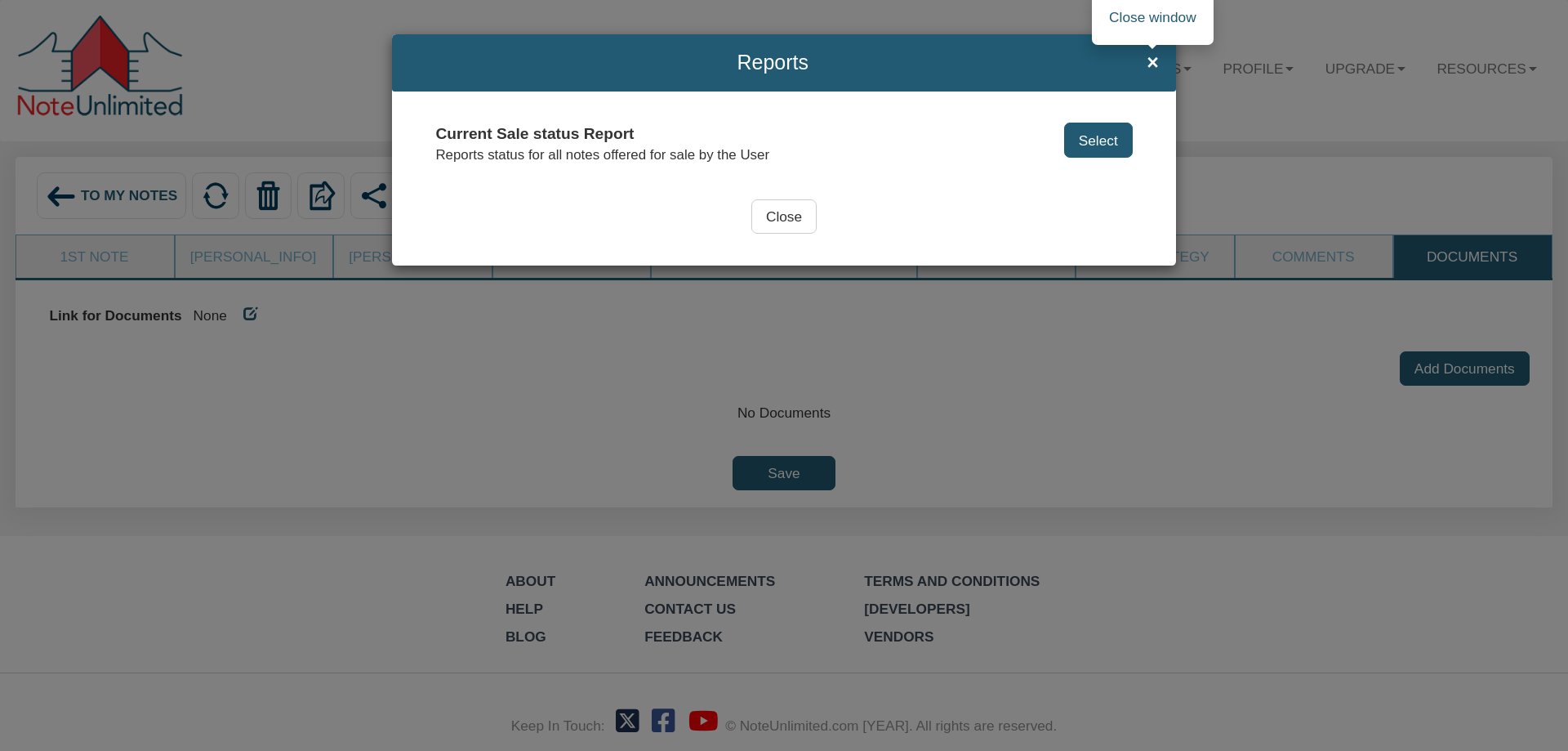 click on "×" at bounding box center (1152, 62) 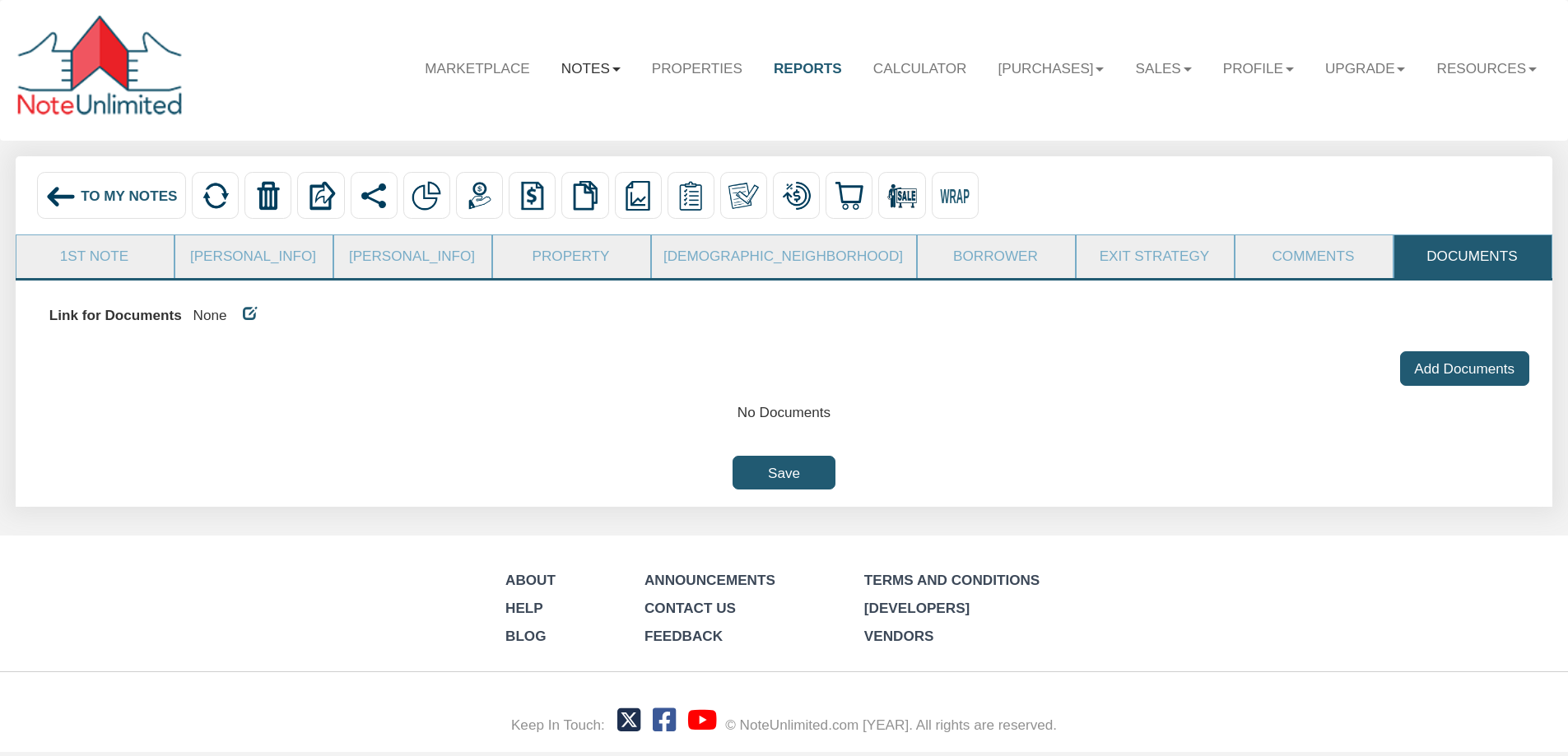 click on "Notes" at bounding box center (591, 68) 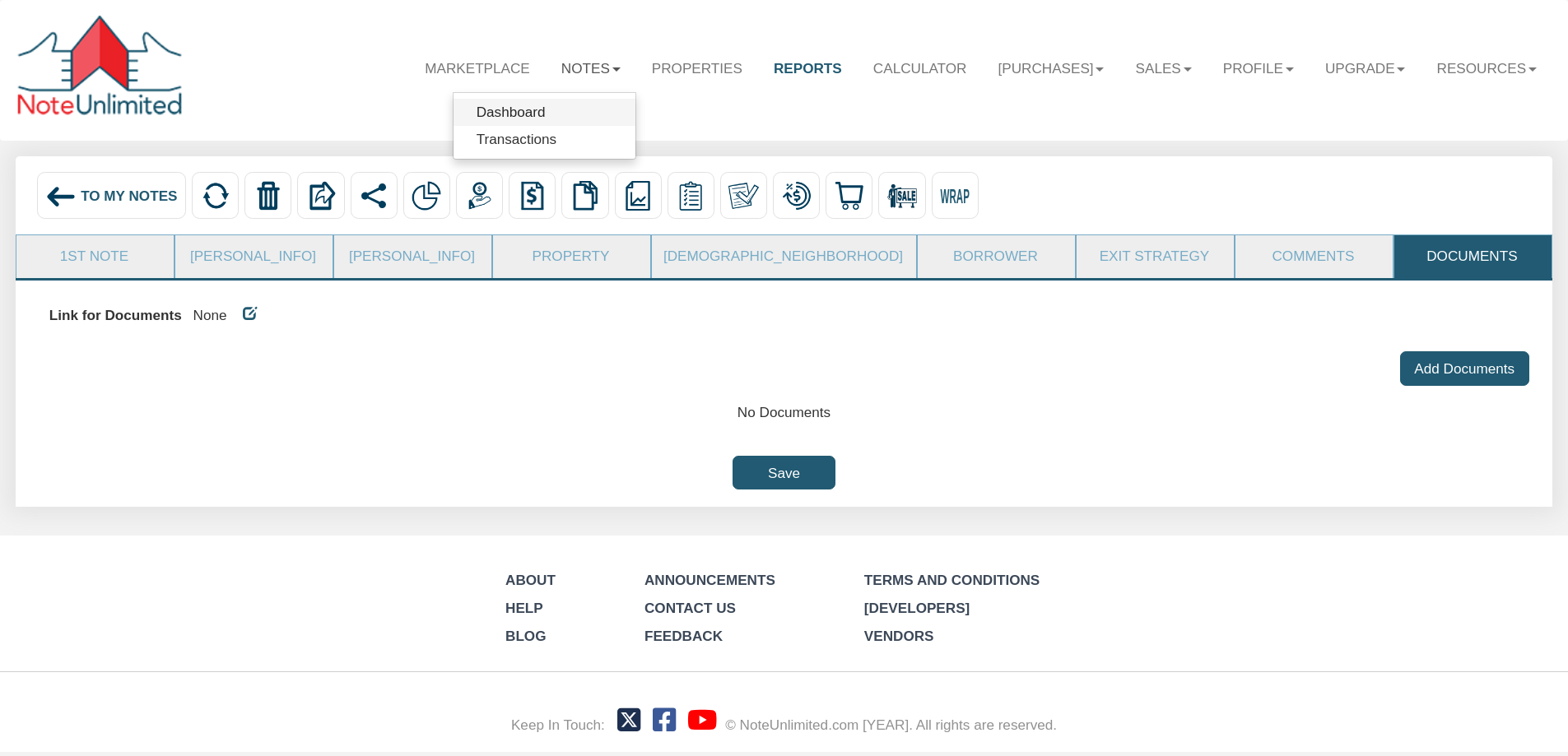 click on "Dashboard" at bounding box center (544, 112) 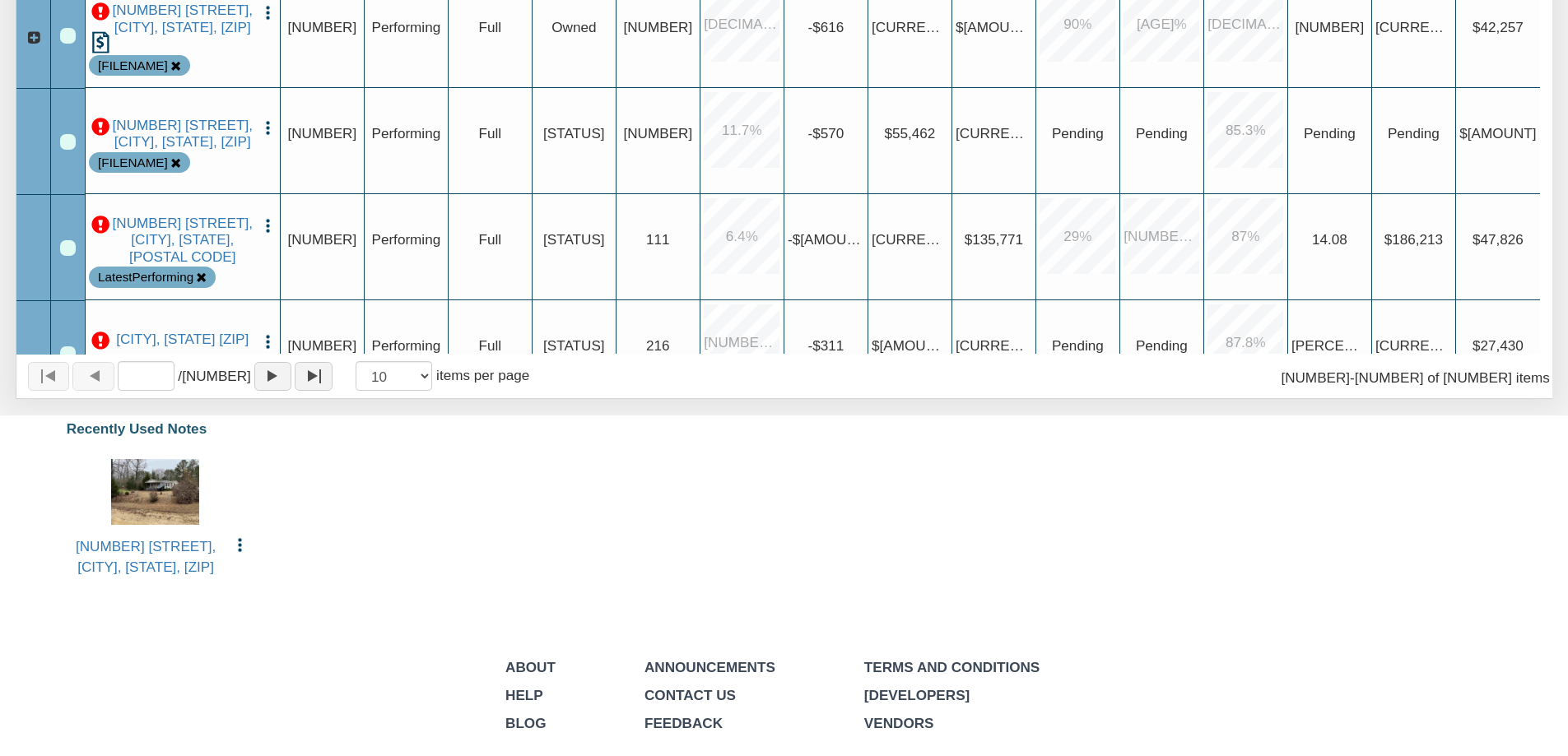 scroll, scrollTop: 576, scrollLeft: 0, axis: vertical 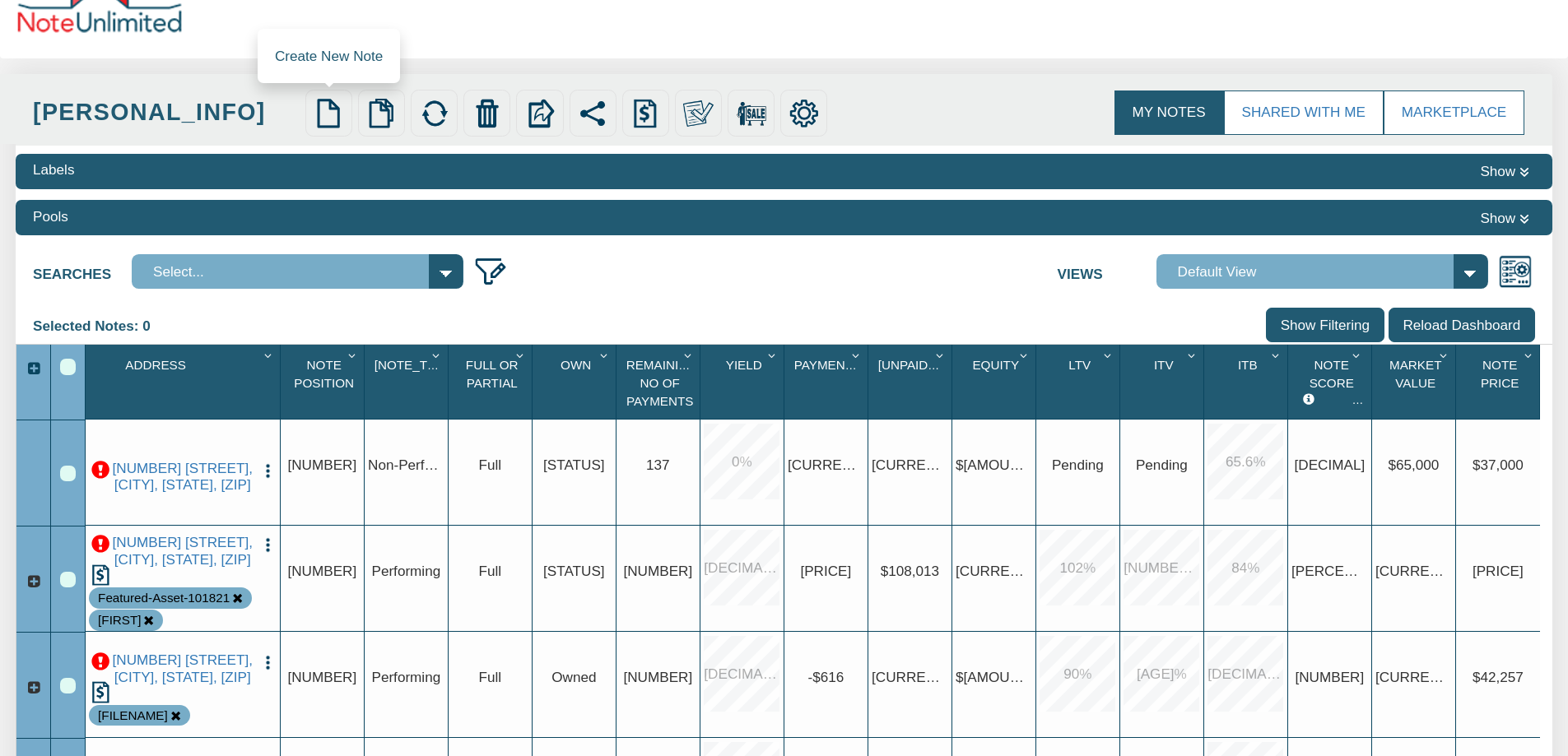 click at bounding box center [328, 114] 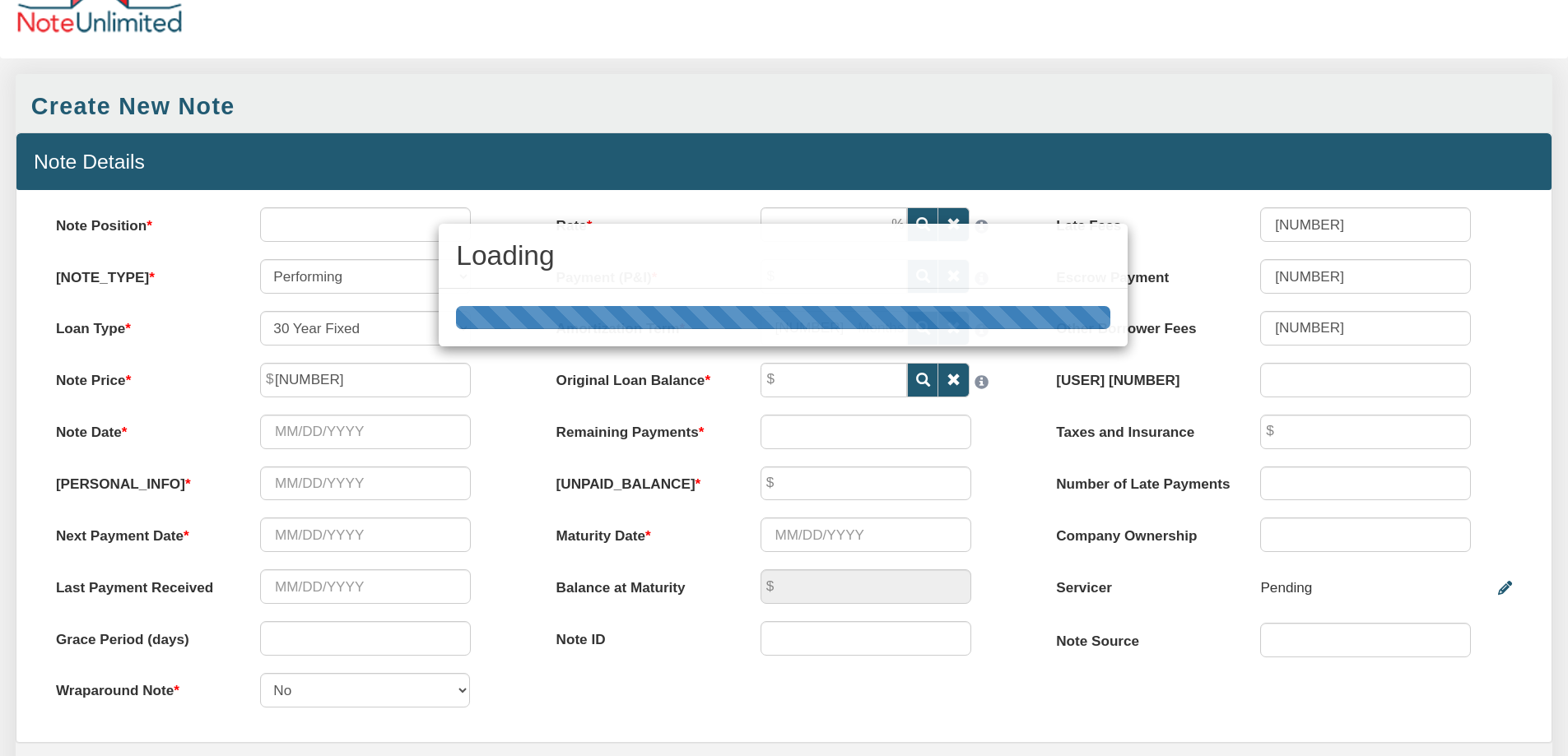 scroll, scrollTop: 0, scrollLeft: 0, axis: both 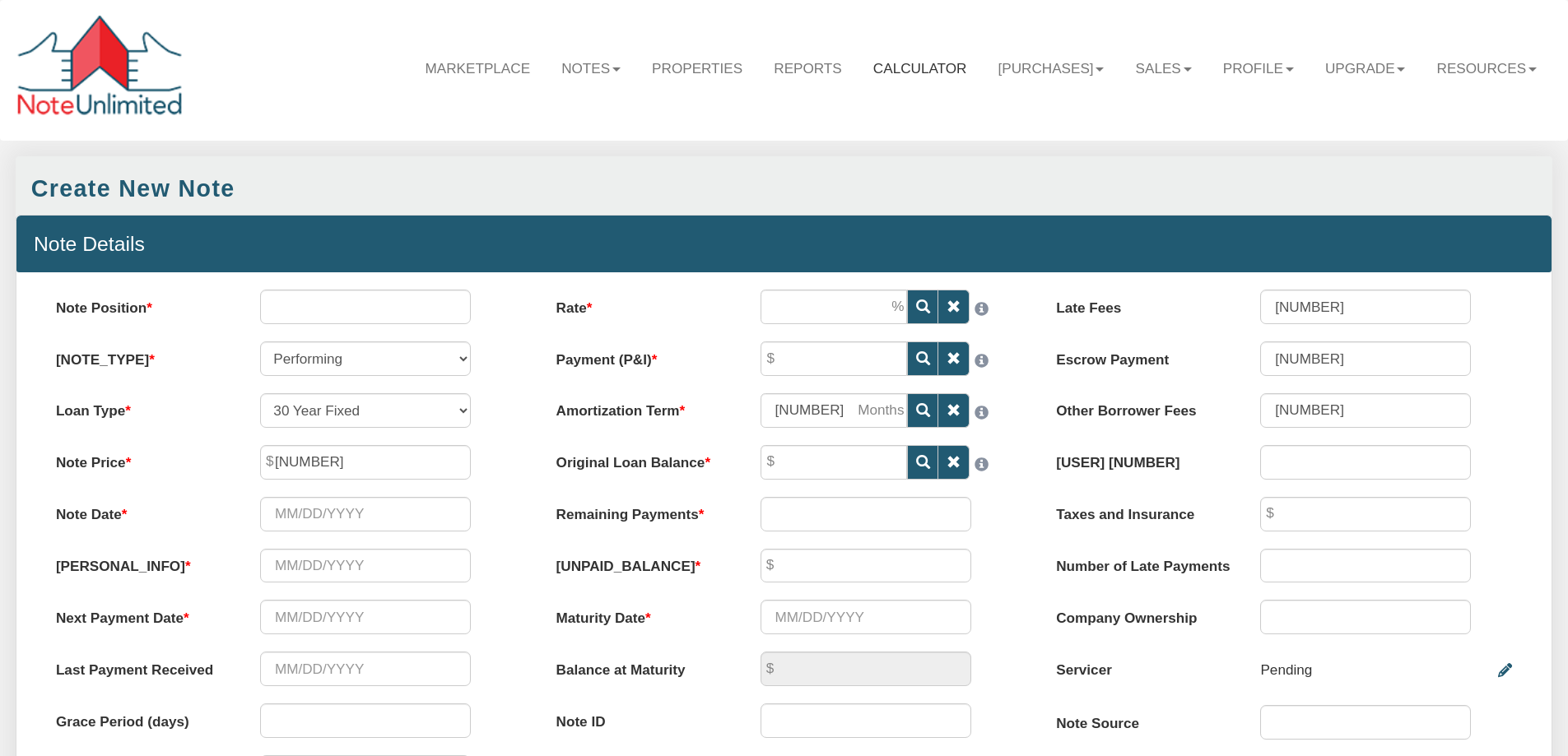 click on "Calculator" at bounding box center (920, 68) 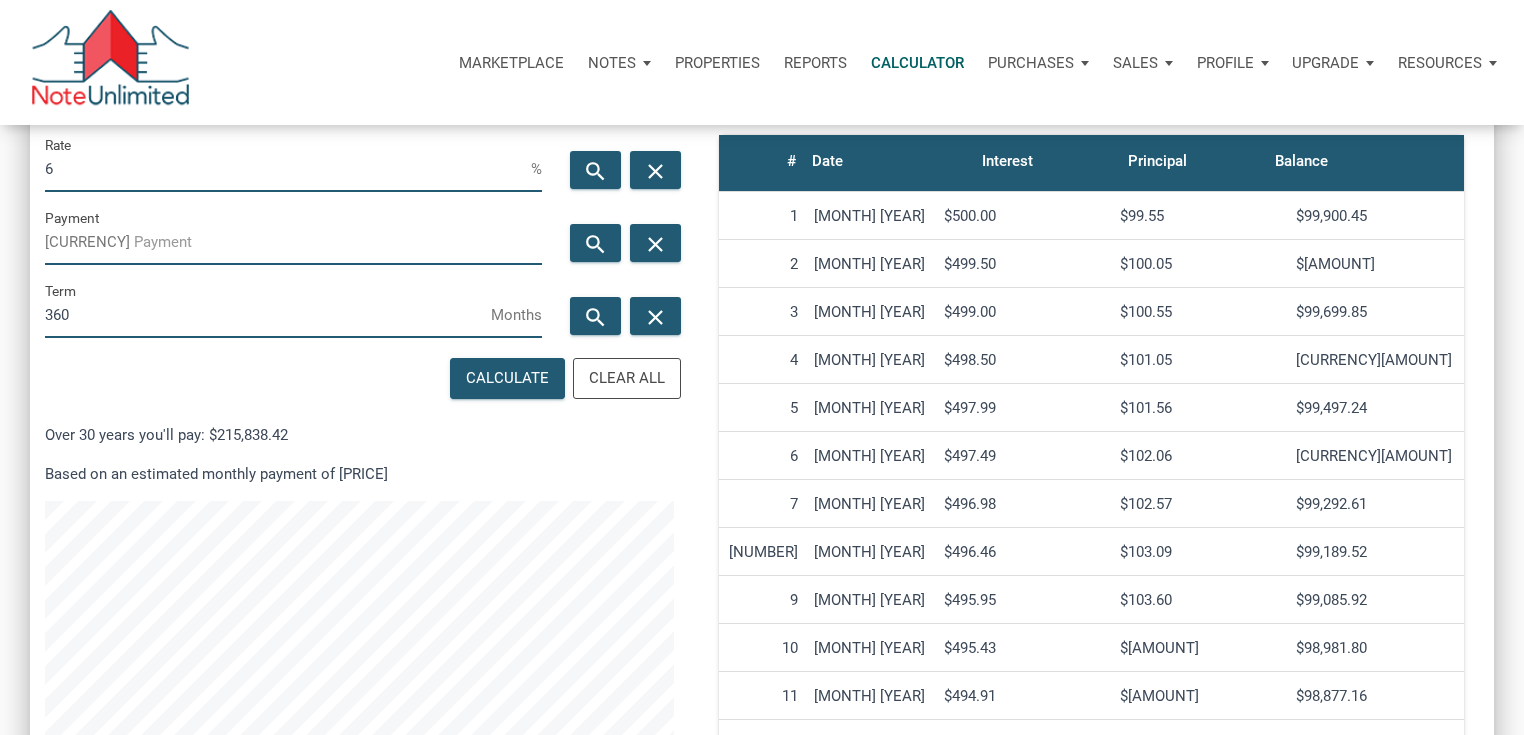 scroll, scrollTop: 504, scrollLeft: 0, axis: vertical 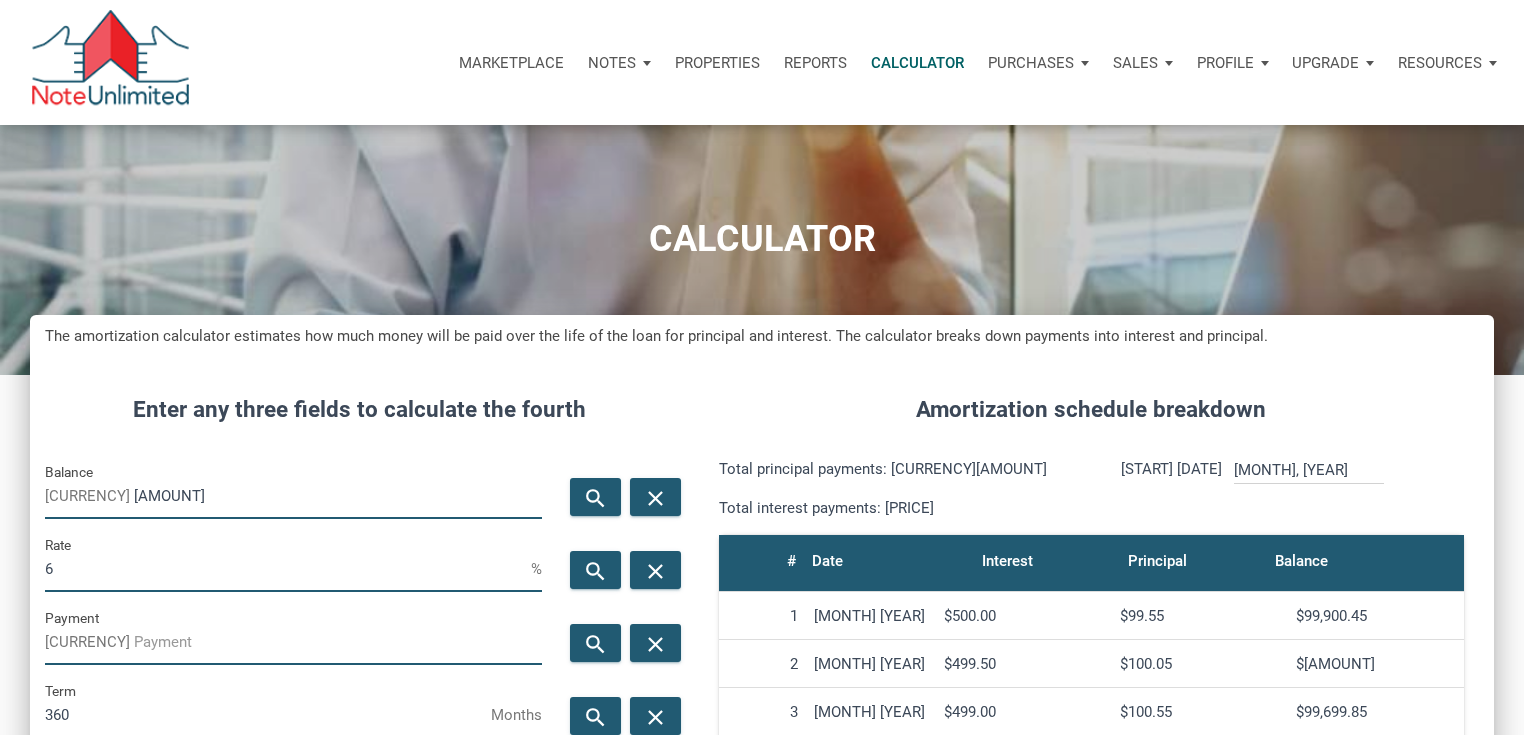 click on "Purchases" at bounding box center [612, 63] 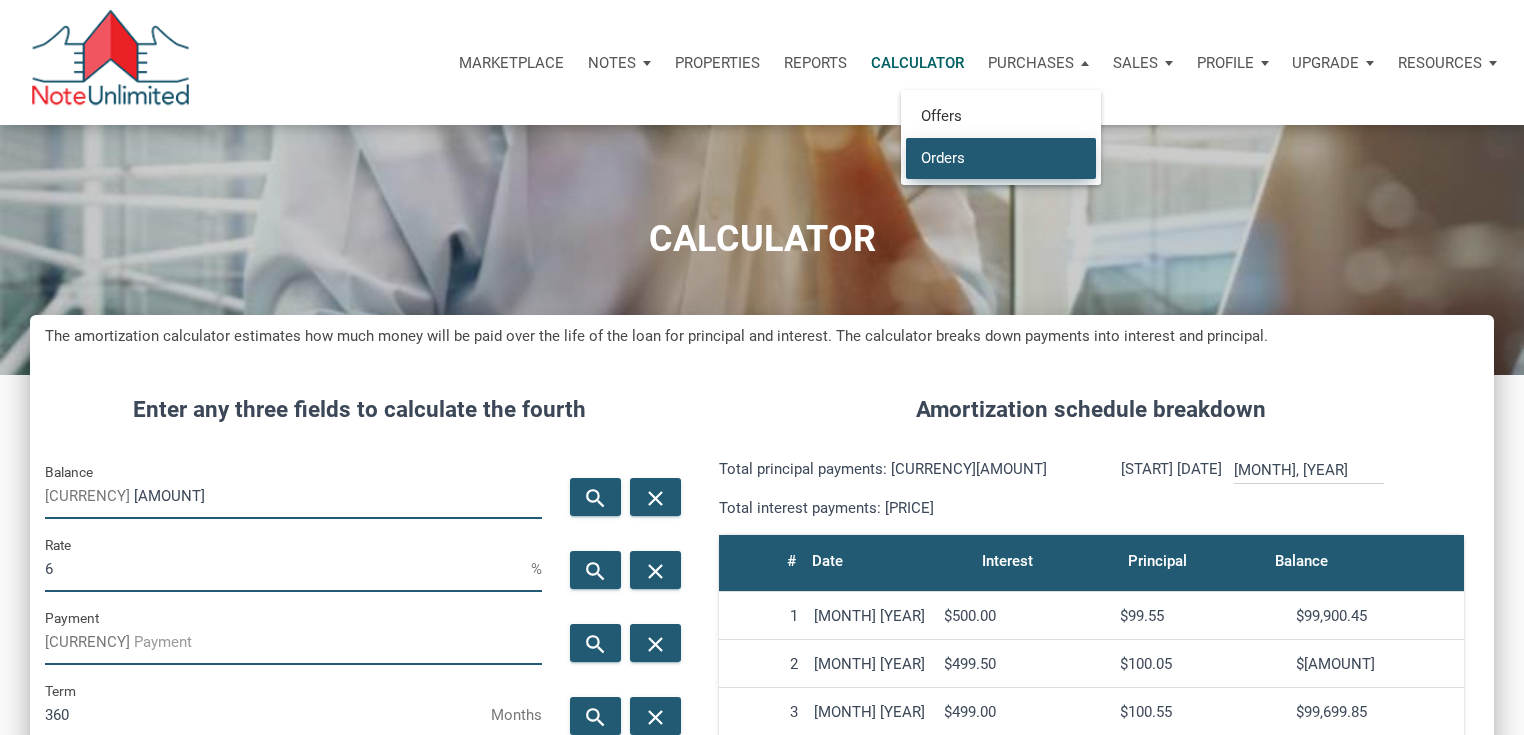 click on "Orders" at bounding box center (1001, 157) 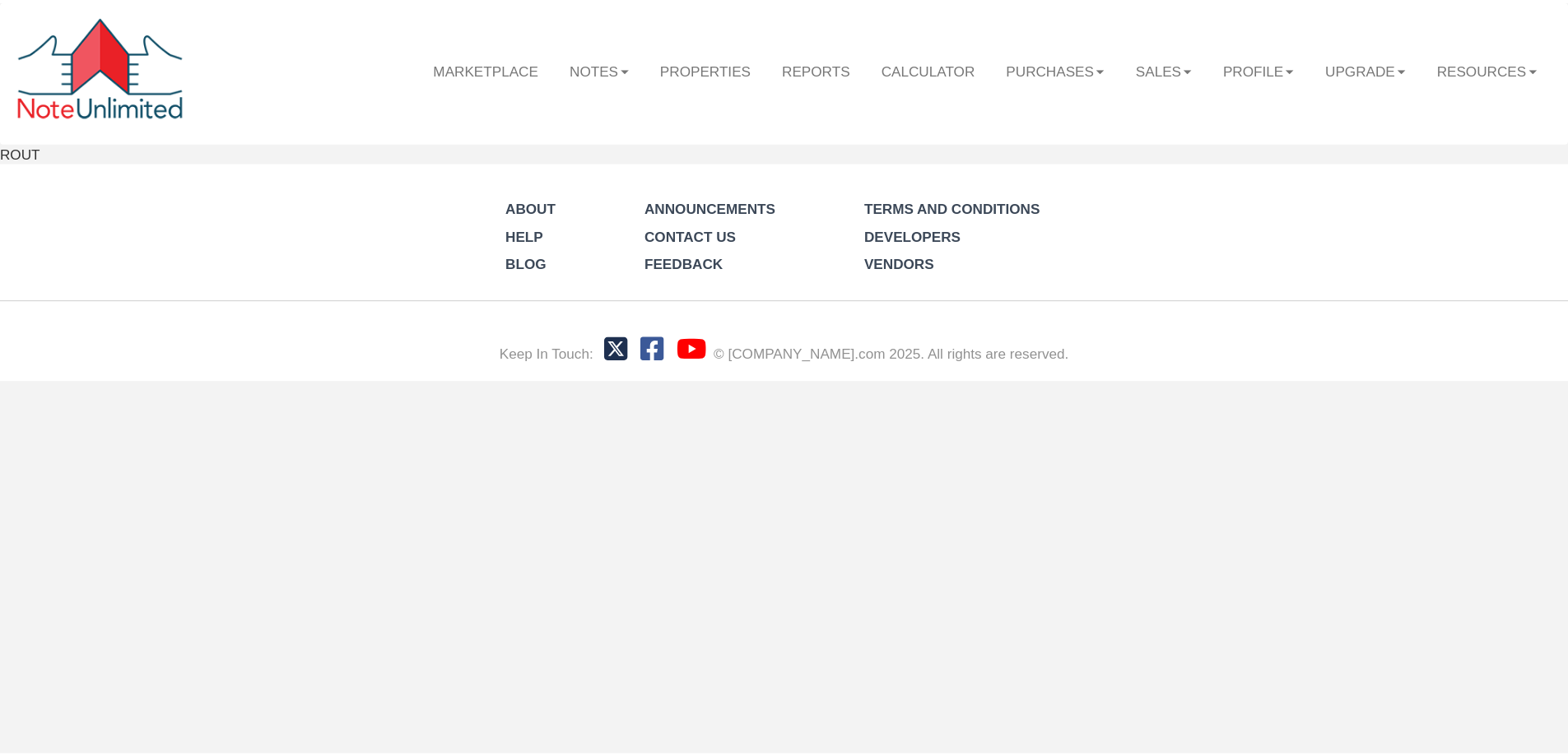 scroll, scrollTop: 0, scrollLeft: 0, axis: both 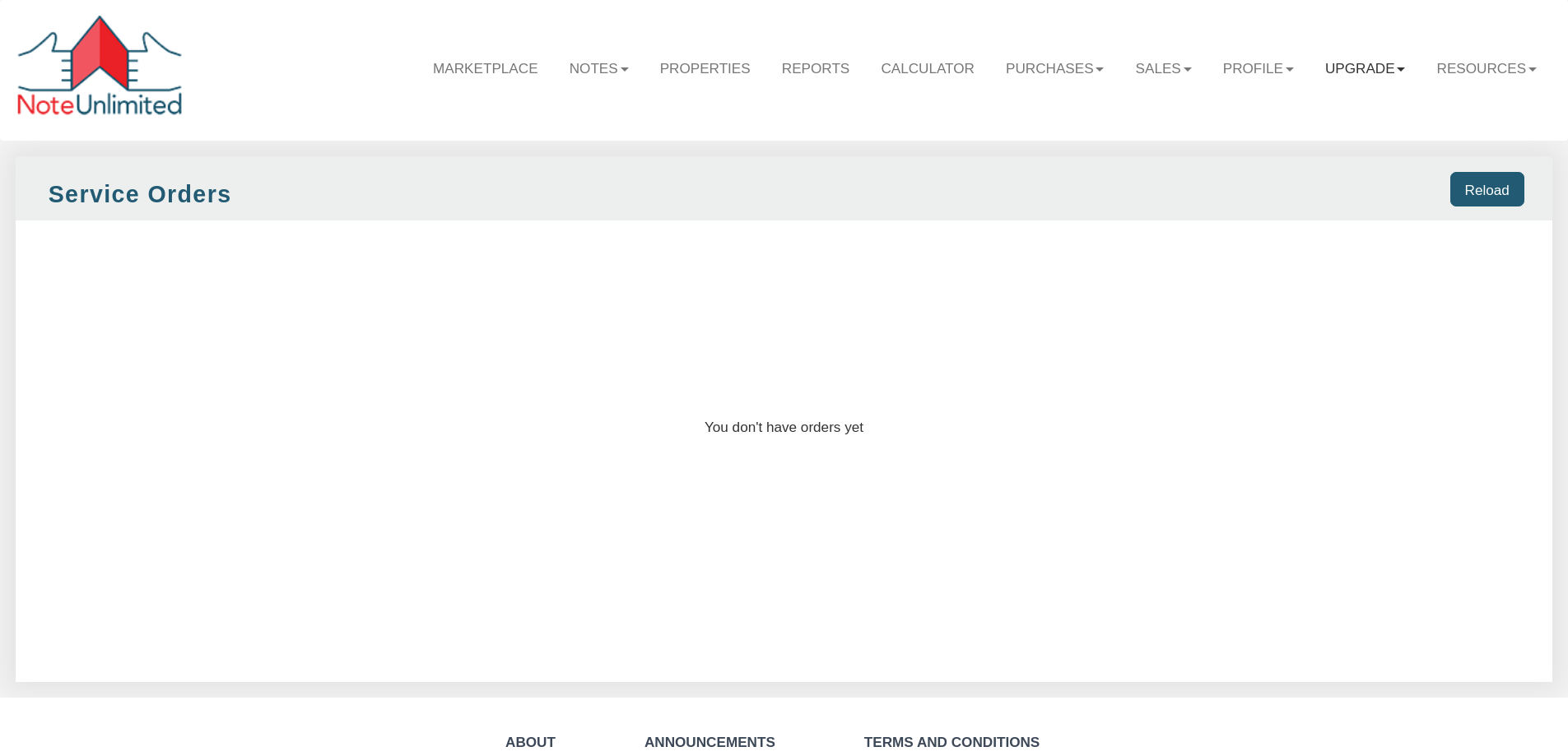 click on "Upgrade" at bounding box center (599, 68) 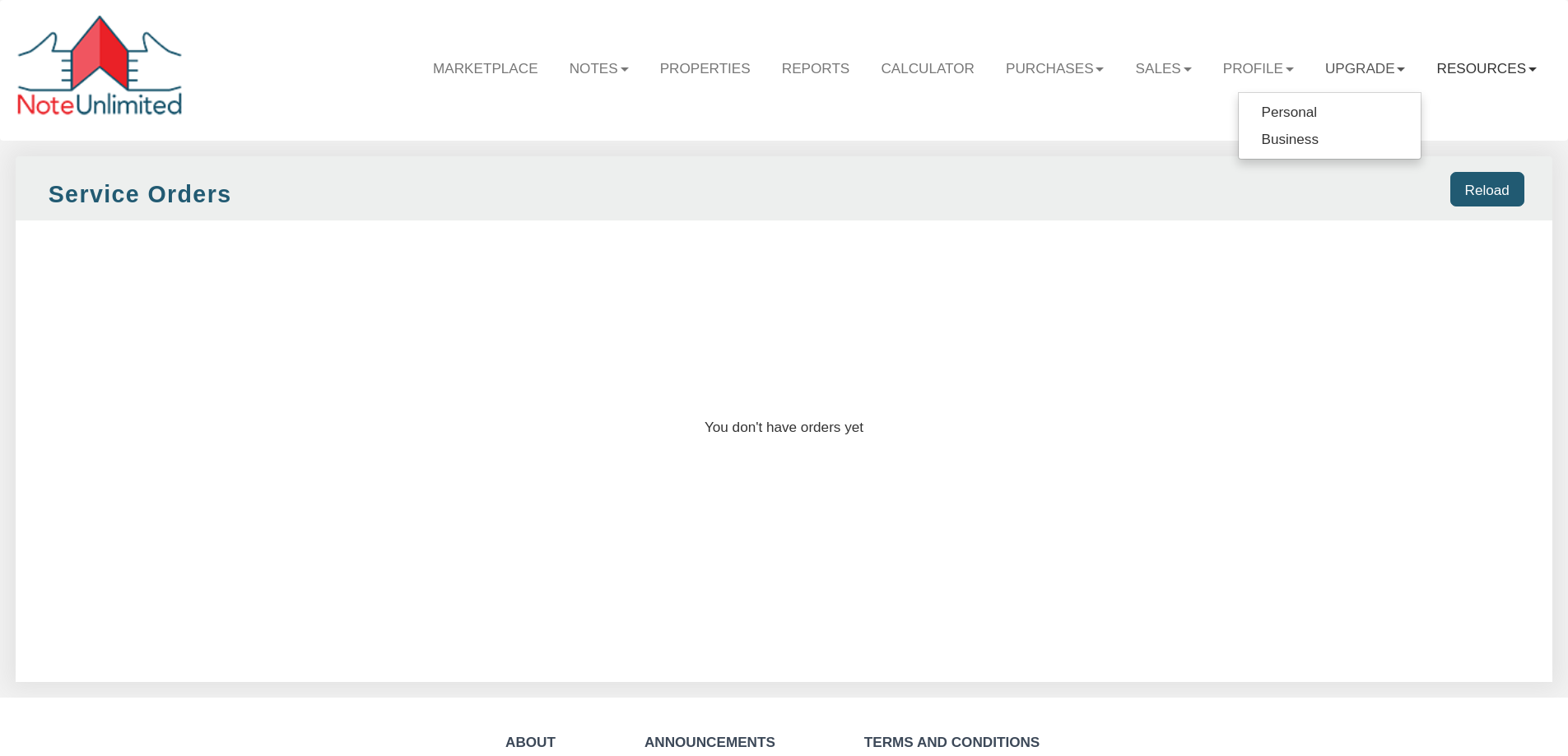 click on "Resources" at bounding box center (599, 68) 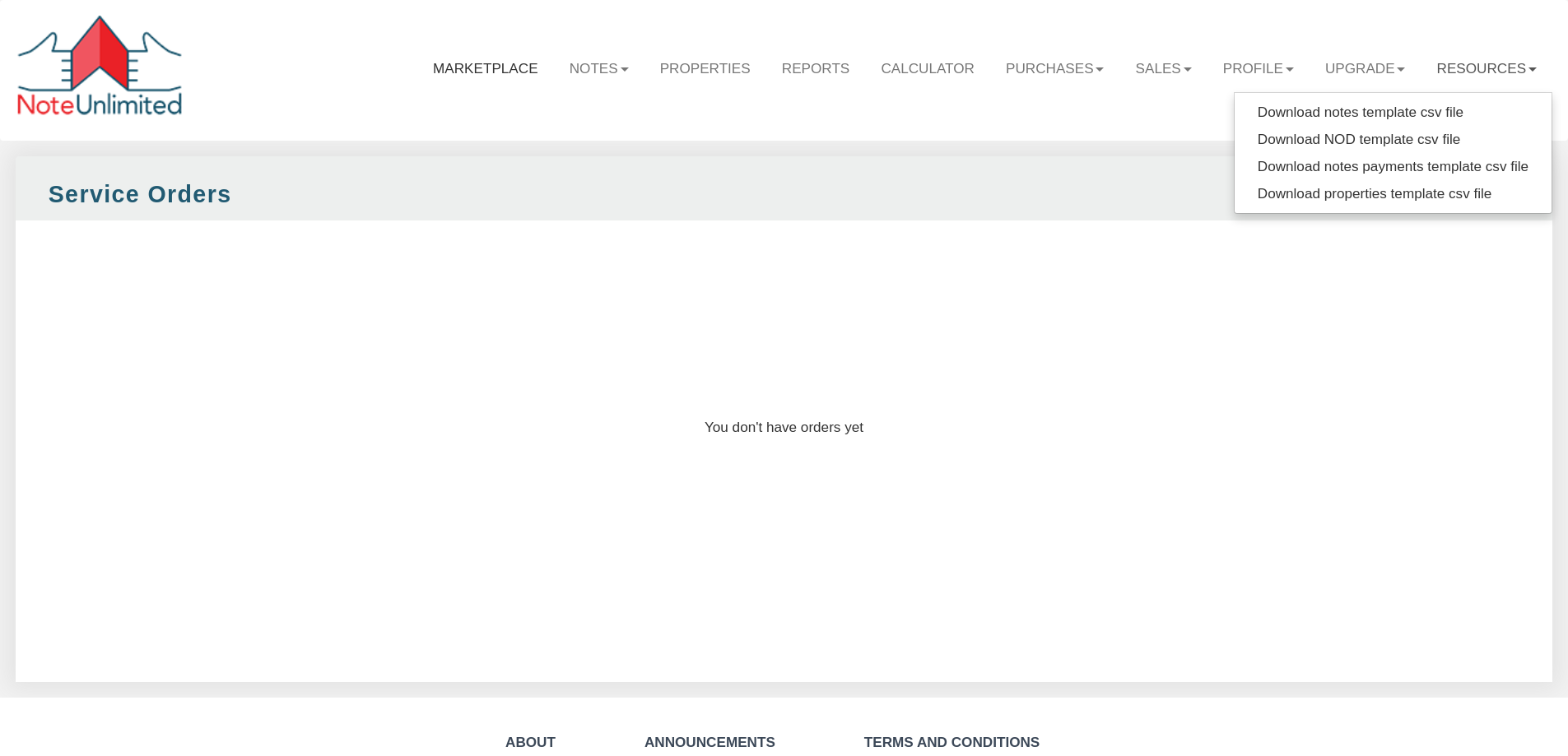 click on "Marketplace" at bounding box center (486, 68) 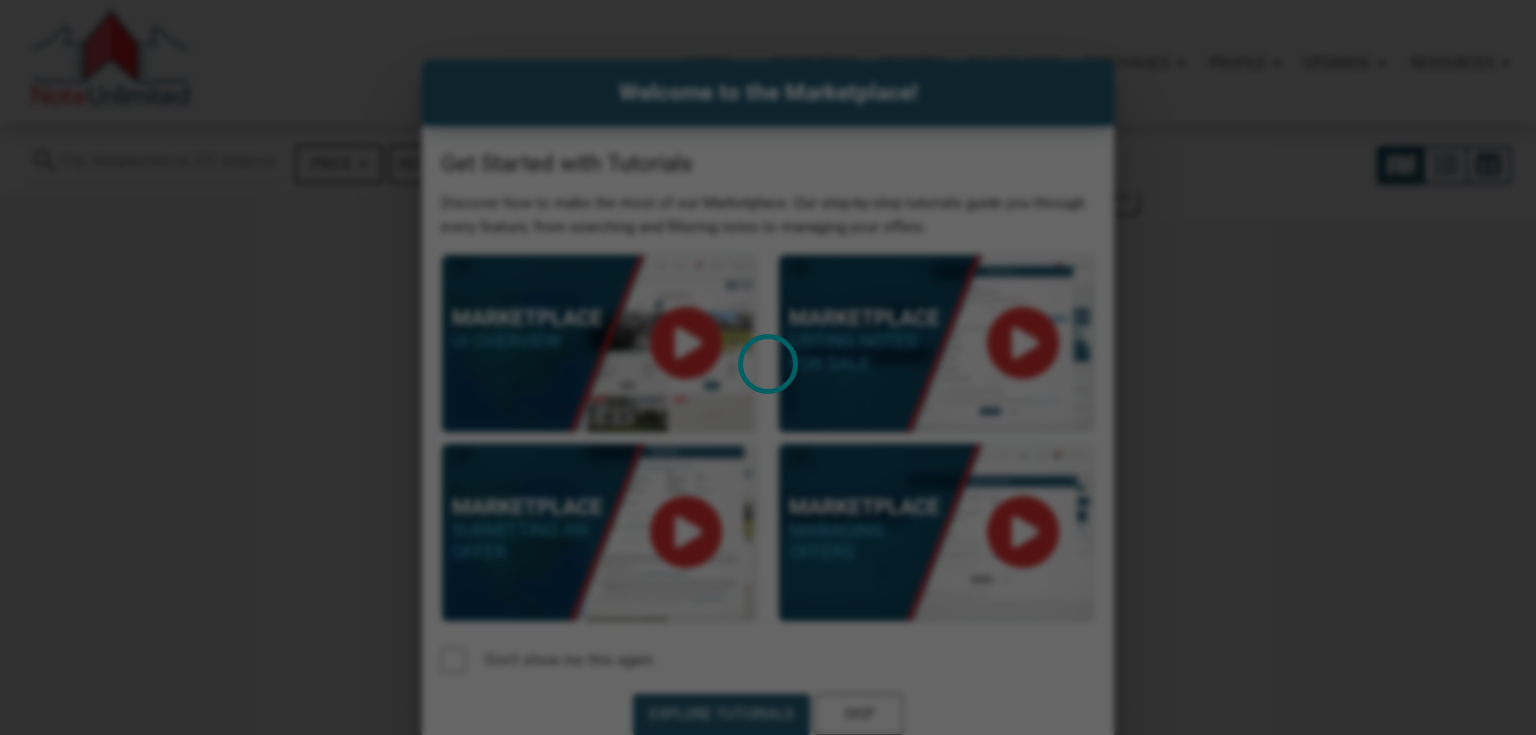 scroll, scrollTop: 0, scrollLeft: 0, axis: both 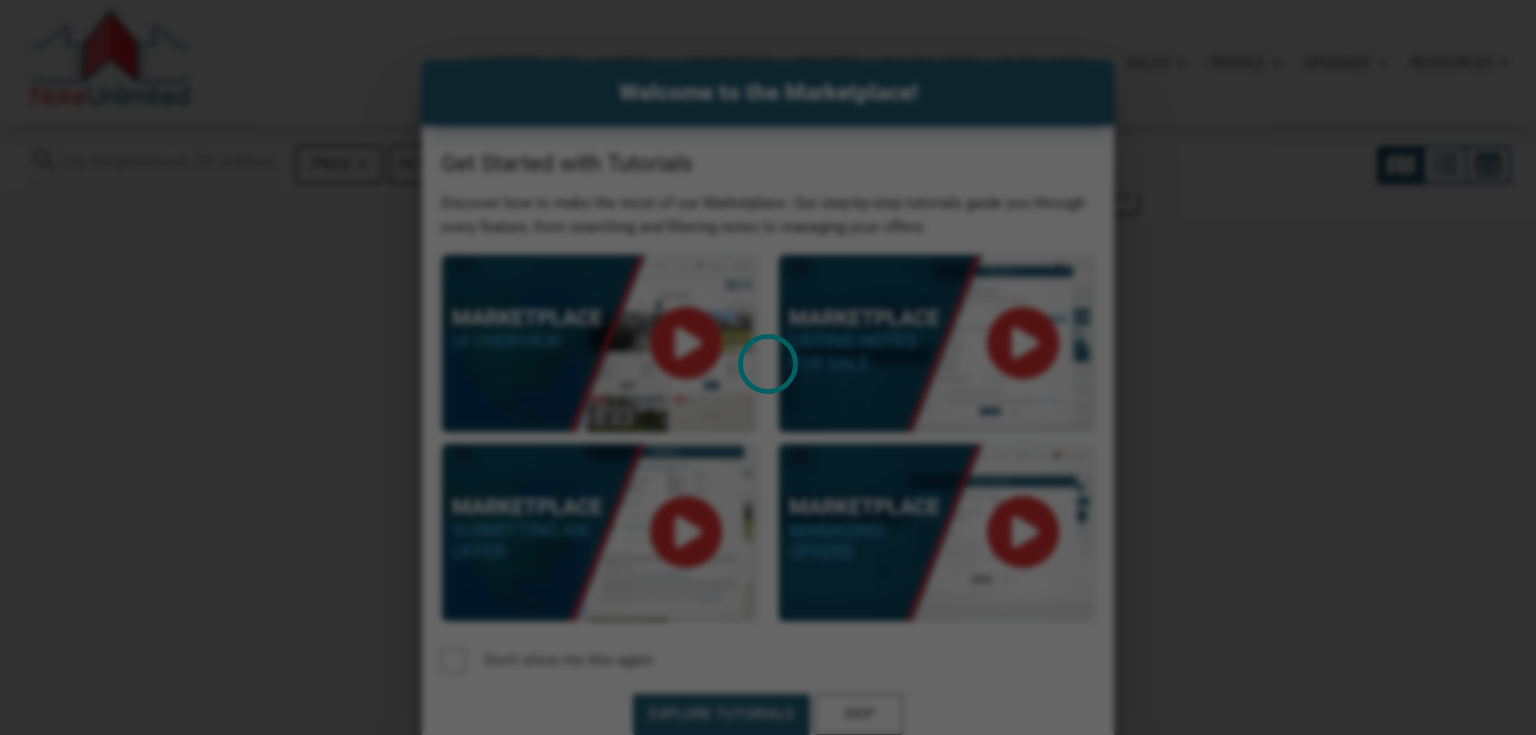 click at bounding box center (768, 367) 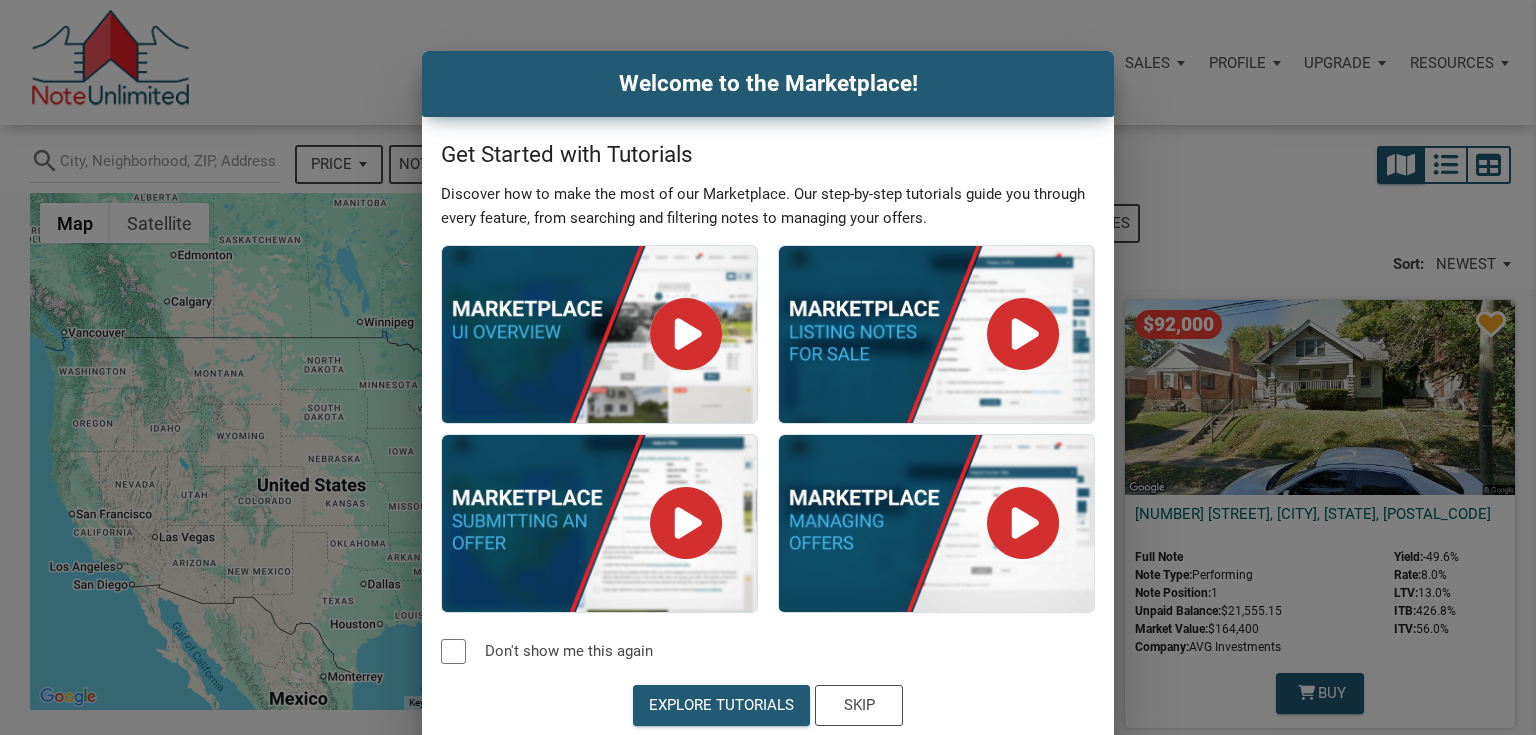 scroll, scrollTop: 12, scrollLeft: 0, axis: vertical 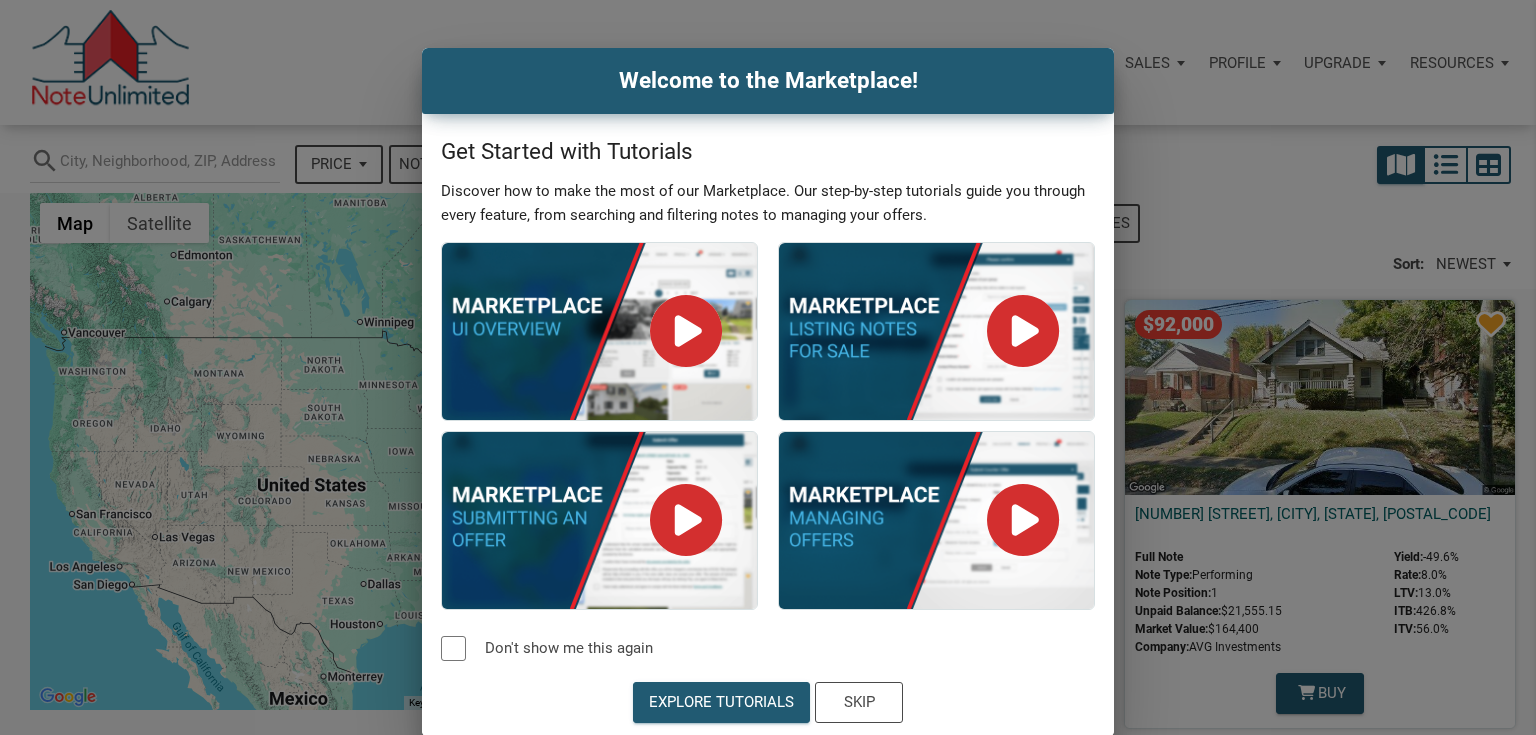 click on "Welcome to the Marketplace!  Get Started with Tutorials Discover how to make the most of our Marketplace. Our step-by-step tutorials guide you through every feature, from searching and filtering notes to managing your offers.      Don't show me this again   Explore Tutorials     Skip" at bounding box center [768, 392] 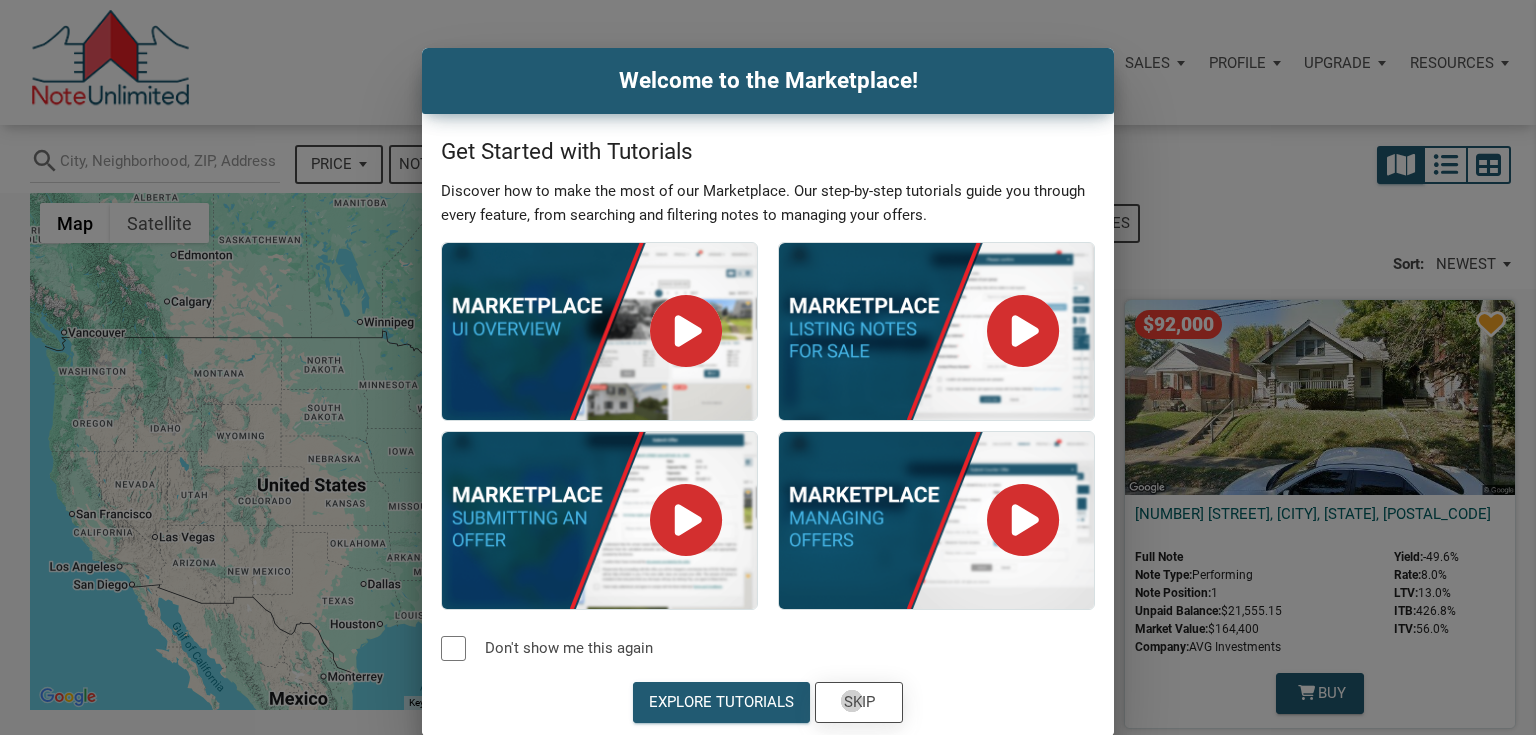 click on "Skip" at bounding box center (859, 702) 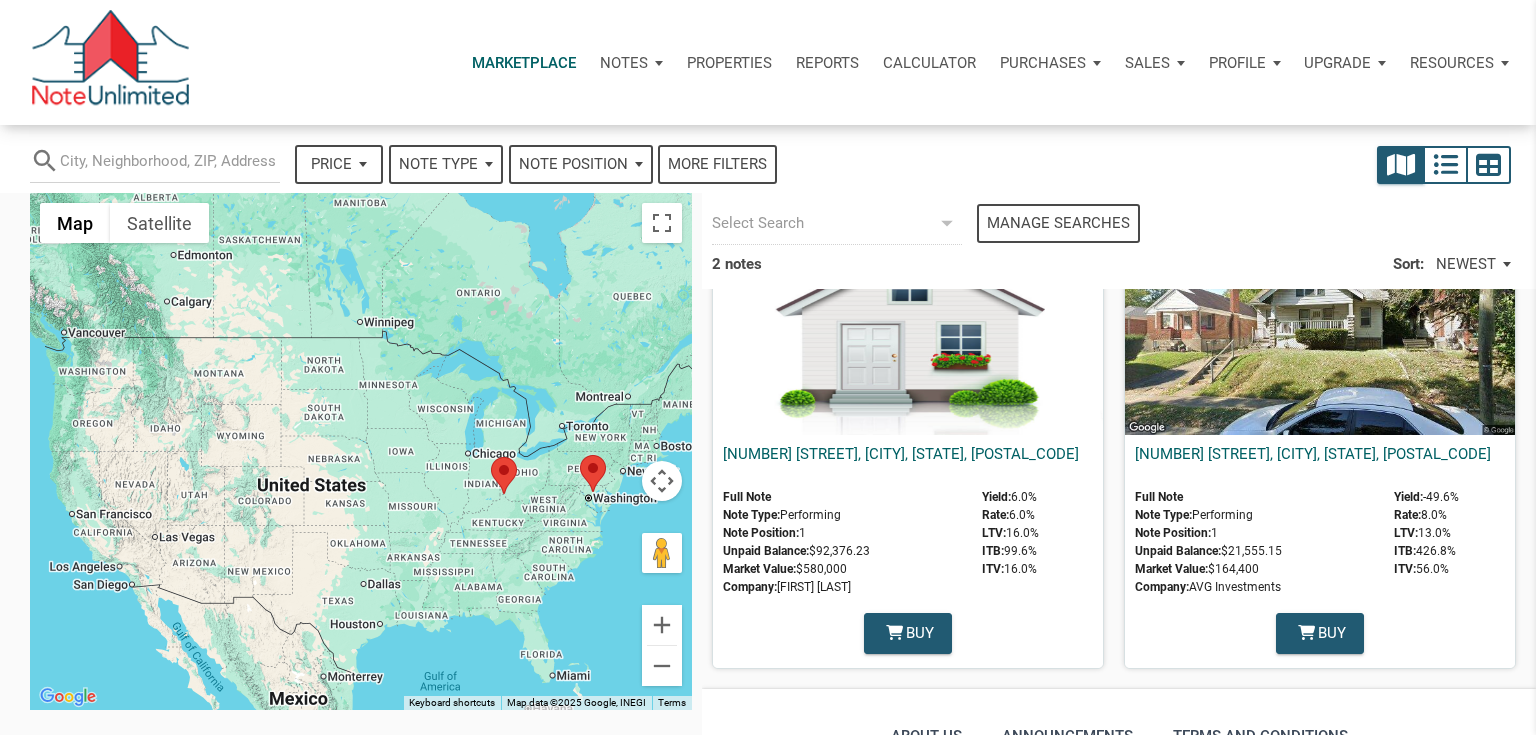 scroll, scrollTop: 0, scrollLeft: 0, axis: both 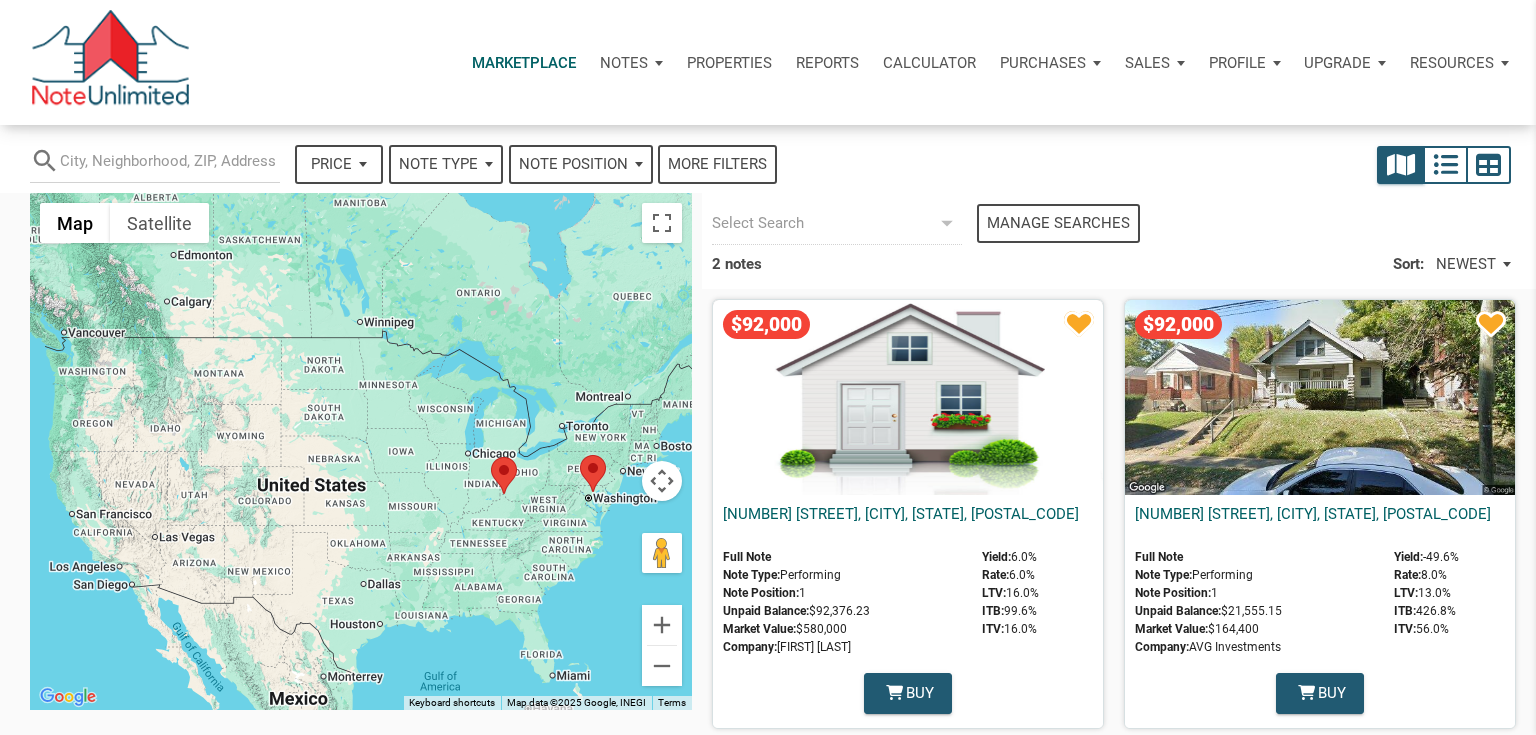 click on "Notes" at bounding box center [624, 63] 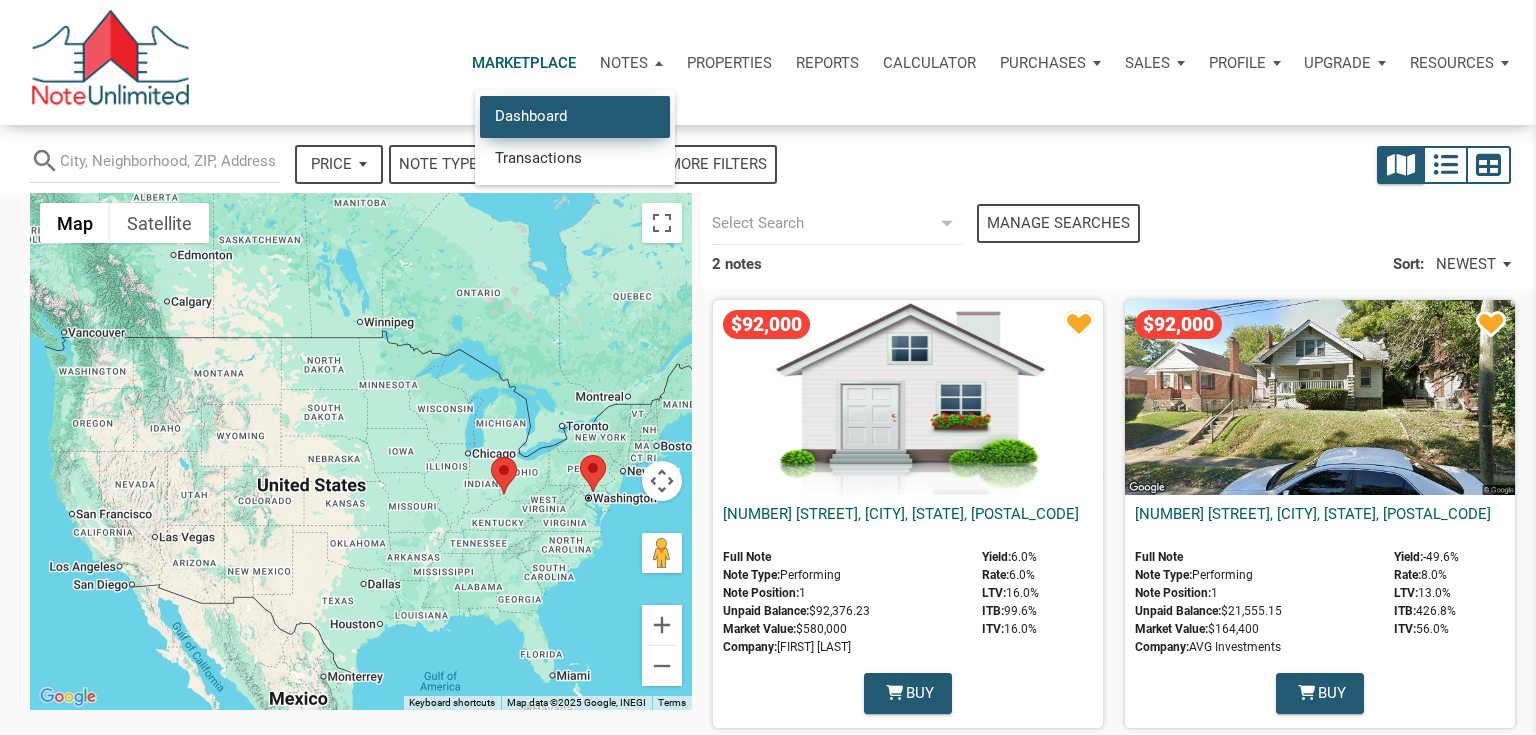 click on "Dashboard" at bounding box center (575, 116) 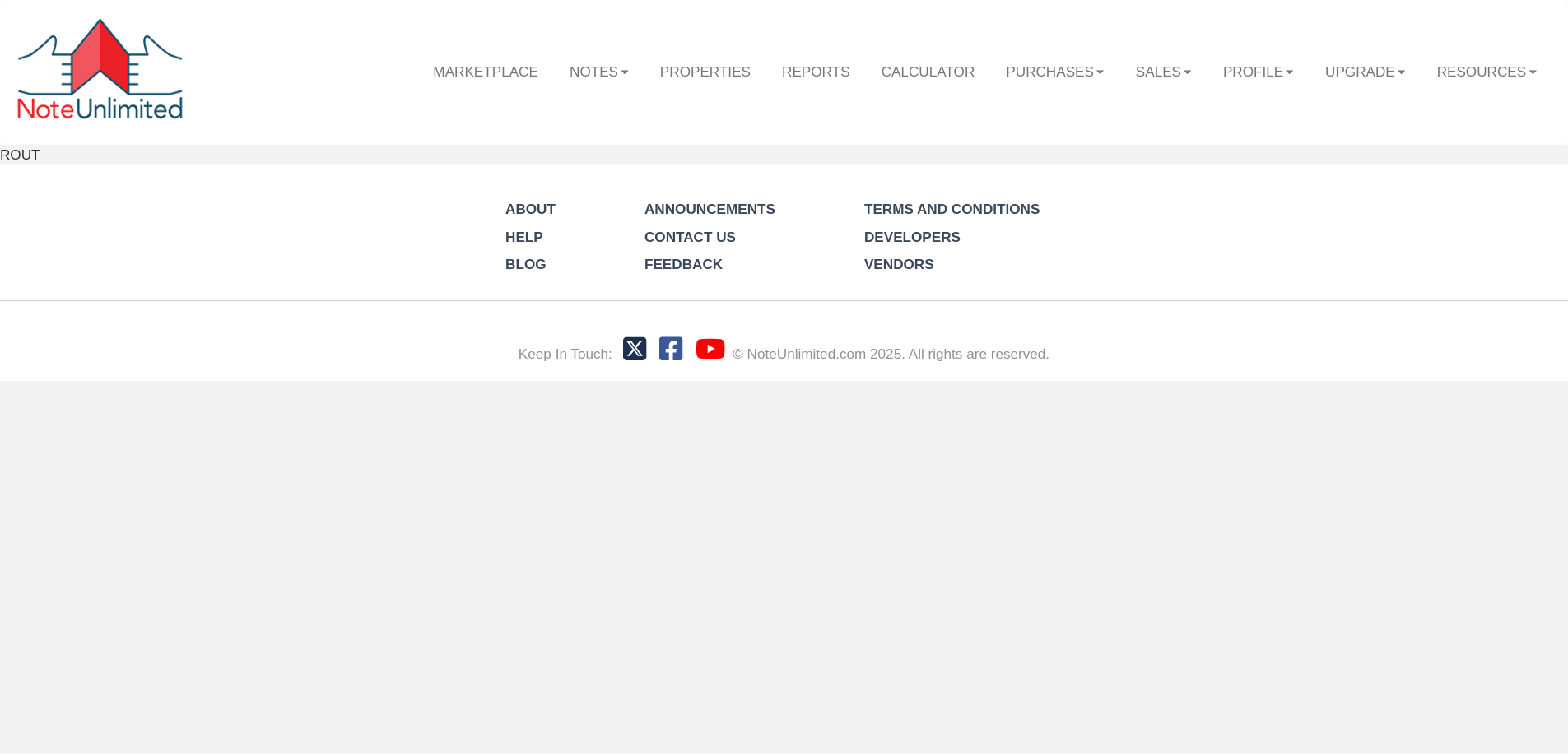 scroll, scrollTop: 0, scrollLeft: 0, axis: both 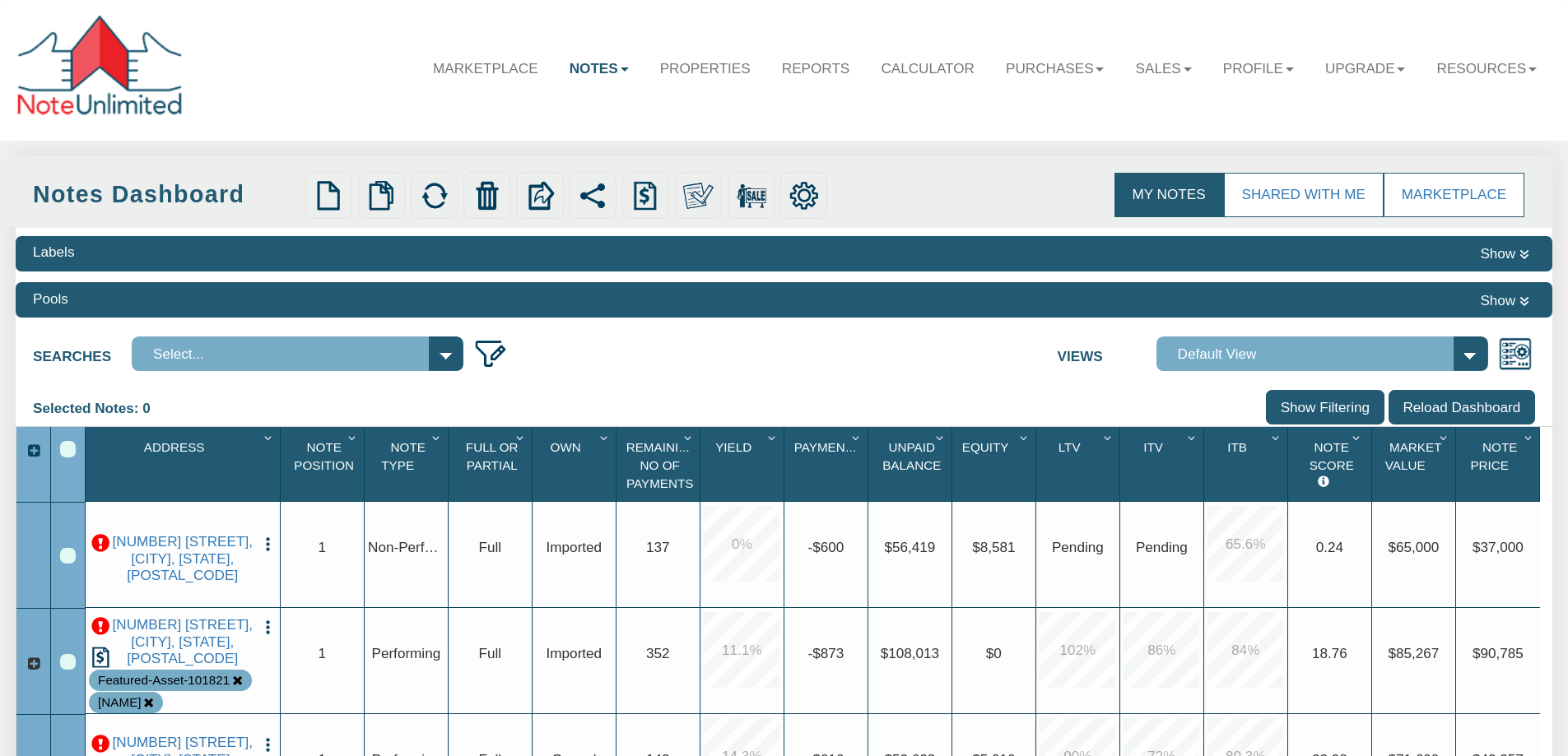 click on "Select..." at bounding box center (297, 354) 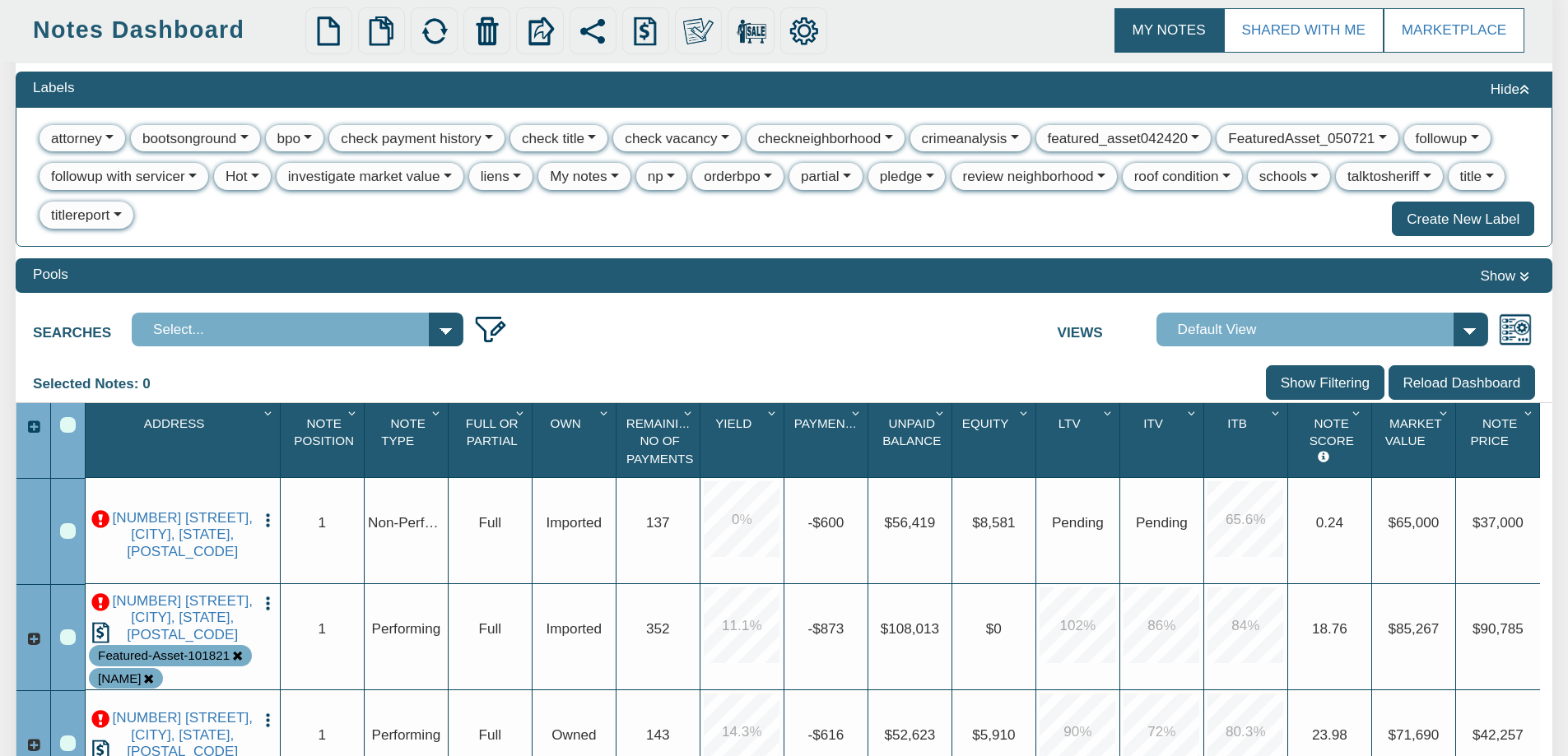 scroll, scrollTop: 82, scrollLeft: 0, axis: vertical 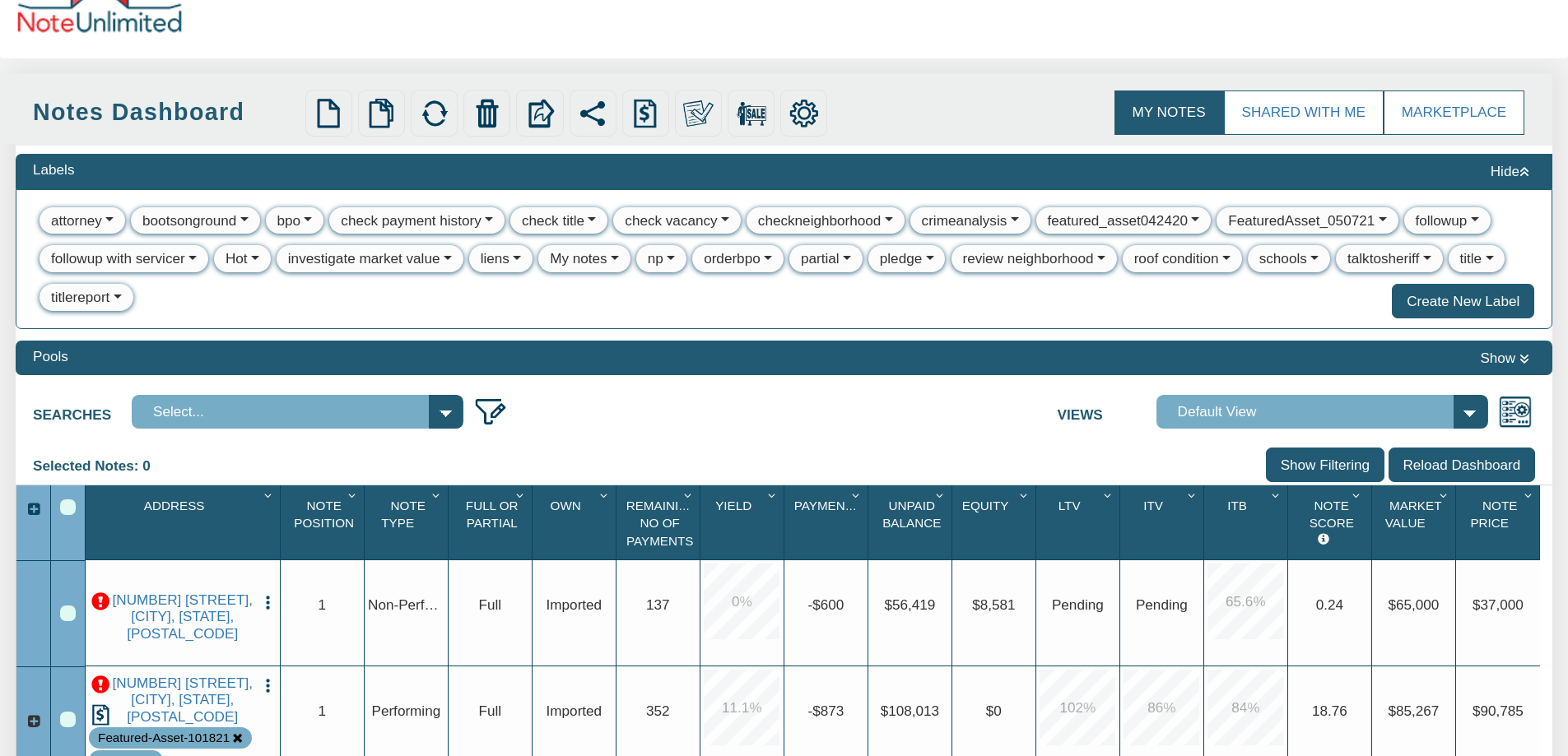 click at bounding box center [102, -12] 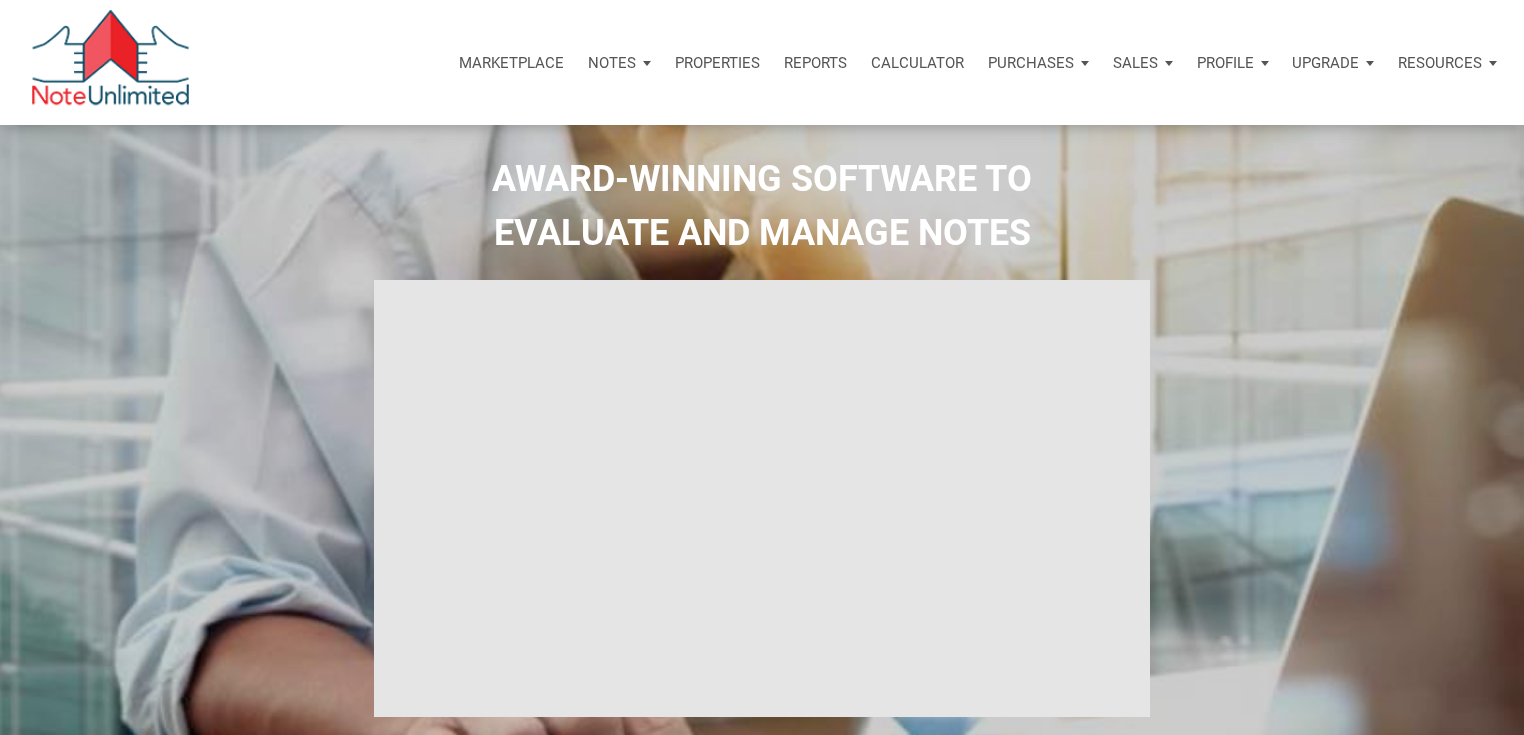 scroll, scrollTop: 0, scrollLeft: 0, axis: both 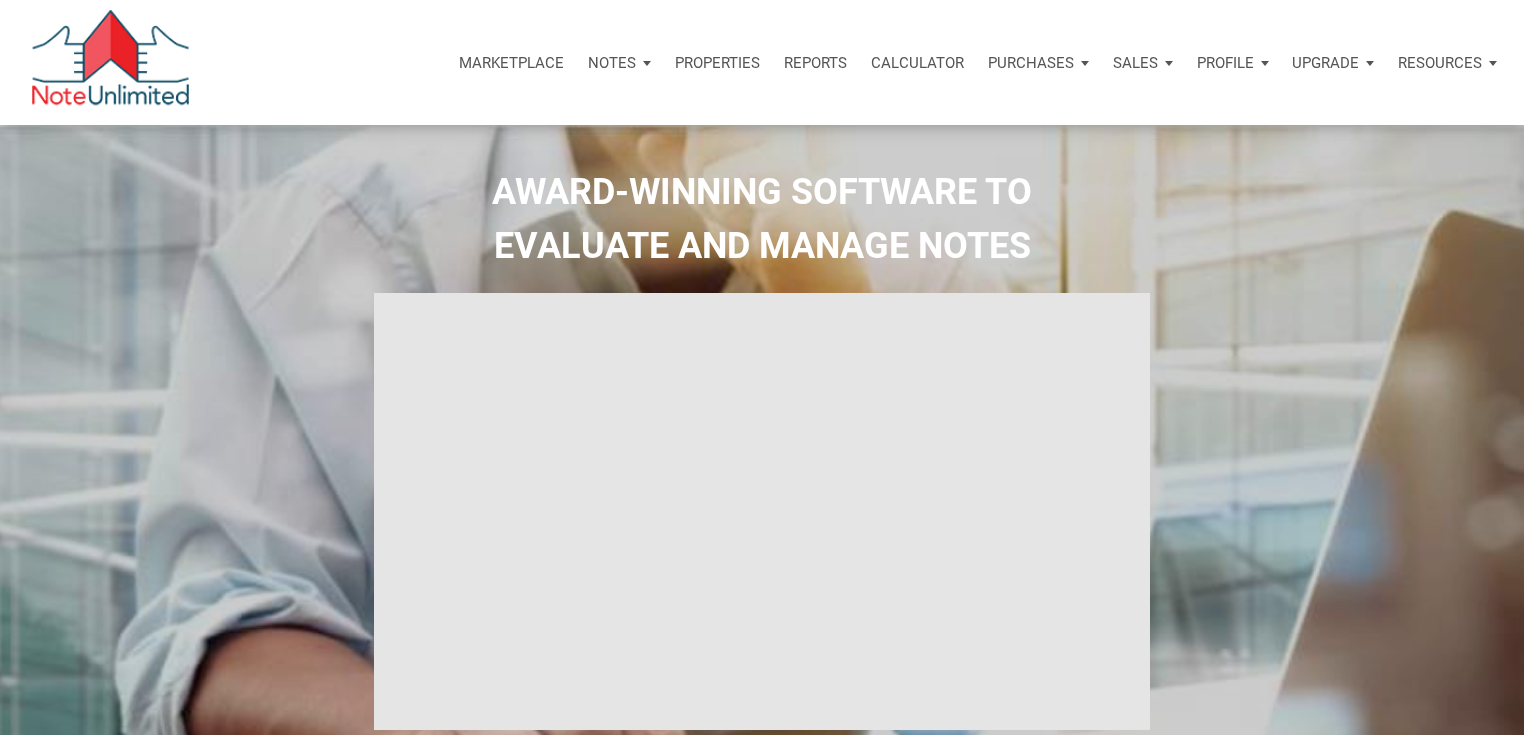 click on "Calculator" at bounding box center (917, 63) 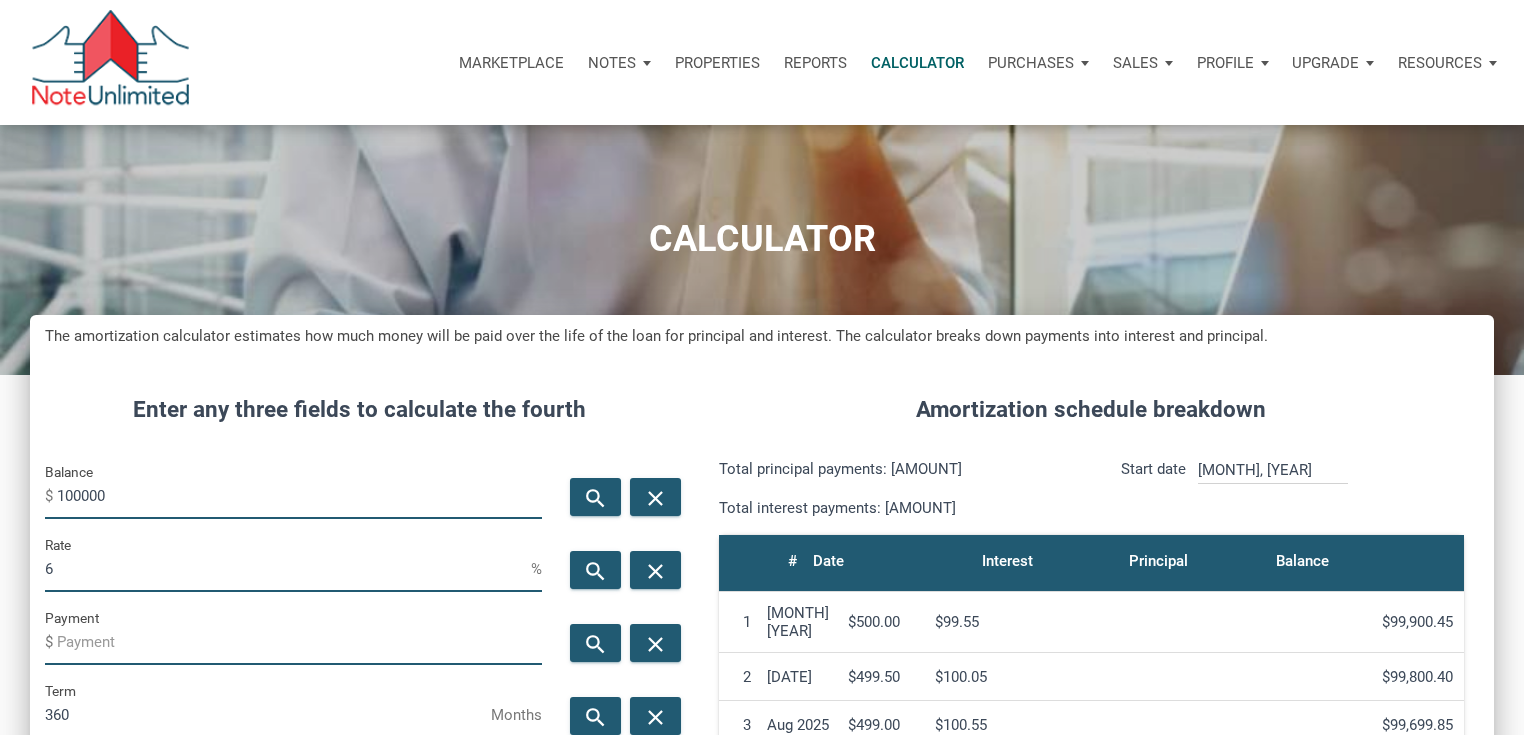 scroll, scrollTop: 999009, scrollLeft: 998536, axis: both 